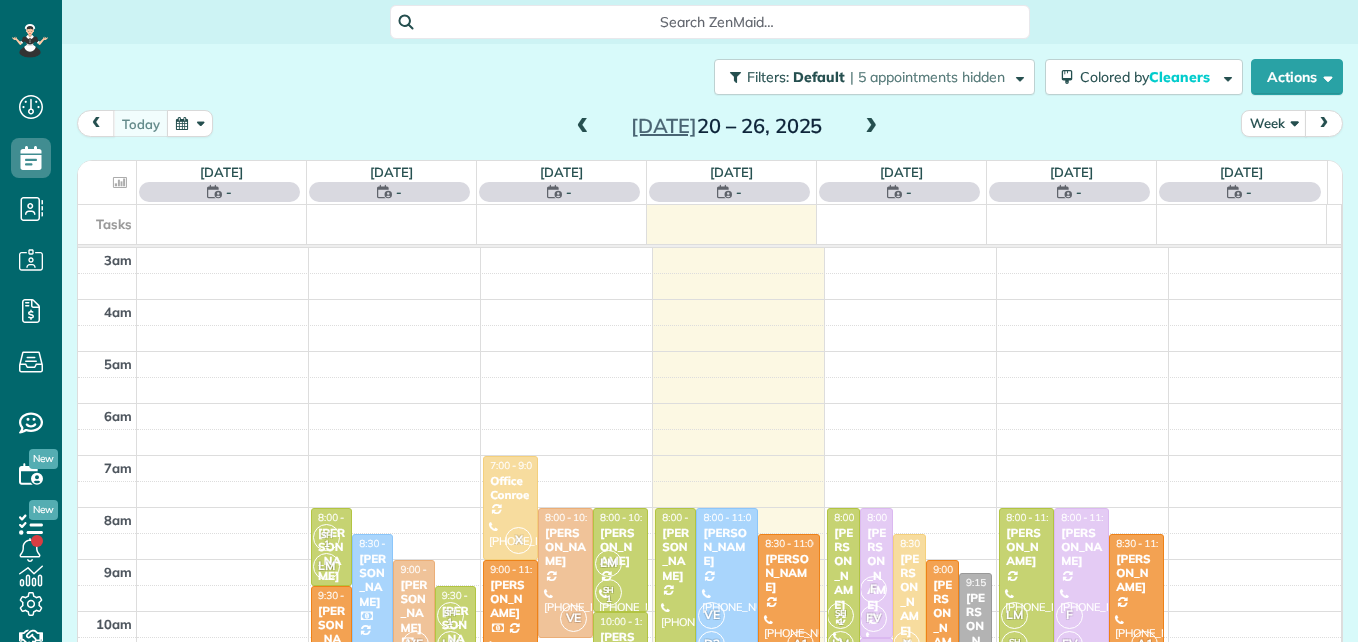 scroll, scrollTop: 0, scrollLeft: 0, axis: both 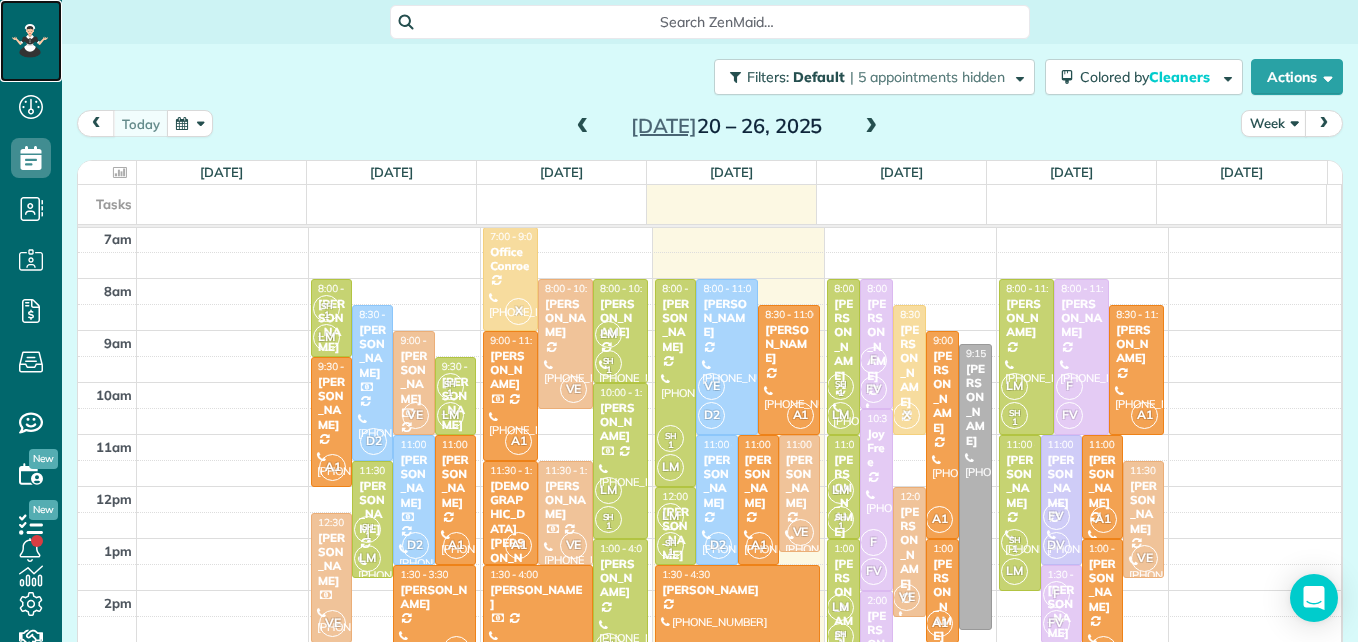click 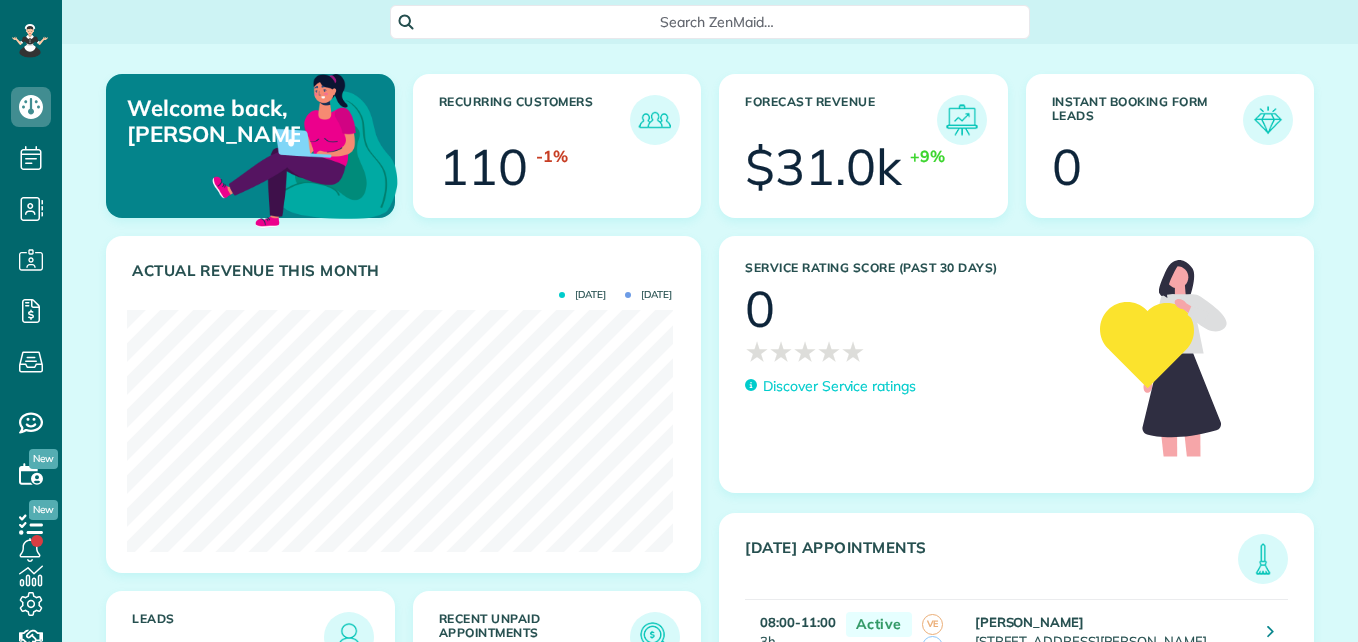 scroll, scrollTop: 0, scrollLeft: 0, axis: both 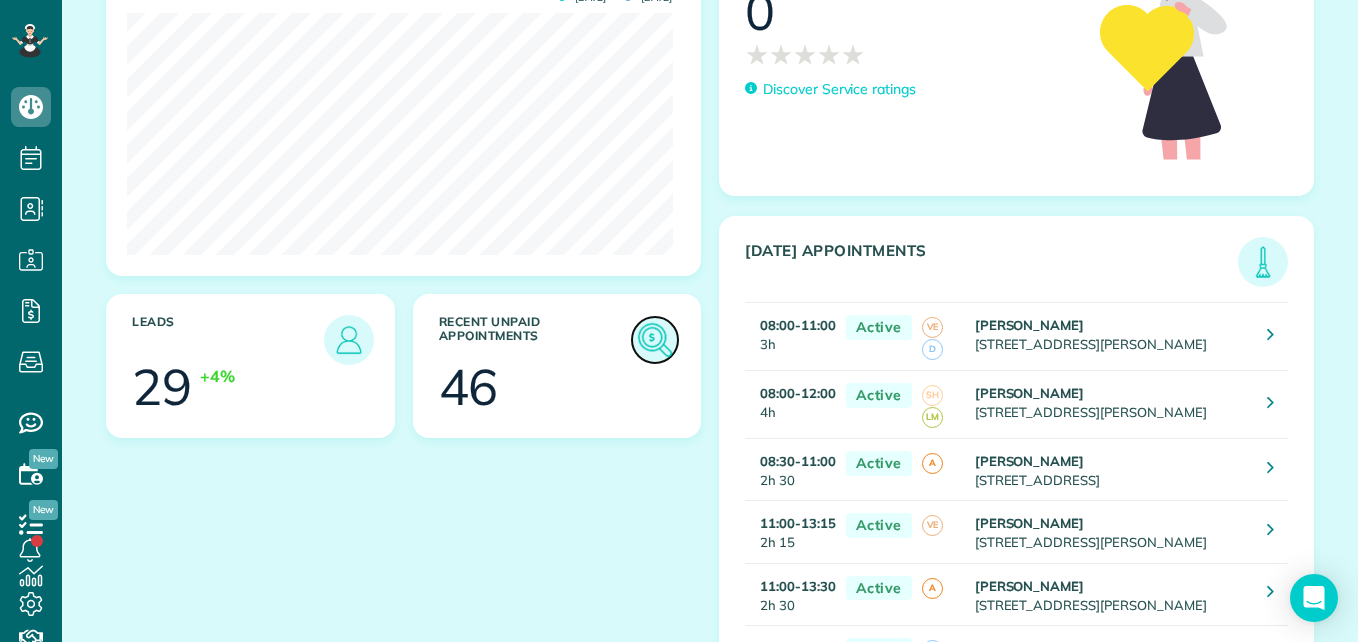 click at bounding box center (655, 340) 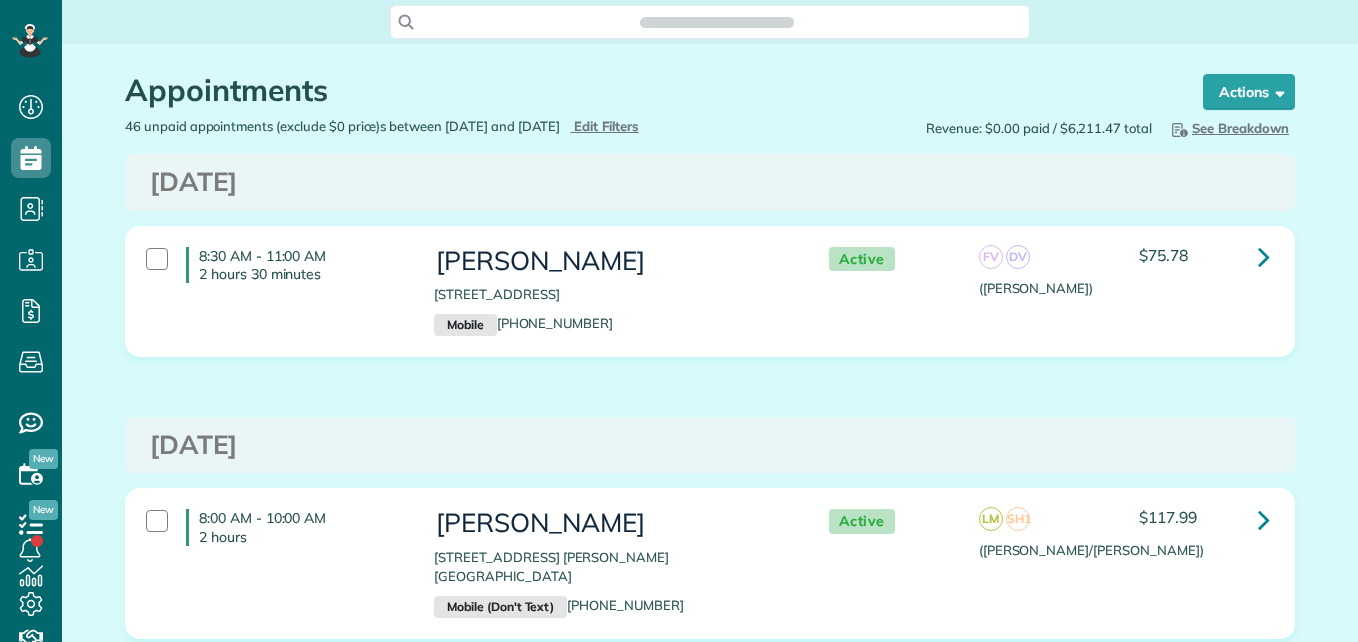 scroll, scrollTop: 0, scrollLeft: 0, axis: both 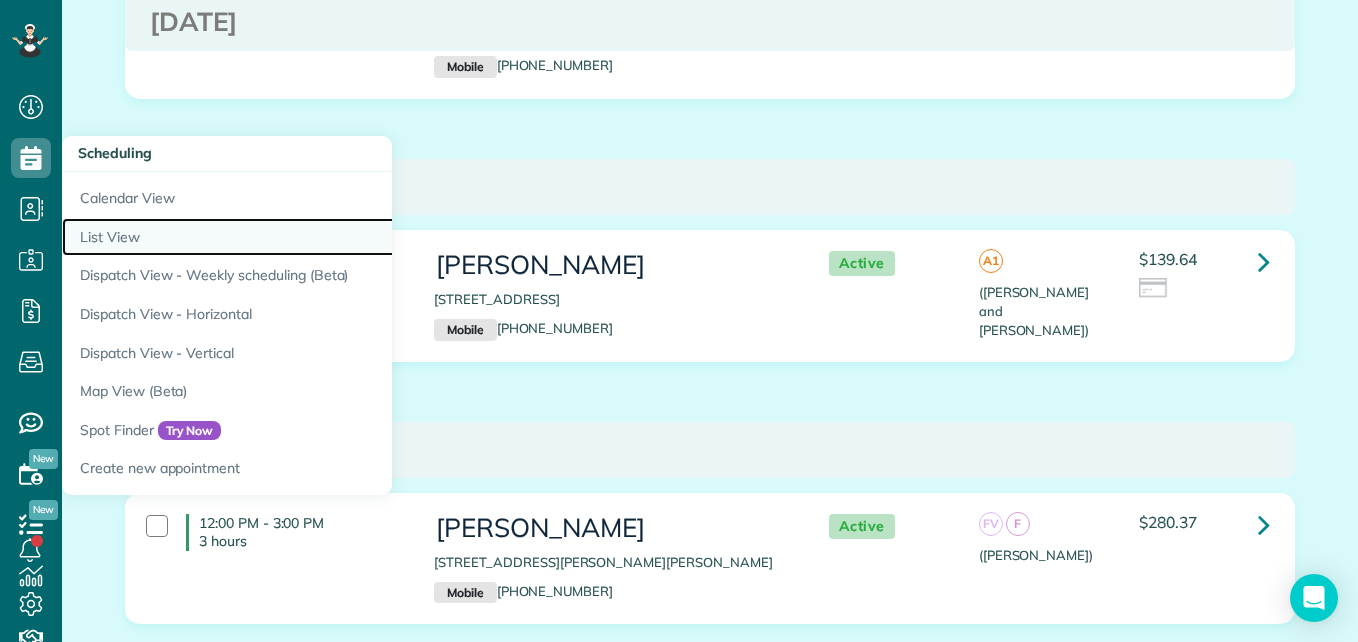 click on "List View" at bounding box center (312, 237) 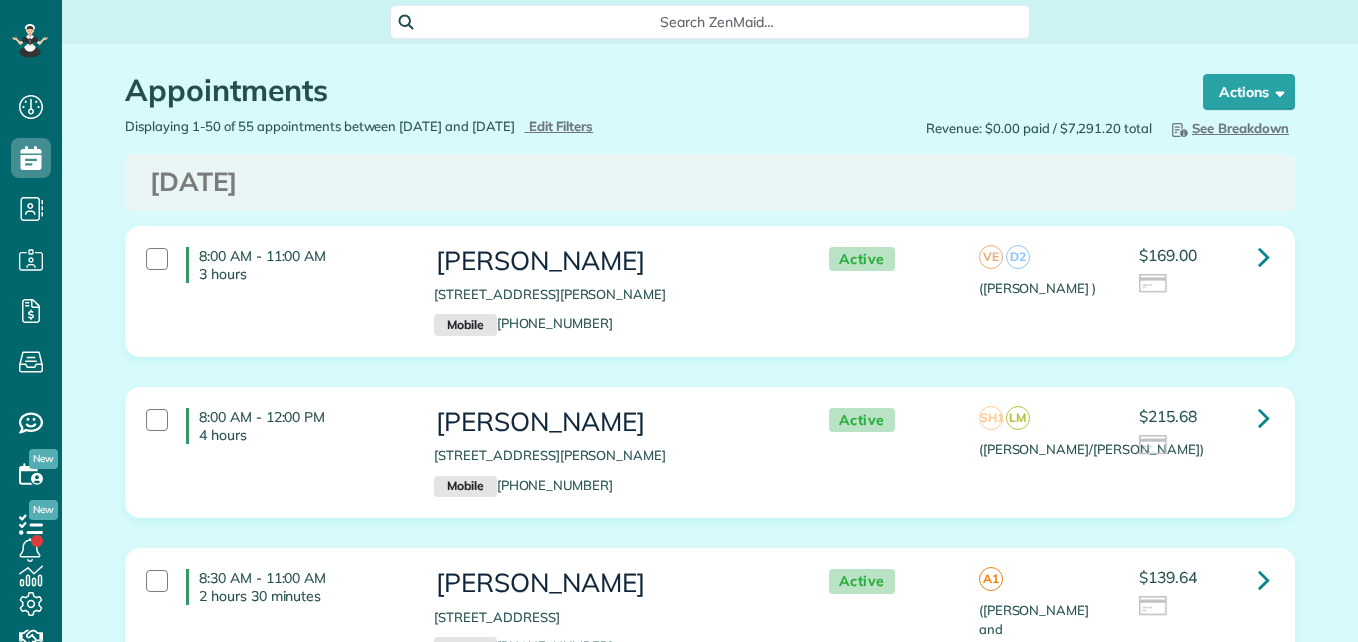 scroll, scrollTop: 0, scrollLeft: 0, axis: both 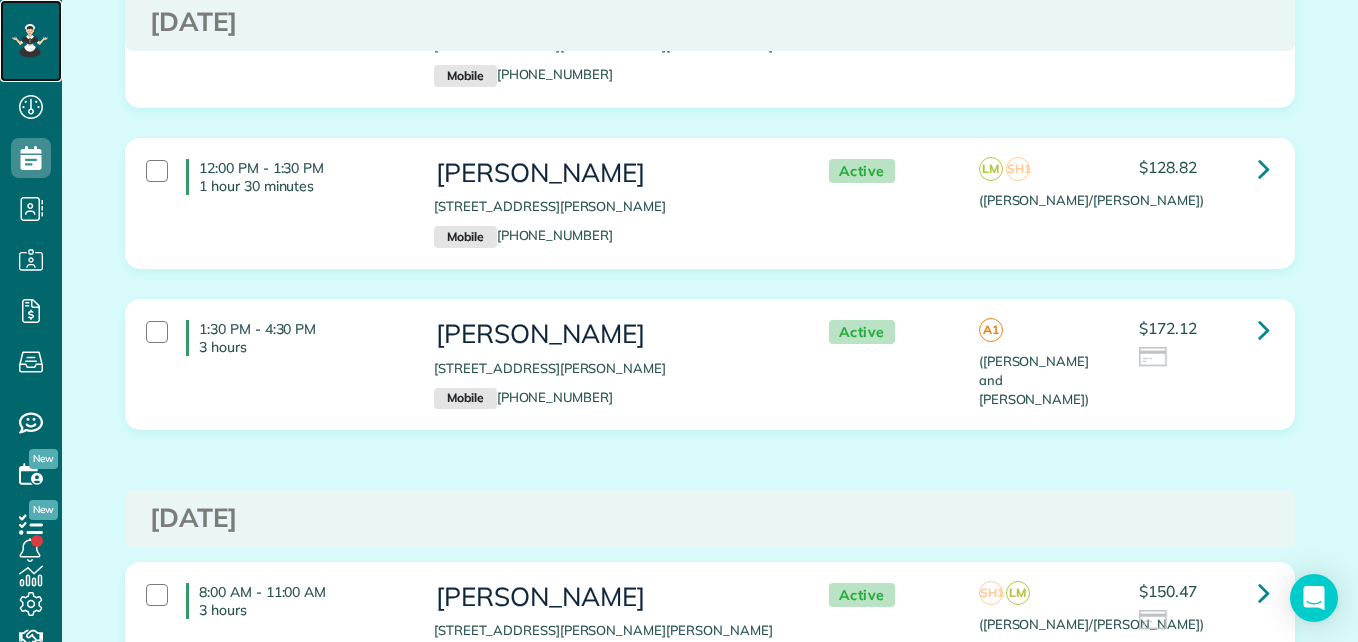 click 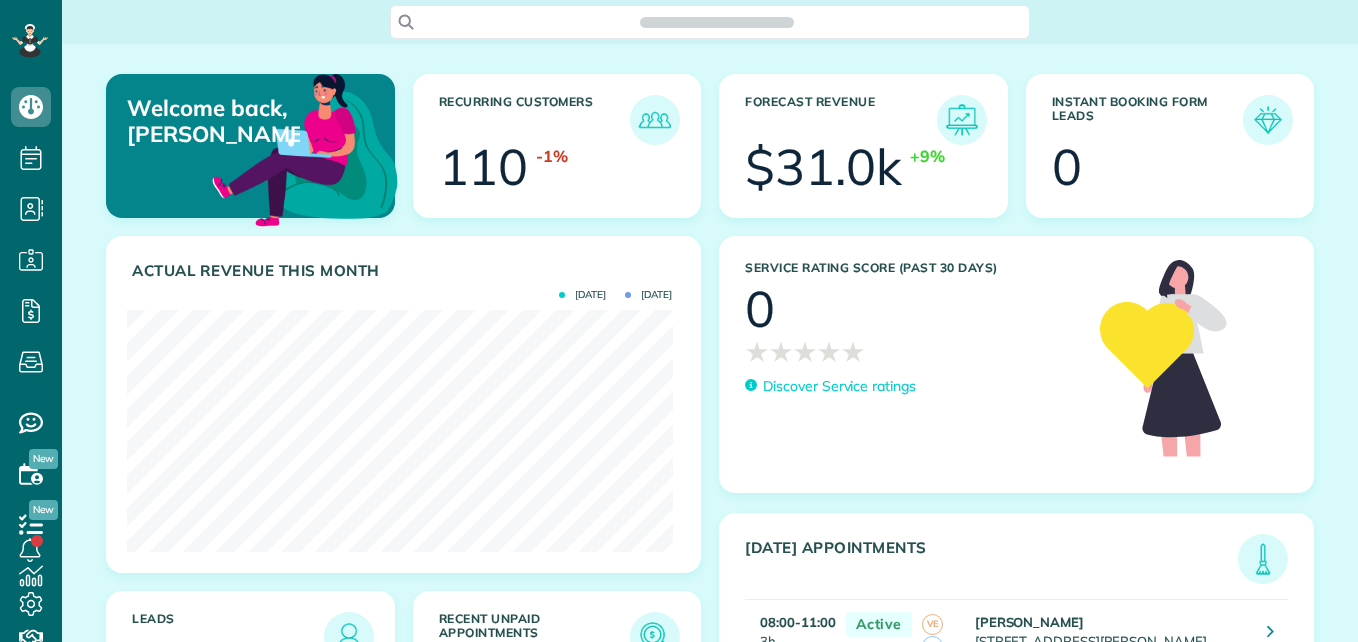 scroll, scrollTop: 0, scrollLeft: 0, axis: both 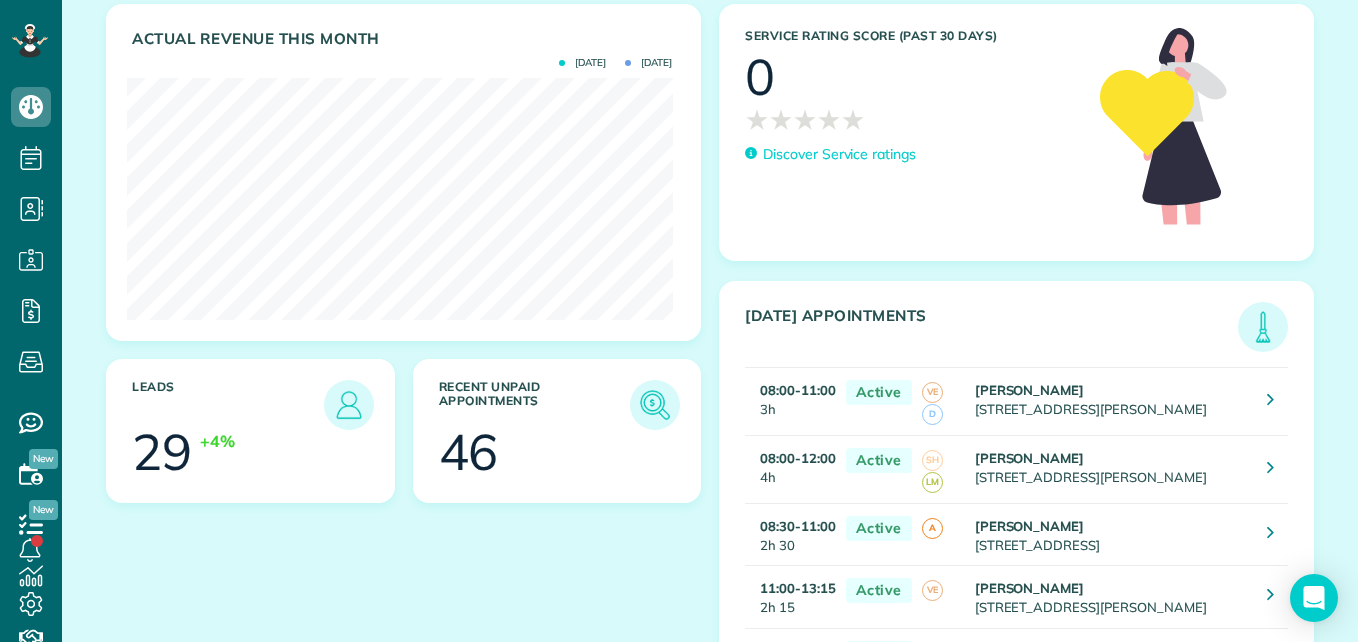 click on "Recent unpaid appointments" at bounding box center [535, 405] 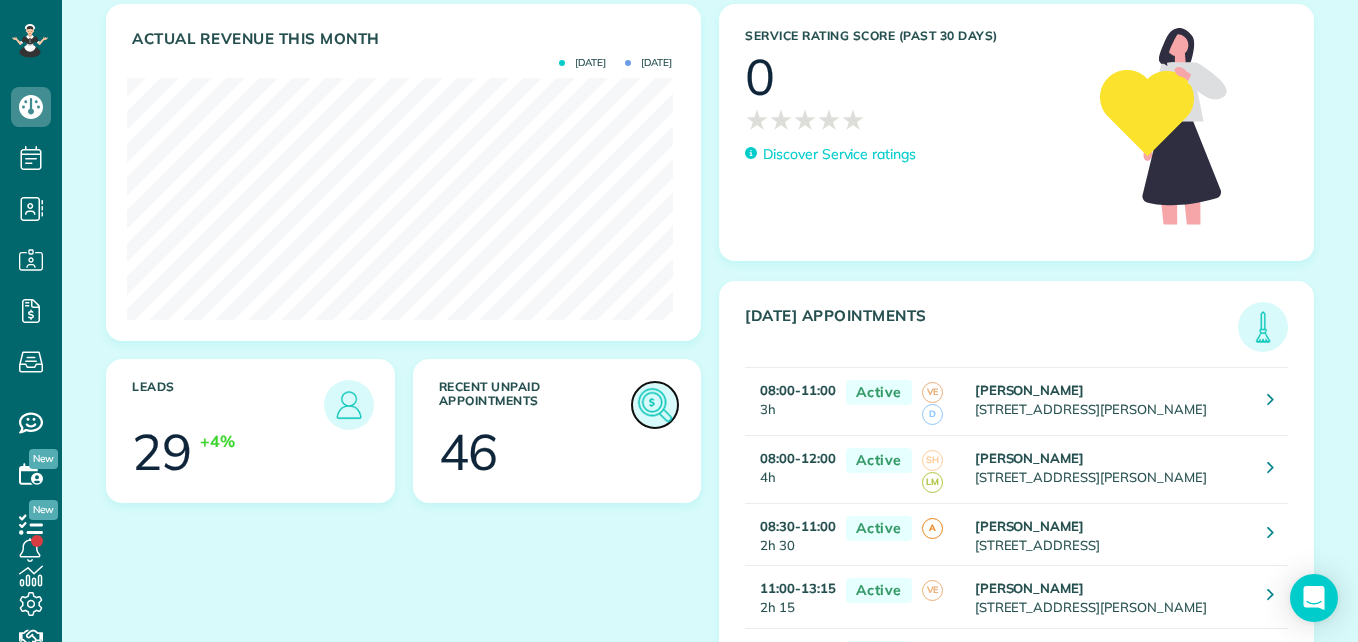 click at bounding box center (655, 405) 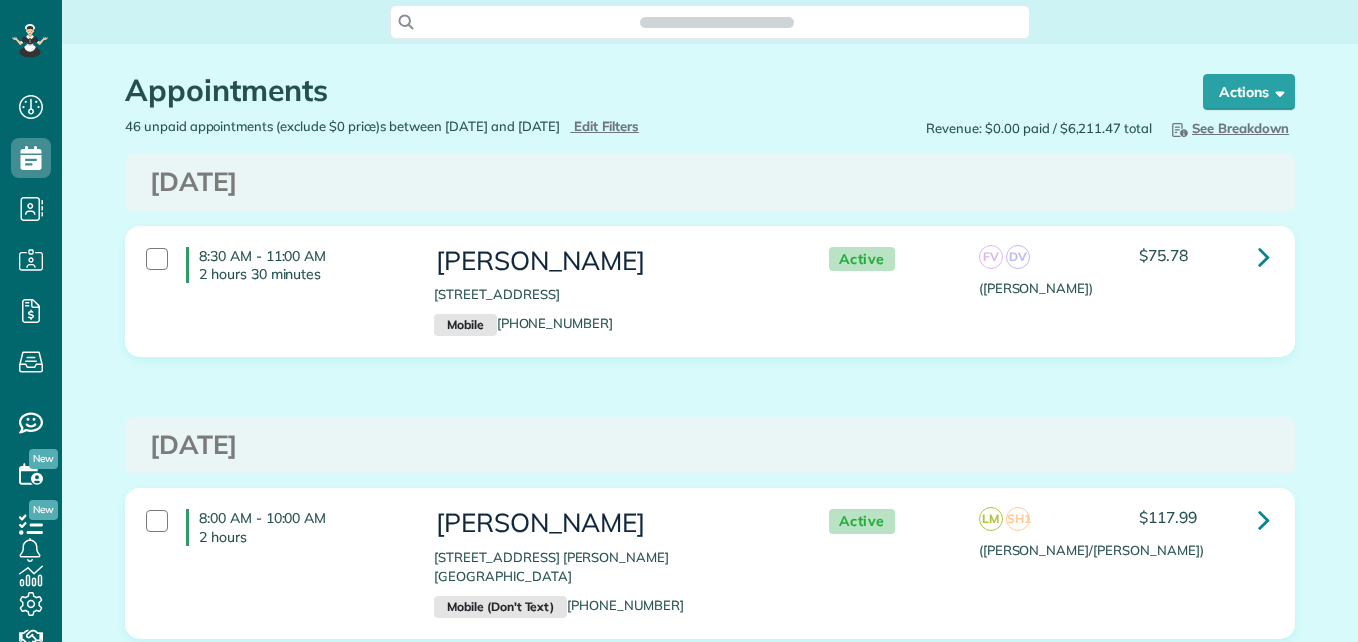 scroll, scrollTop: 0, scrollLeft: 0, axis: both 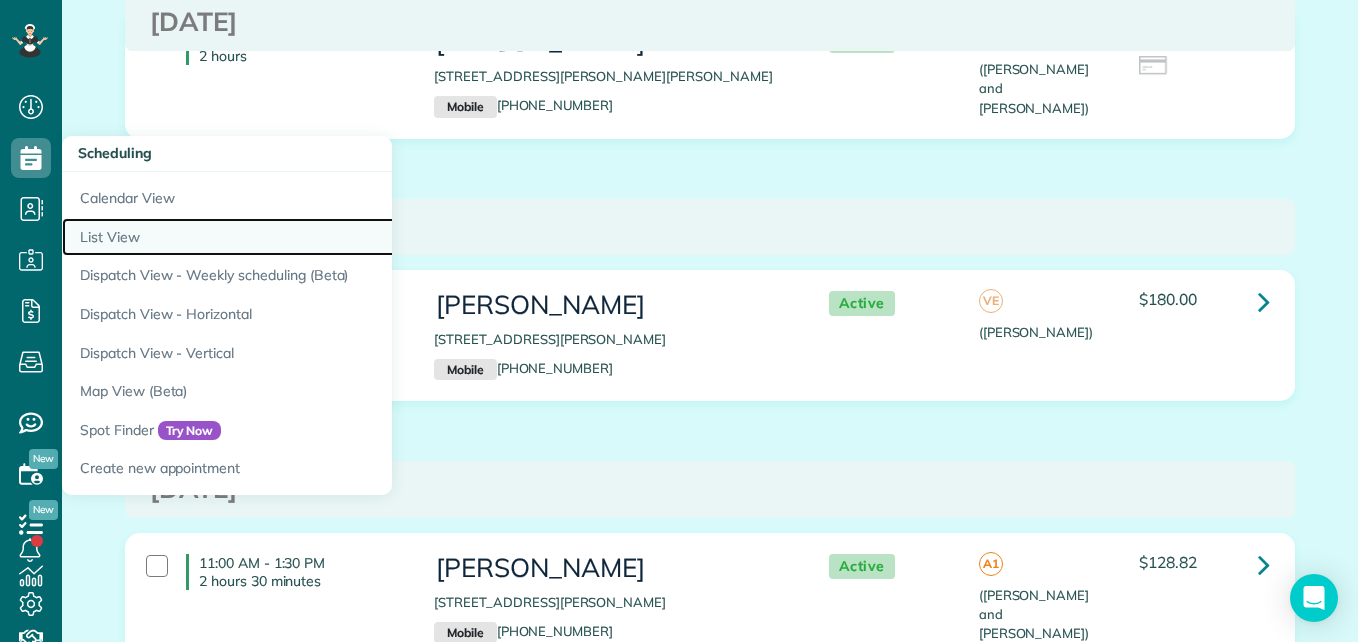 click on "List View" at bounding box center [312, 237] 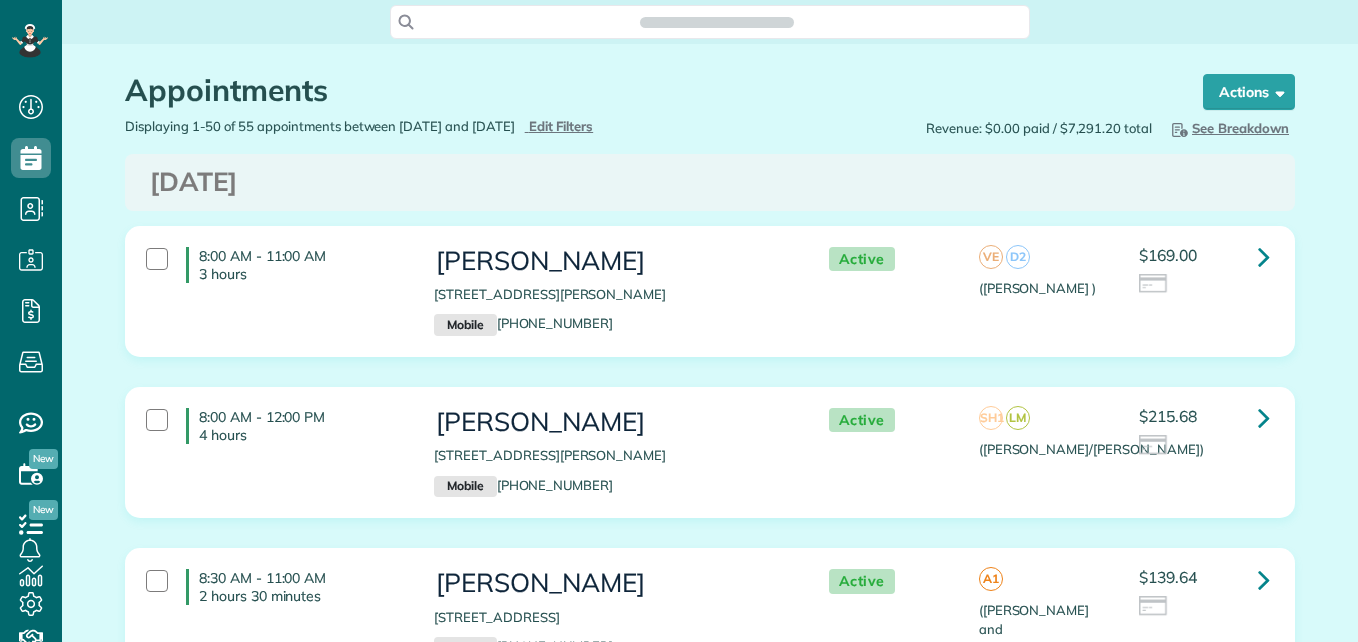 scroll, scrollTop: 0, scrollLeft: 0, axis: both 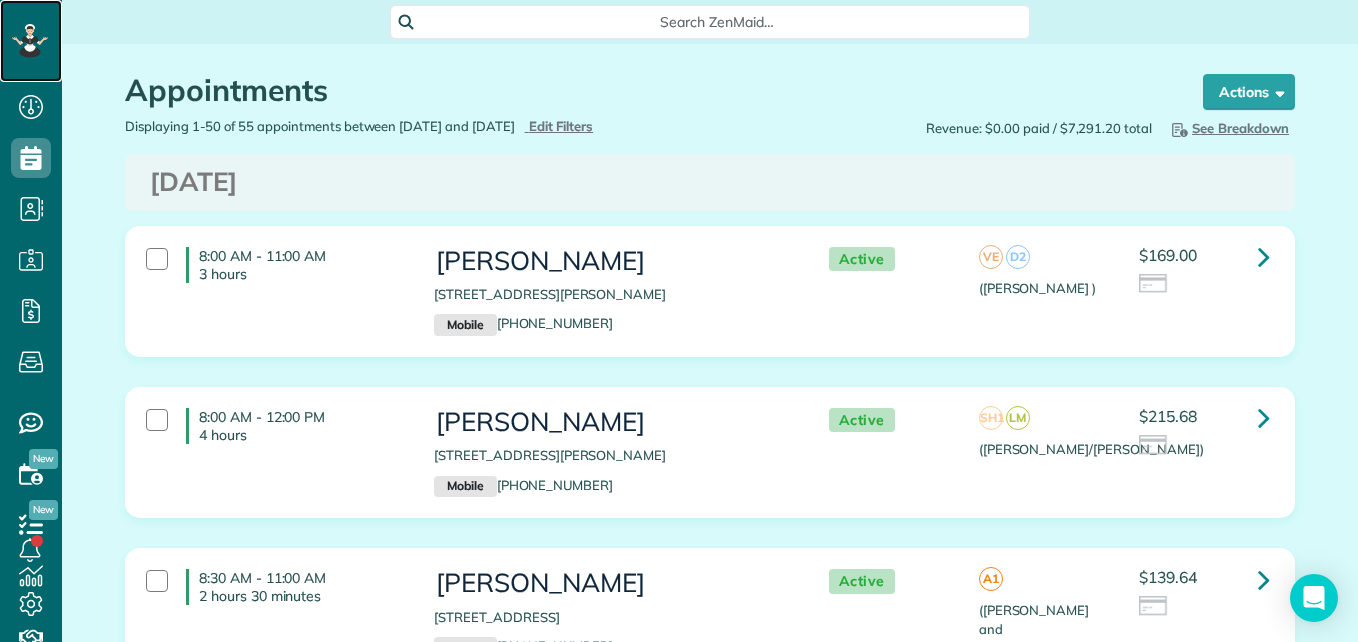 click 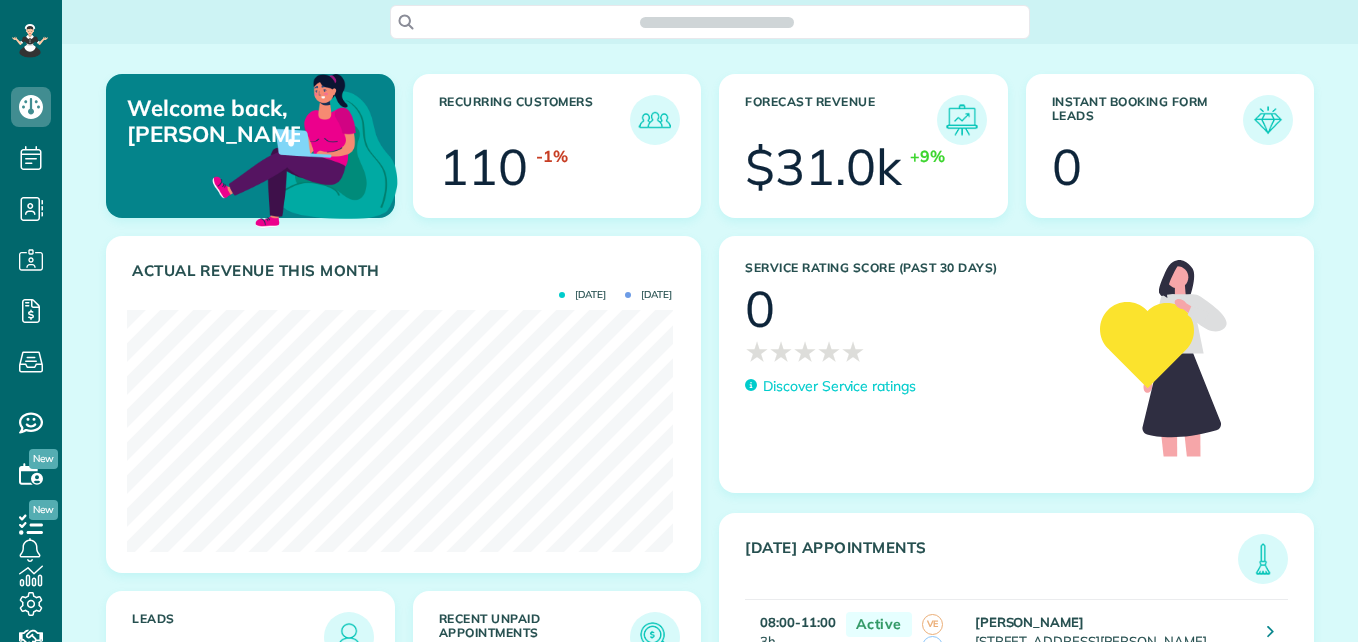 scroll, scrollTop: 0, scrollLeft: 0, axis: both 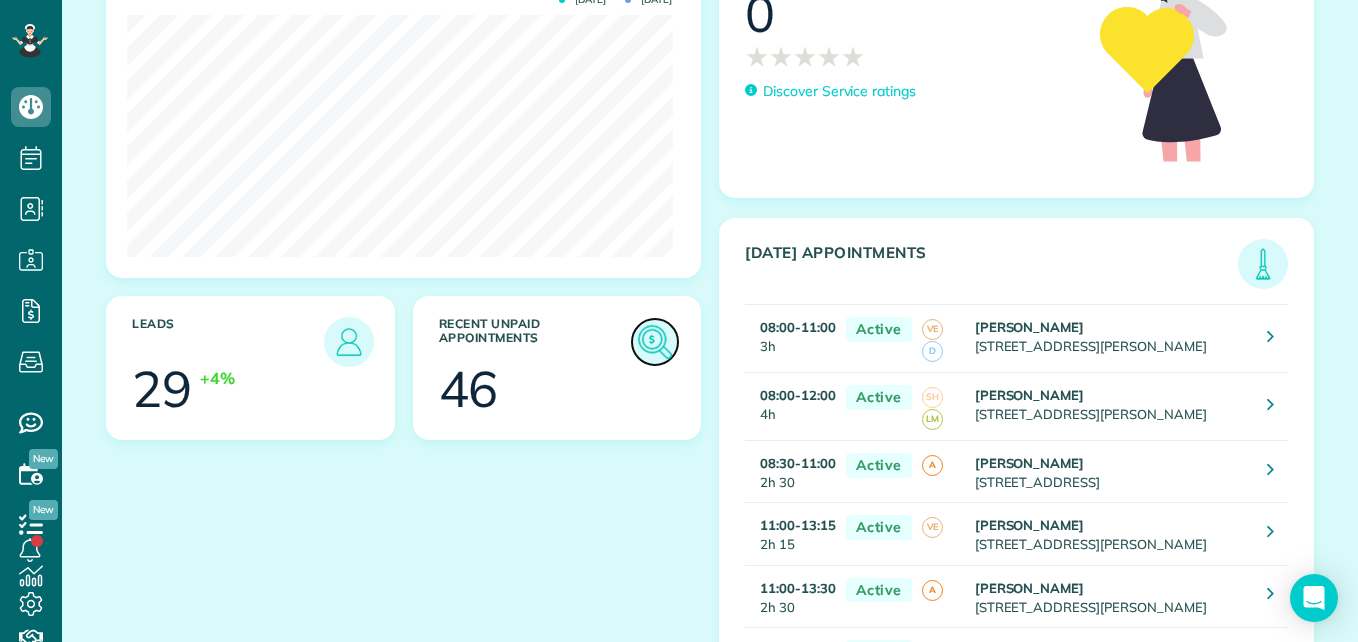click at bounding box center [655, 342] 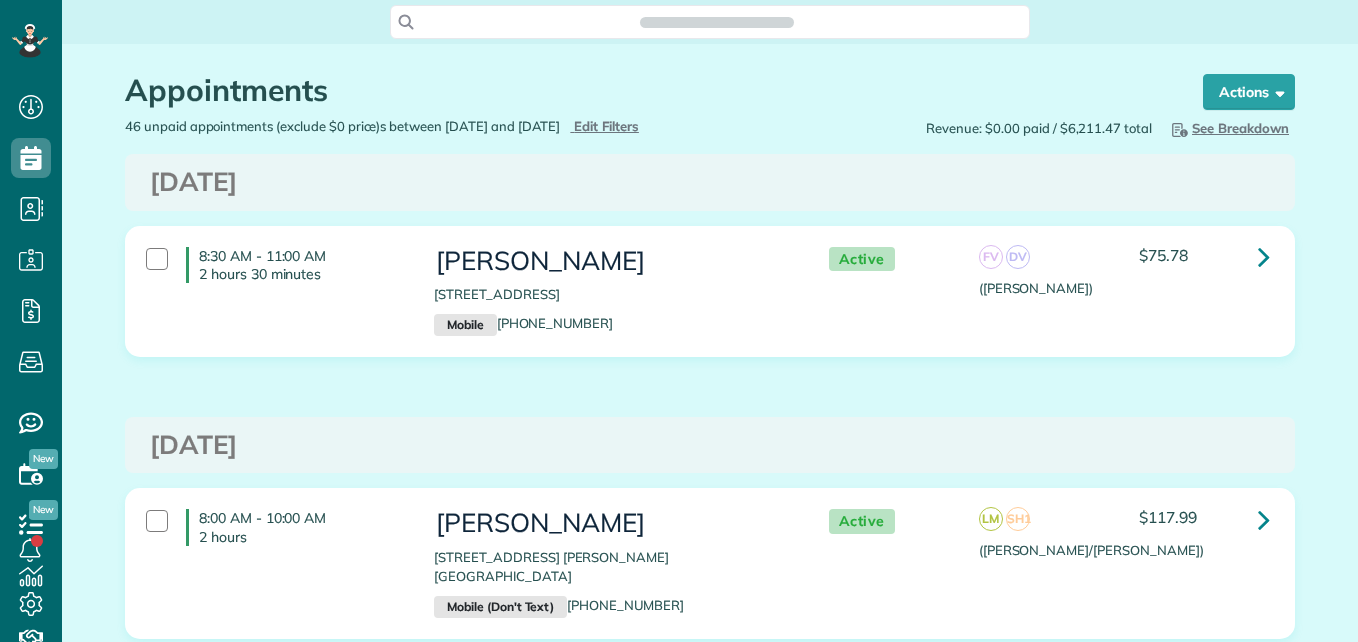 scroll, scrollTop: 0, scrollLeft: 0, axis: both 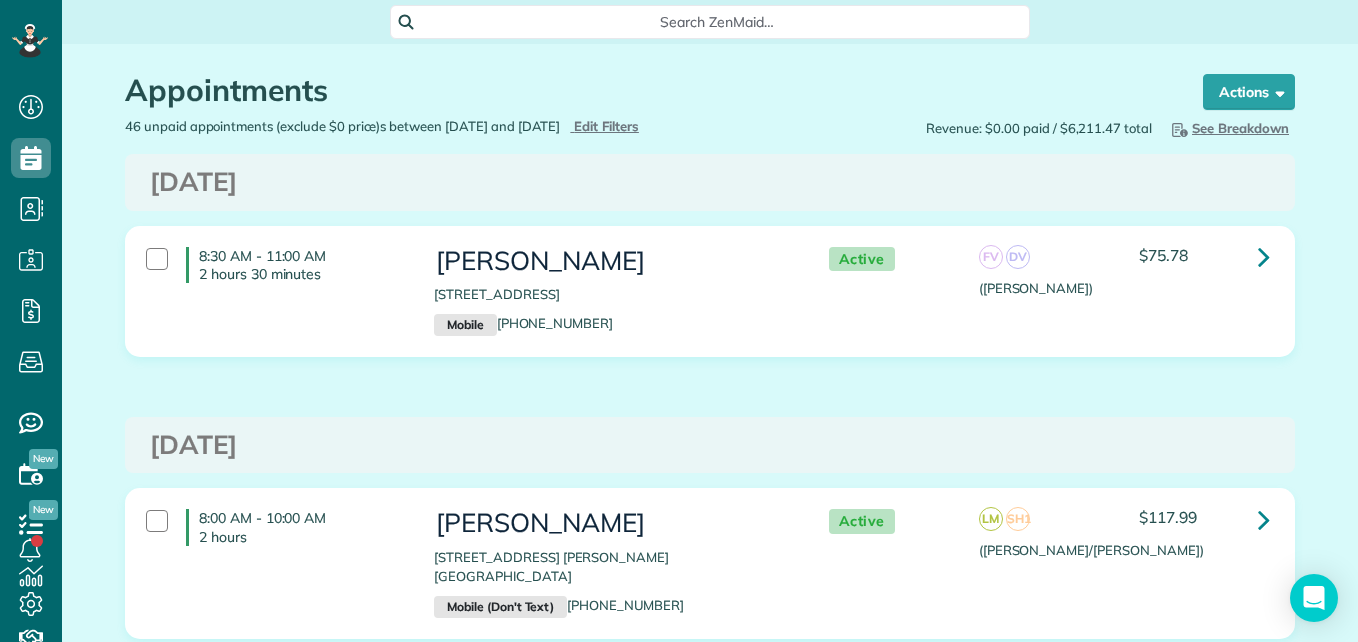click on "Search ZenMaid…" at bounding box center (710, 22) 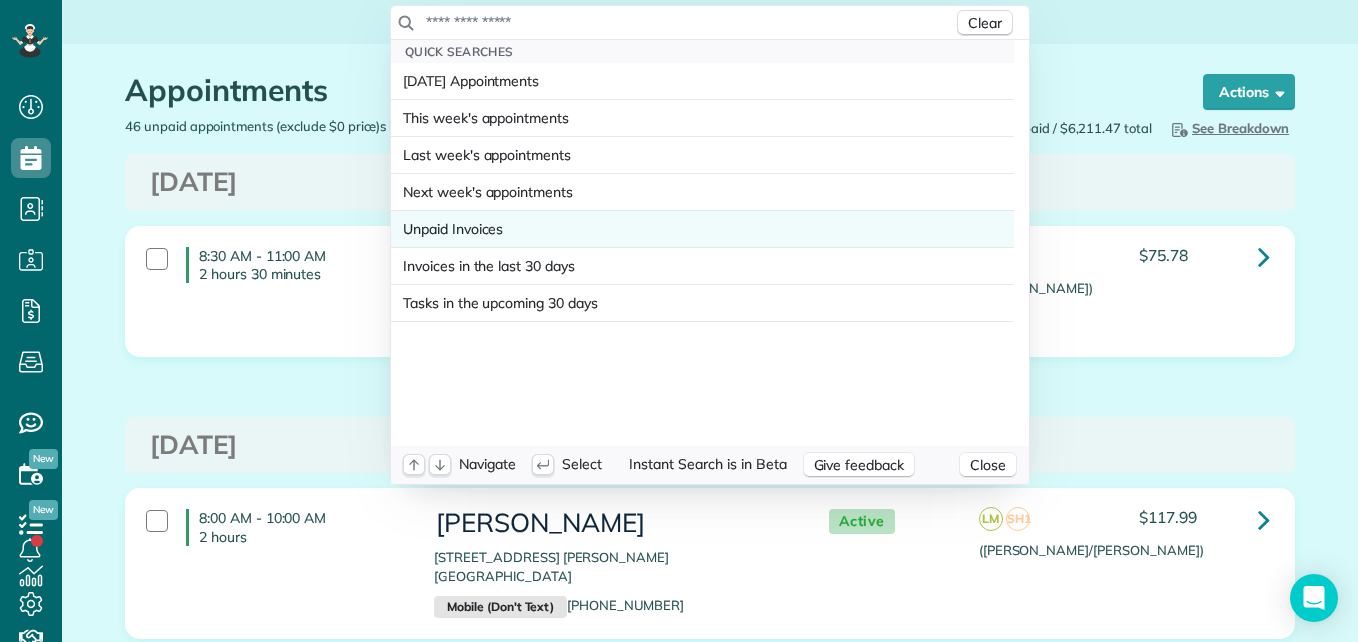 click on "Unpaid Invoices" at bounding box center [453, 229] 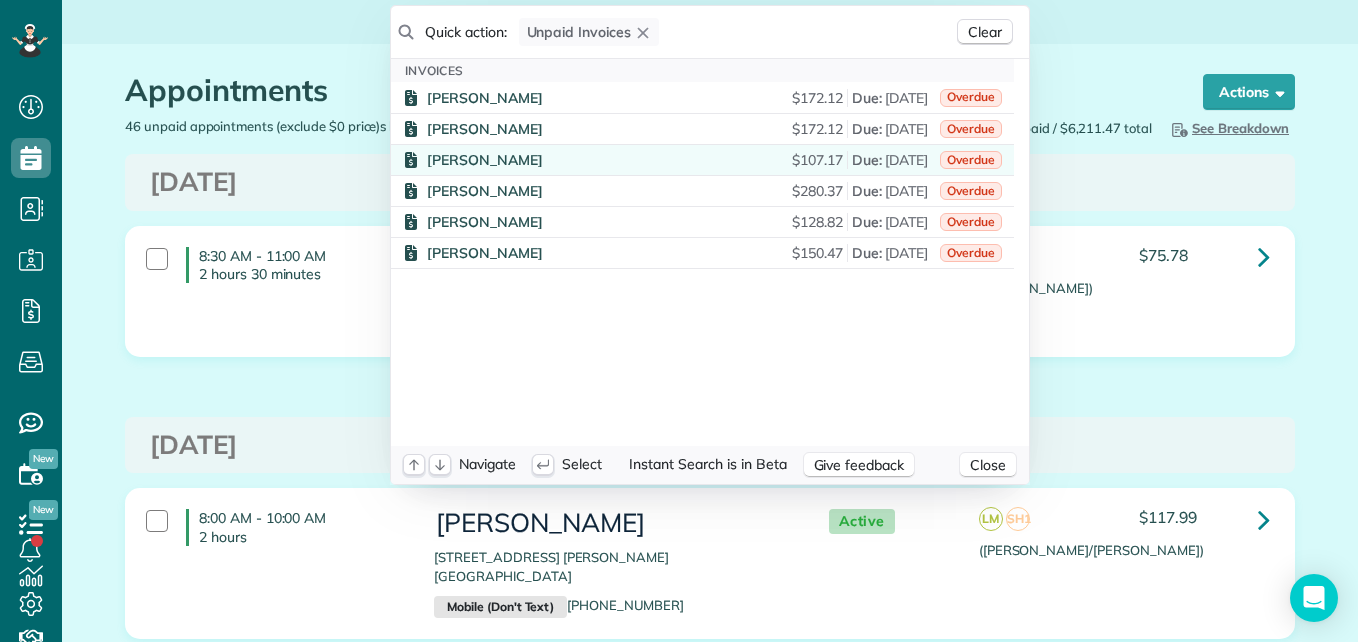 click on "[PERSON_NAME]" at bounding box center (485, 160) 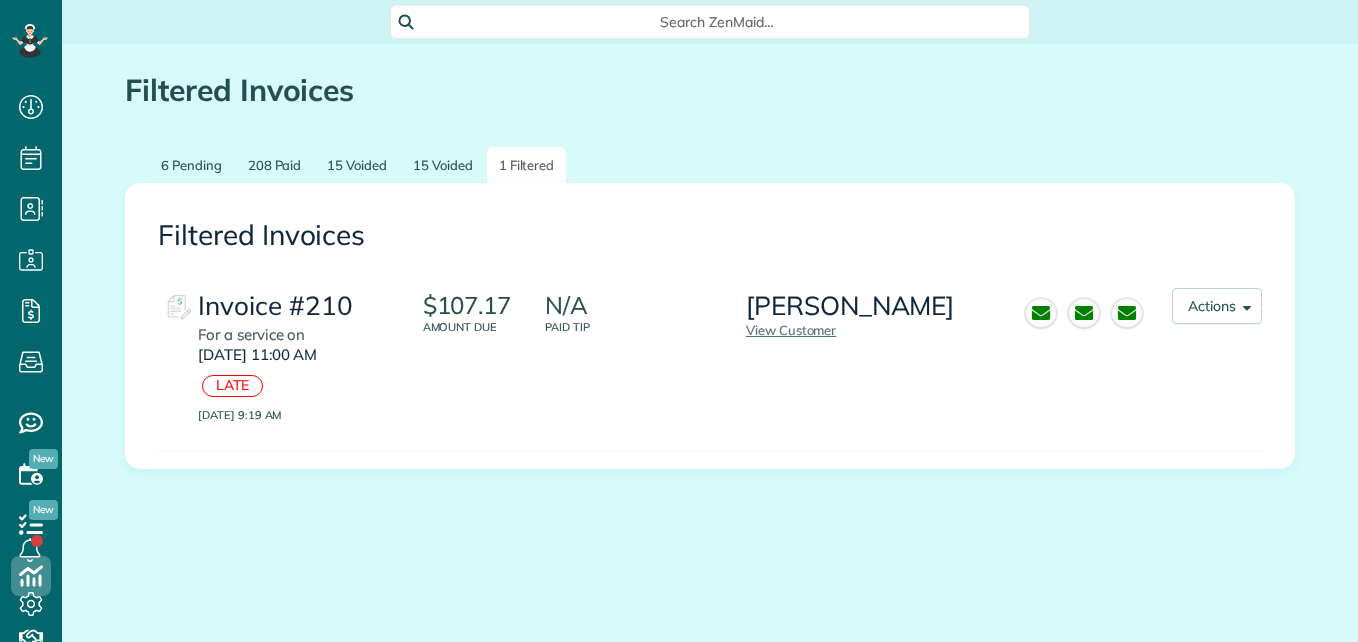scroll, scrollTop: 0, scrollLeft: 0, axis: both 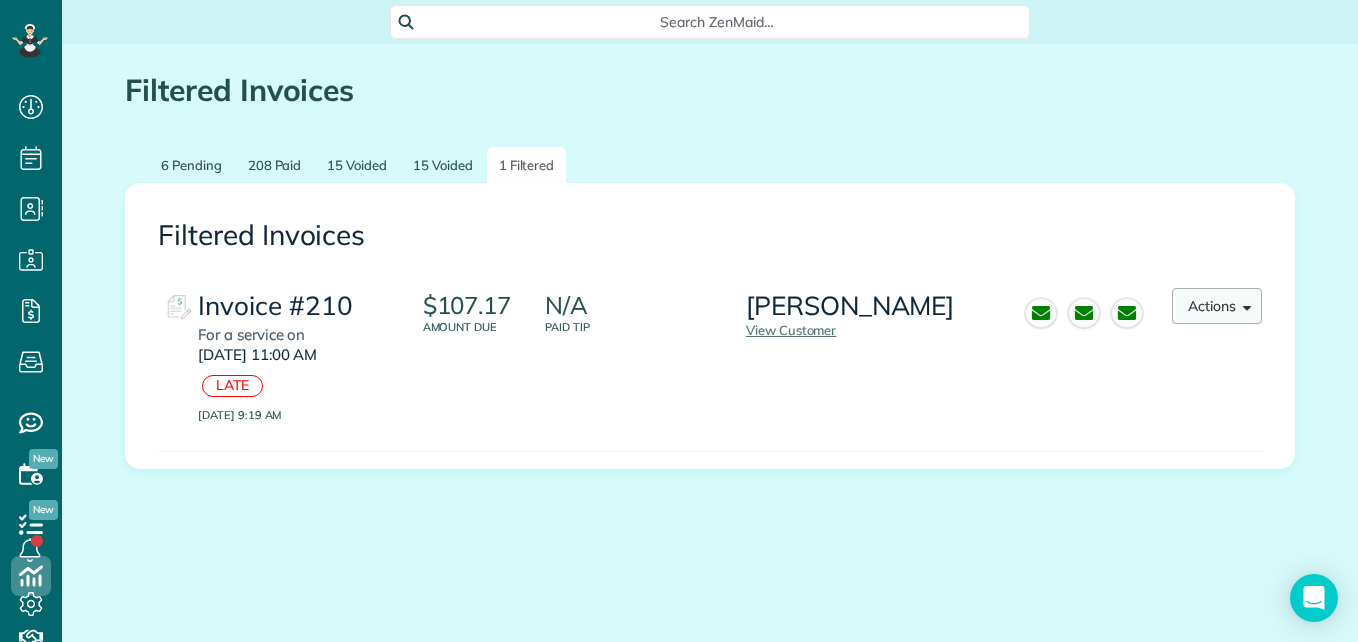 click on "Actions" at bounding box center [1217, 306] 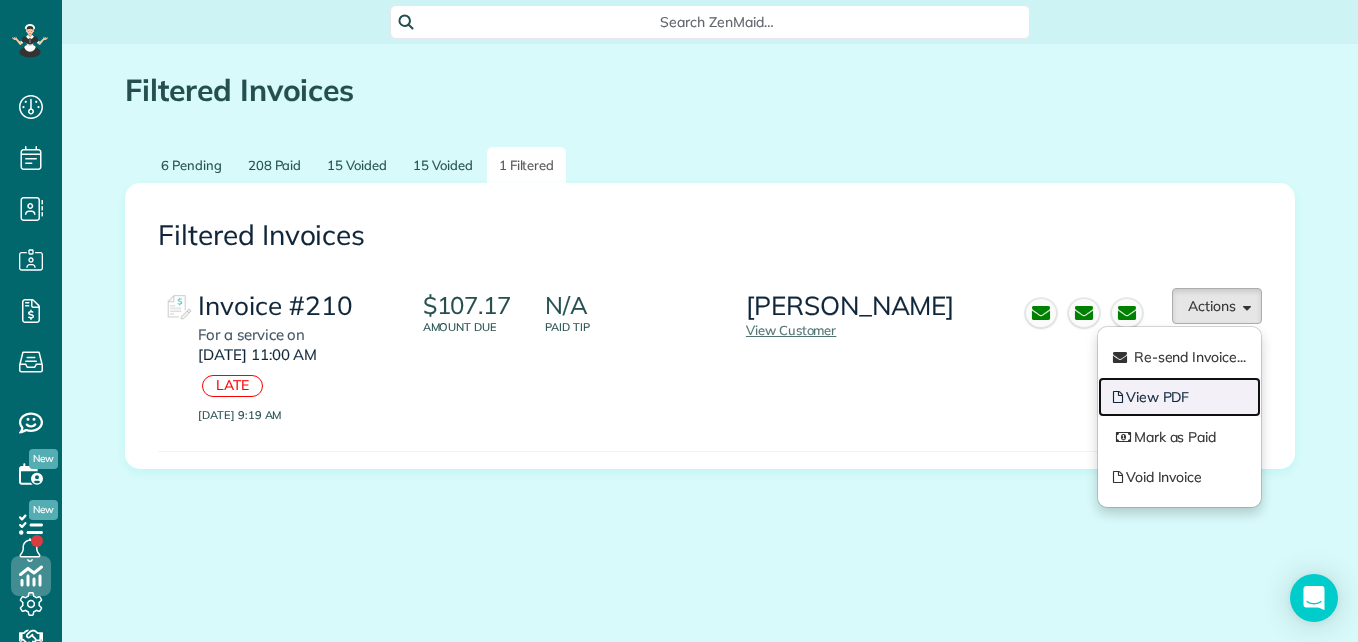 click on "View PDF" at bounding box center [1179, 397] 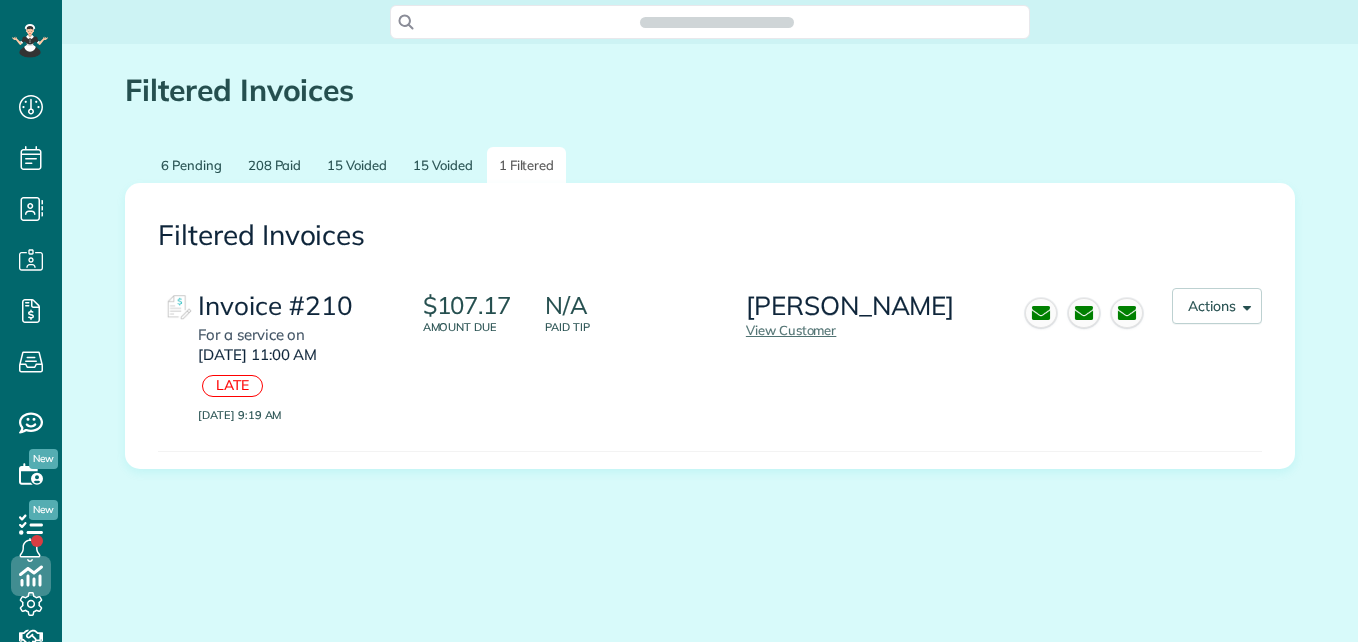 scroll, scrollTop: 0, scrollLeft: 0, axis: both 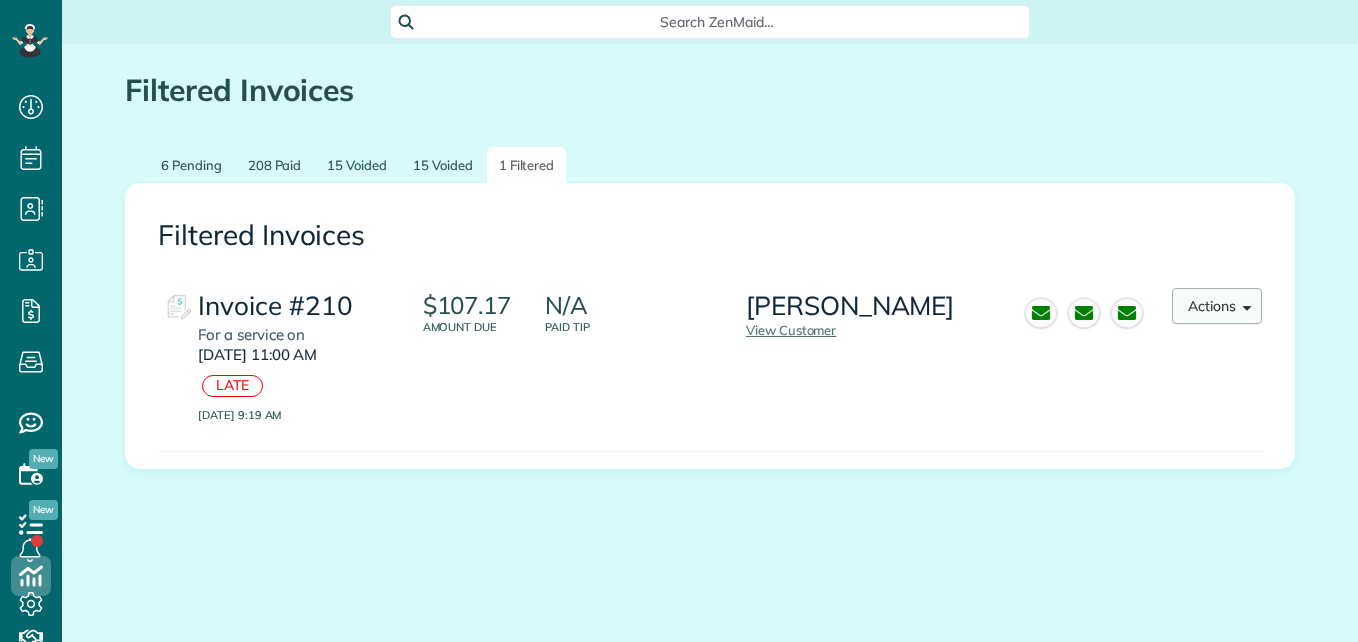 click on "Actions" at bounding box center (1217, 306) 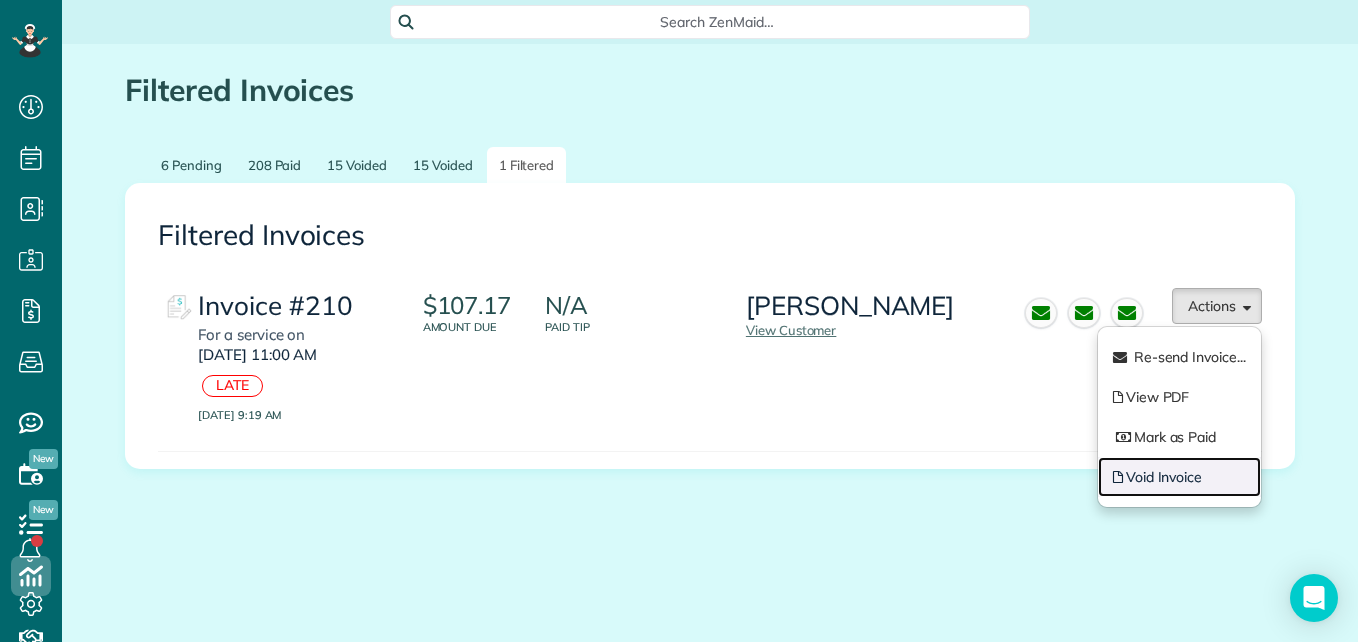 click on "Void Invoice" at bounding box center [1179, 477] 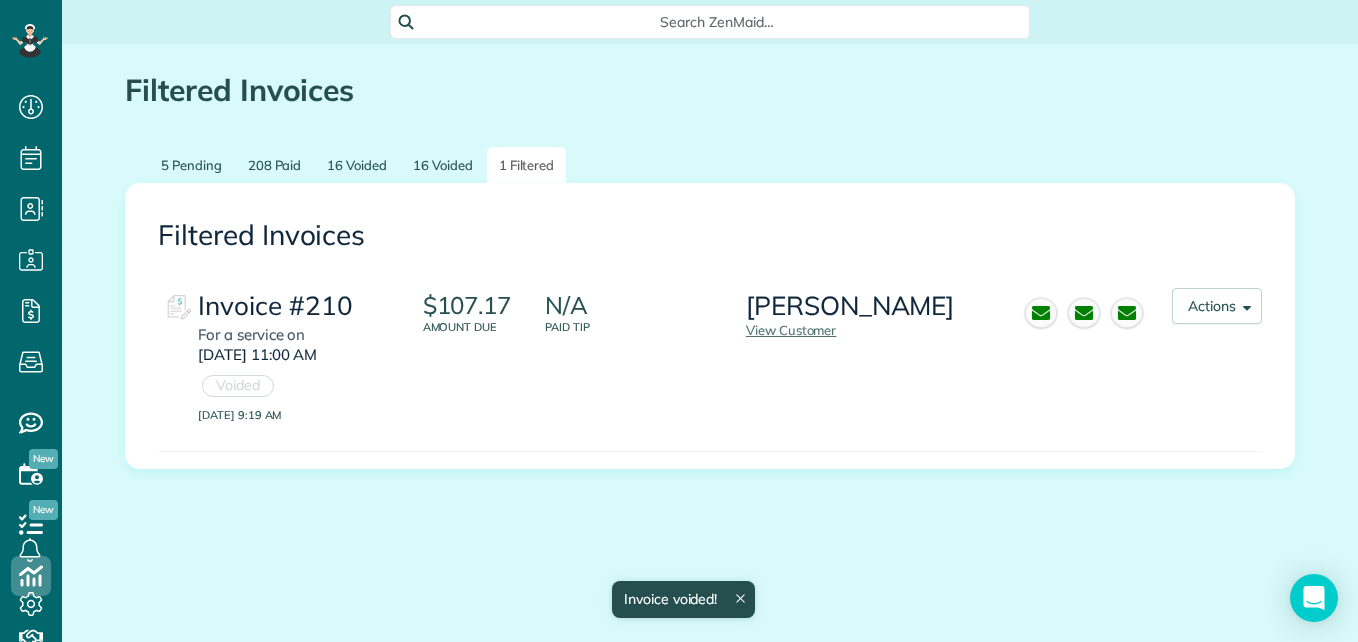 scroll, scrollTop: 0, scrollLeft: 0, axis: both 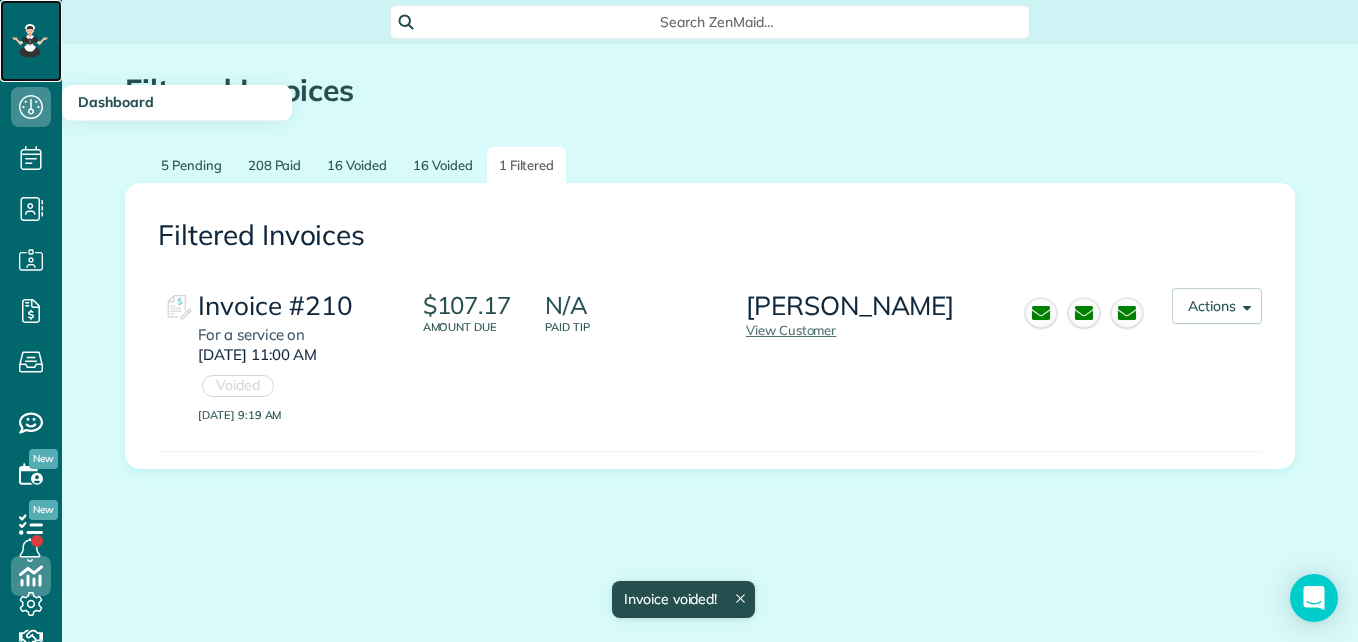 click 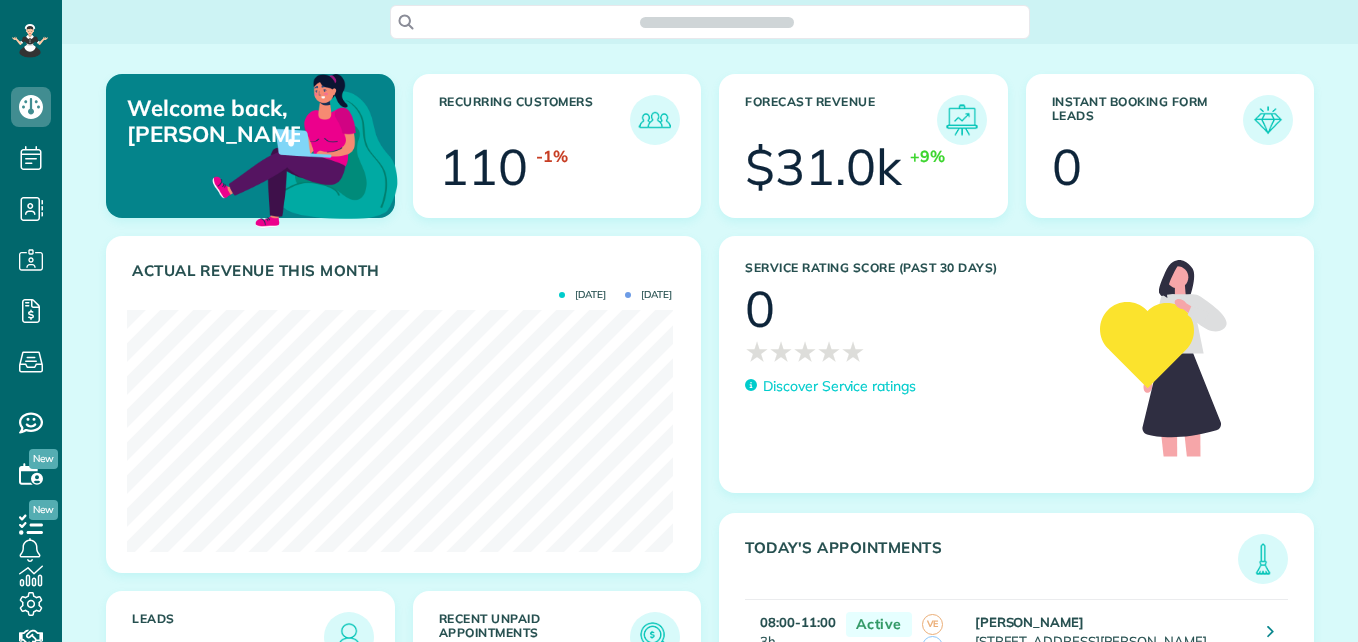 scroll, scrollTop: 0, scrollLeft: 0, axis: both 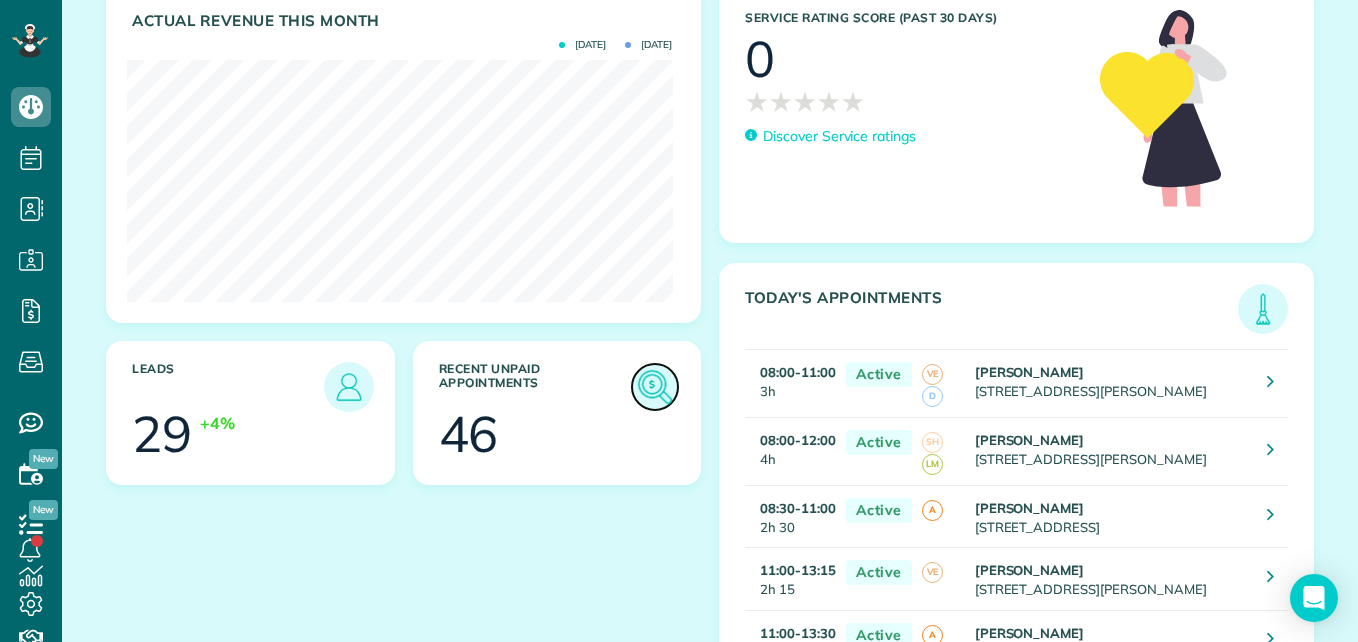 click at bounding box center (655, 387) 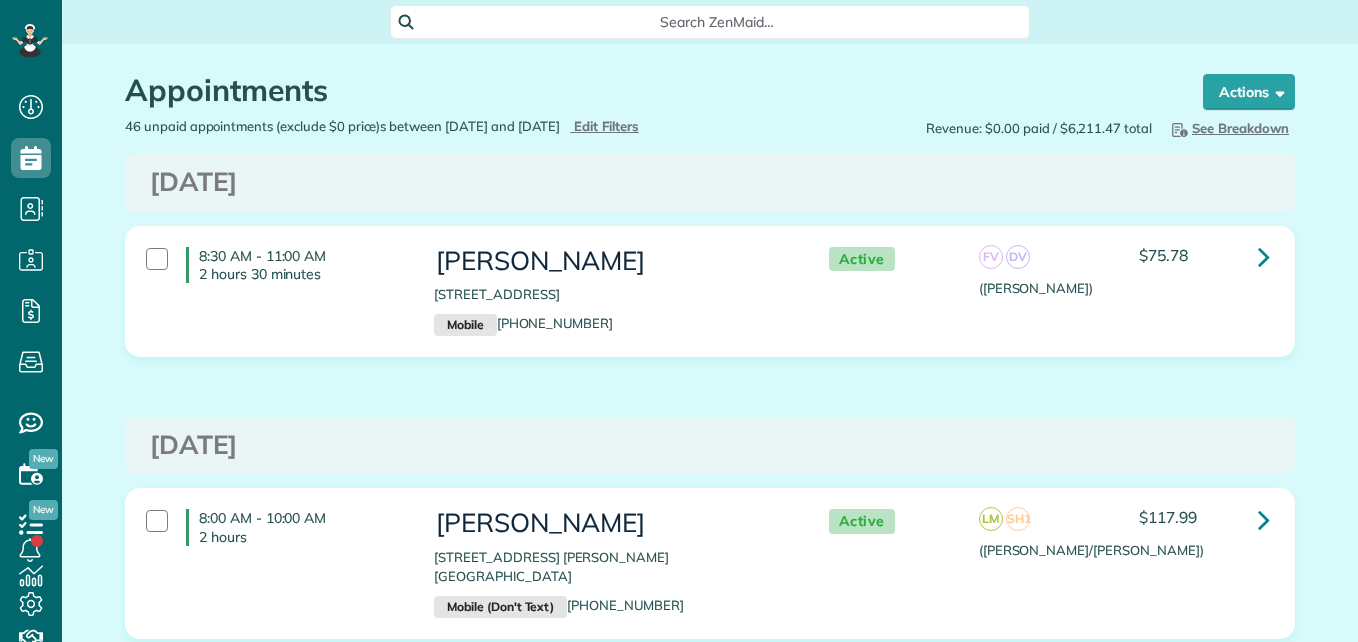 scroll, scrollTop: 0, scrollLeft: 0, axis: both 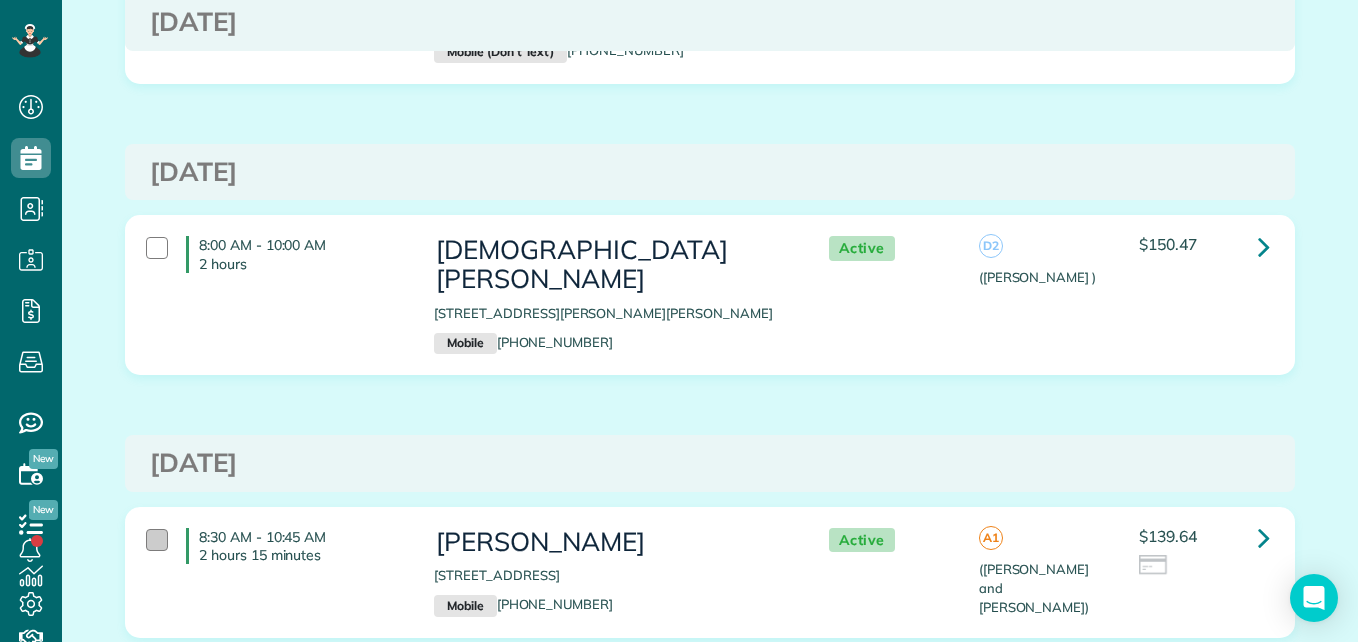 click at bounding box center [157, 540] 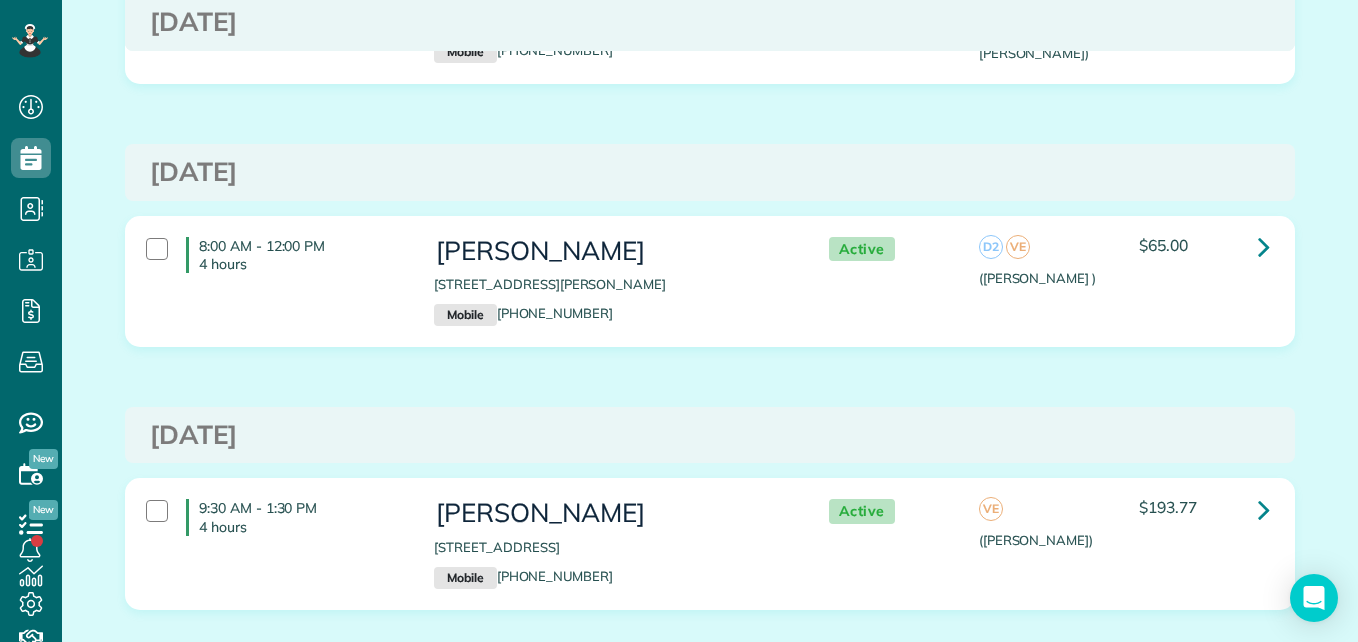 scroll, scrollTop: 1165, scrollLeft: 0, axis: vertical 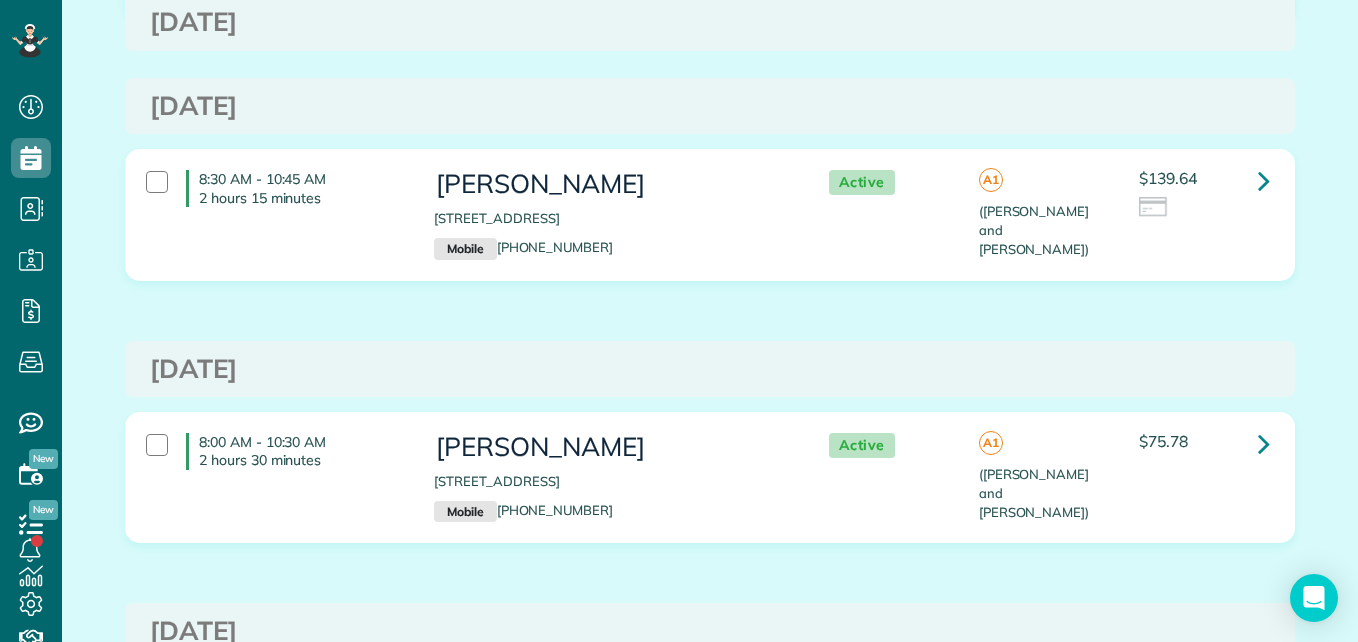 click on "8:30 AM - 10:45 AM
2 hours  15 minutes" at bounding box center [275, 188] 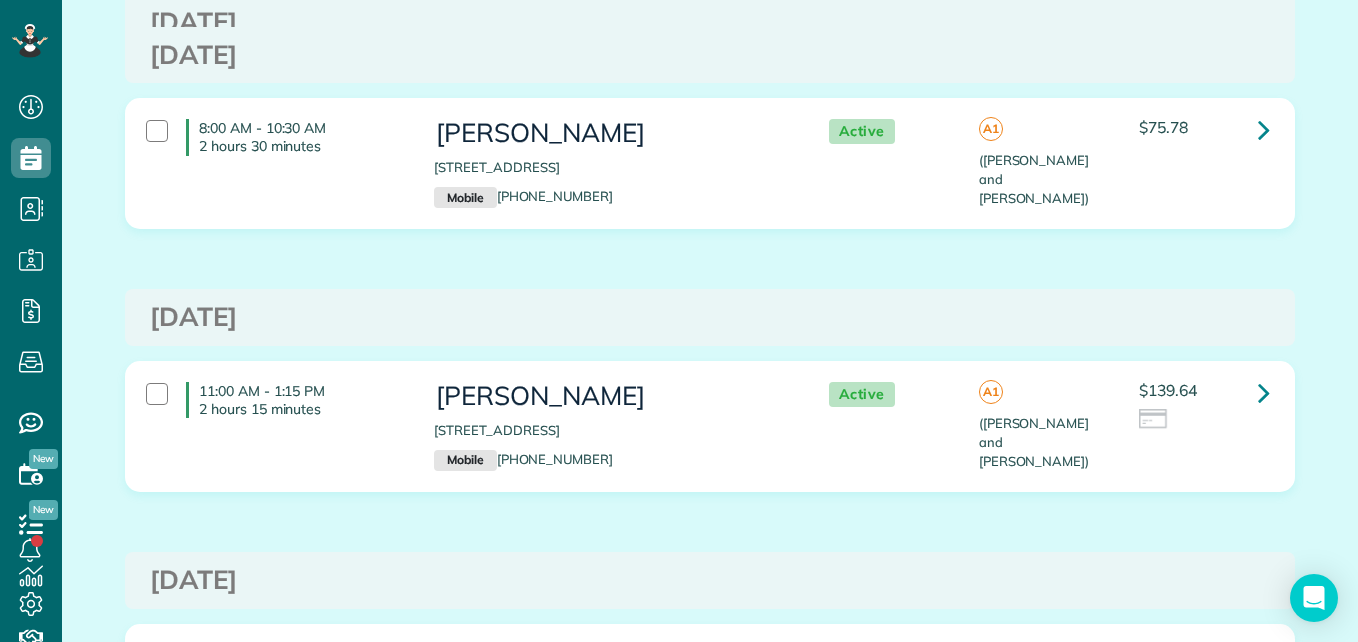 scroll, scrollTop: 2034, scrollLeft: 0, axis: vertical 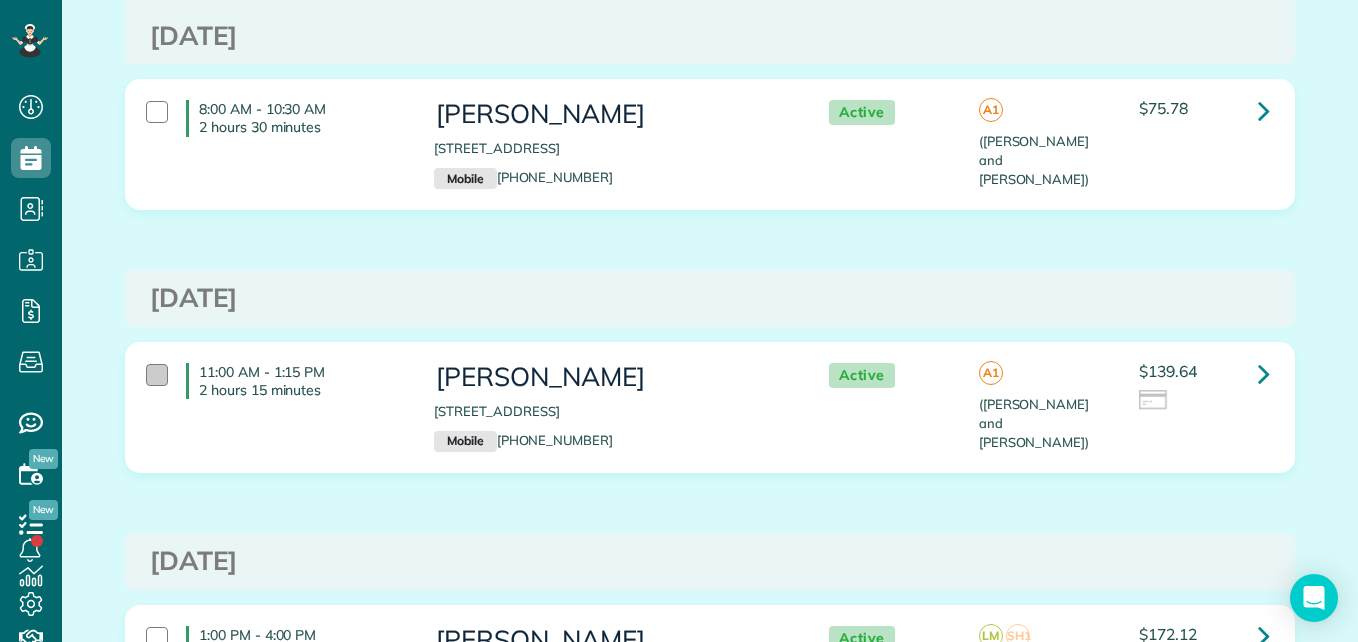 click at bounding box center [157, 375] 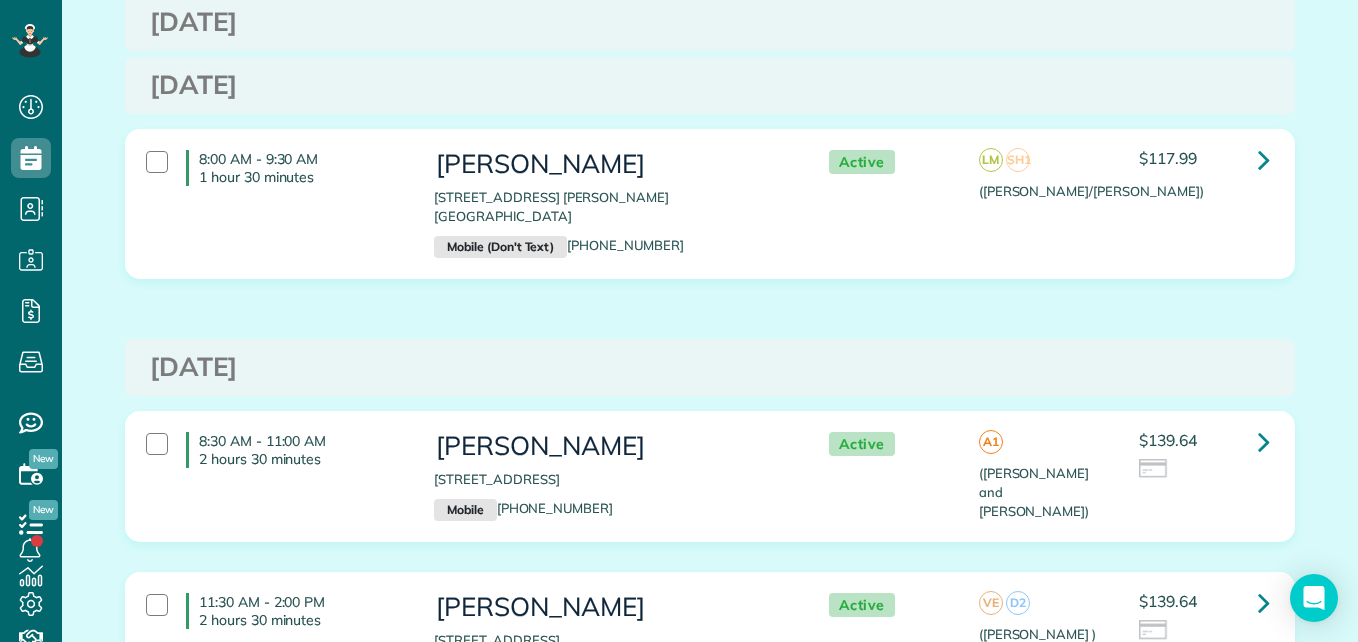scroll, scrollTop: 2792, scrollLeft: 0, axis: vertical 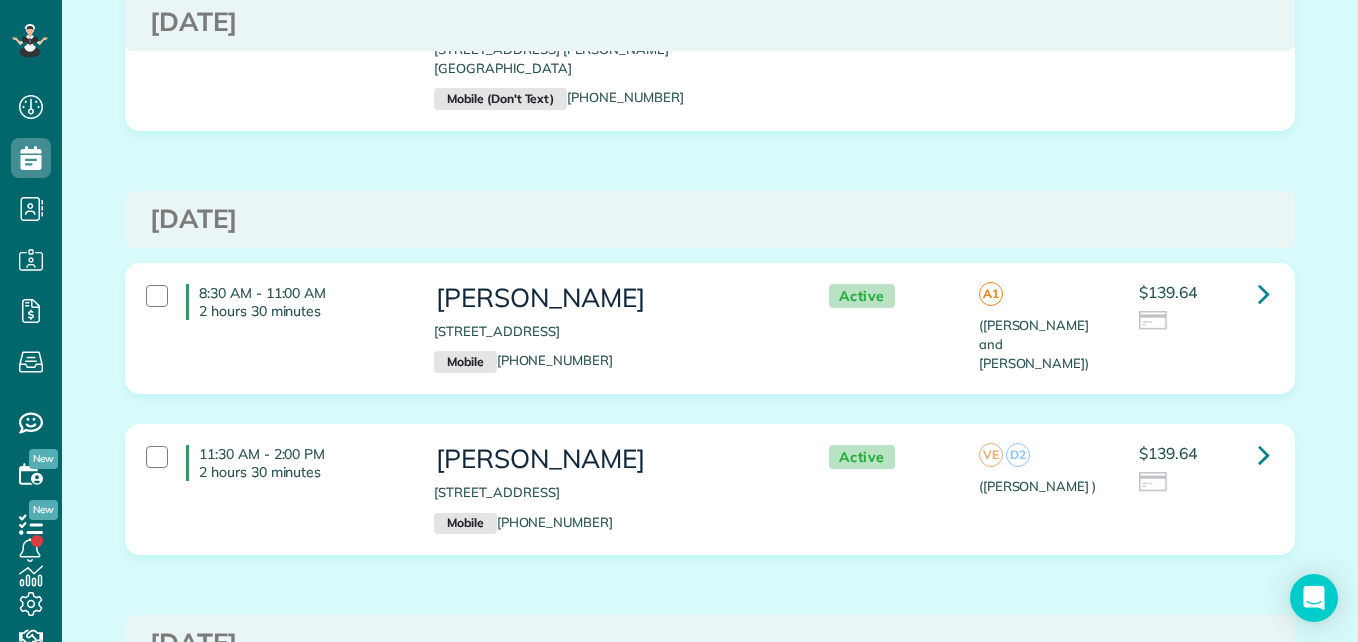 click on "8:30 AM - 11:00 AM
2 hours  30 minutes" at bounding box center (275, 302) 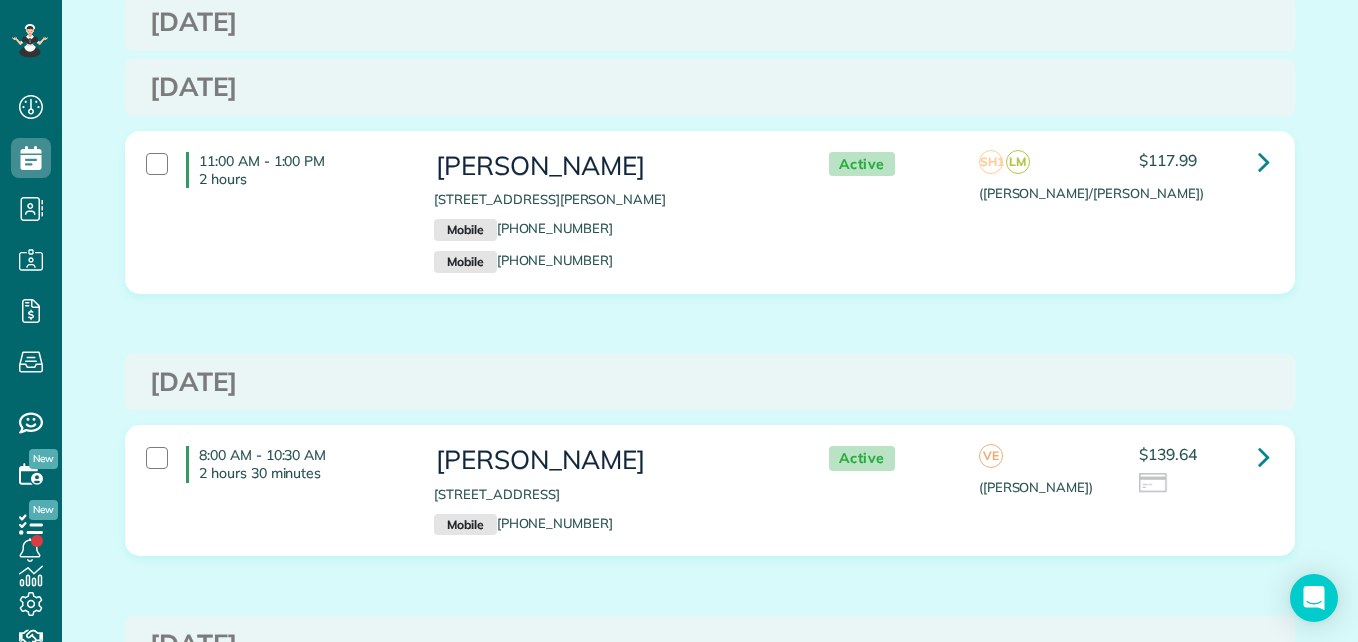scroll, scrollTop: 3938, scrollLeft: 0, axis: vertical 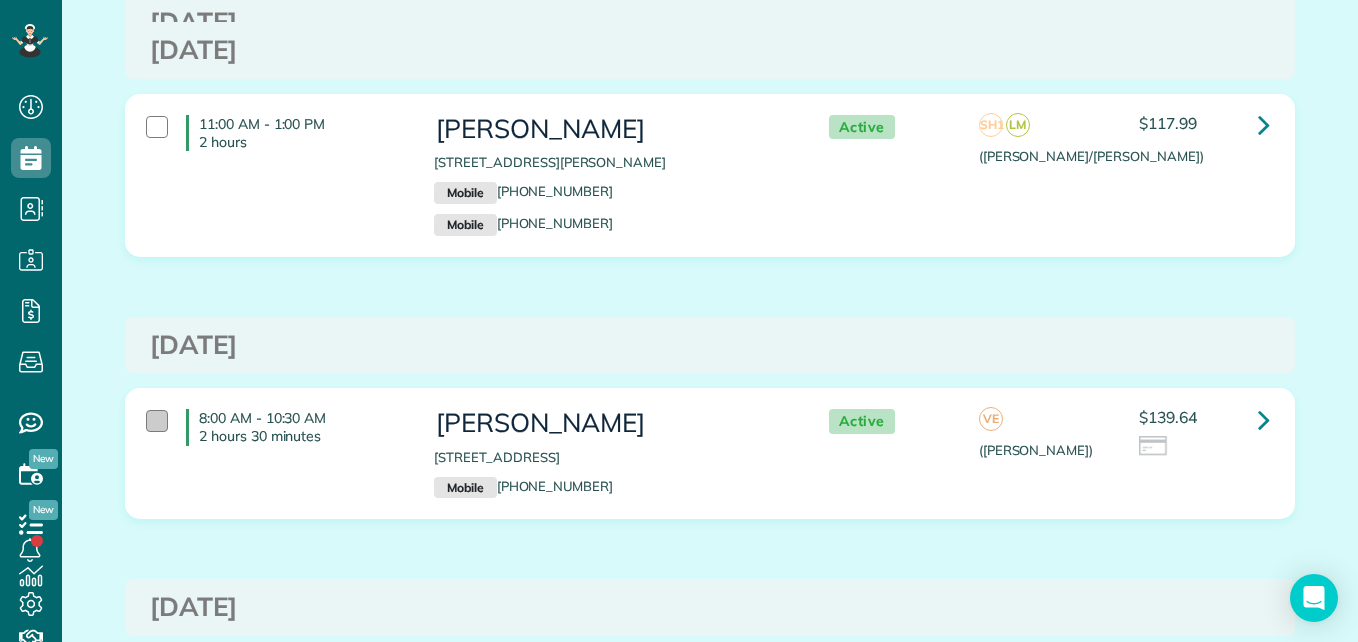 click at bounding box center (157, 421) 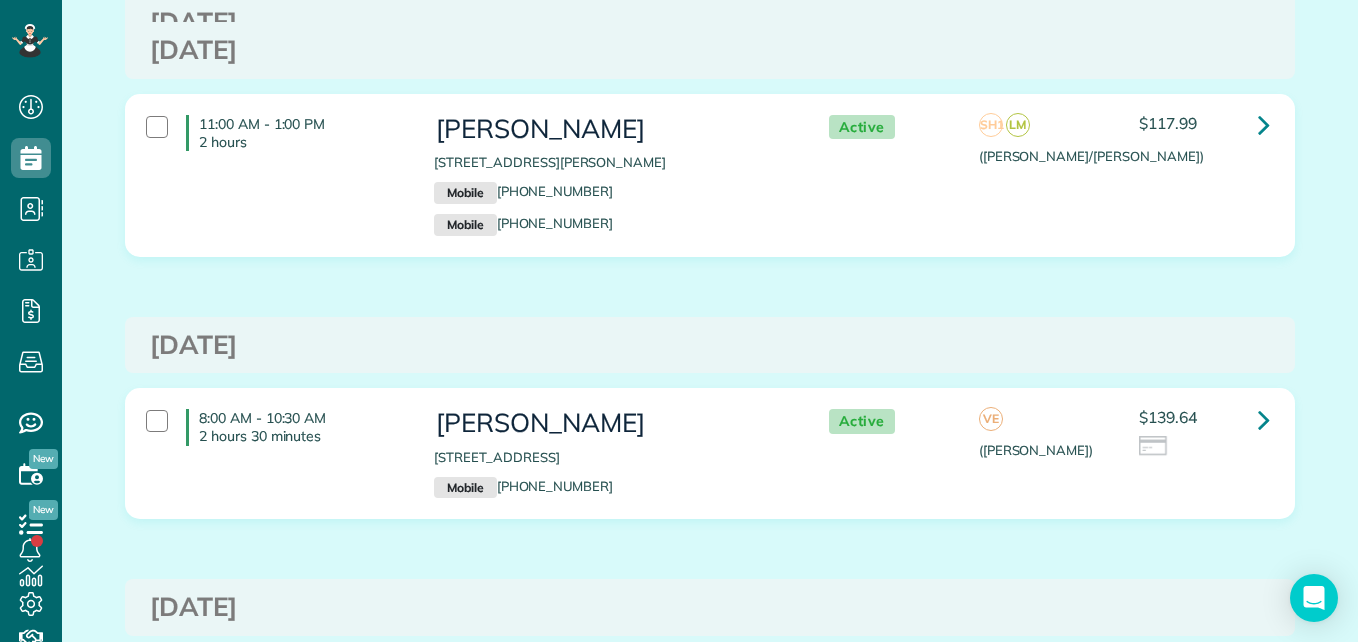 click at bounding box center (157, 684) 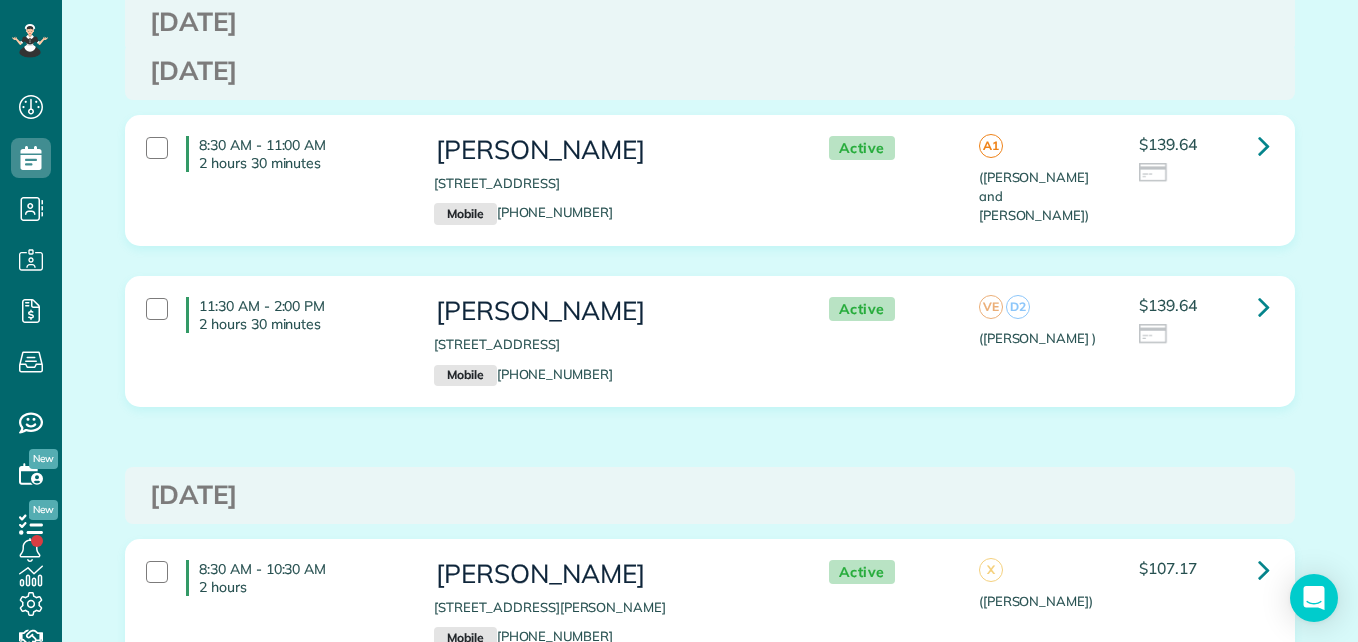 scroll, scrollTop: 0, scrollLeft: 0, axis: both 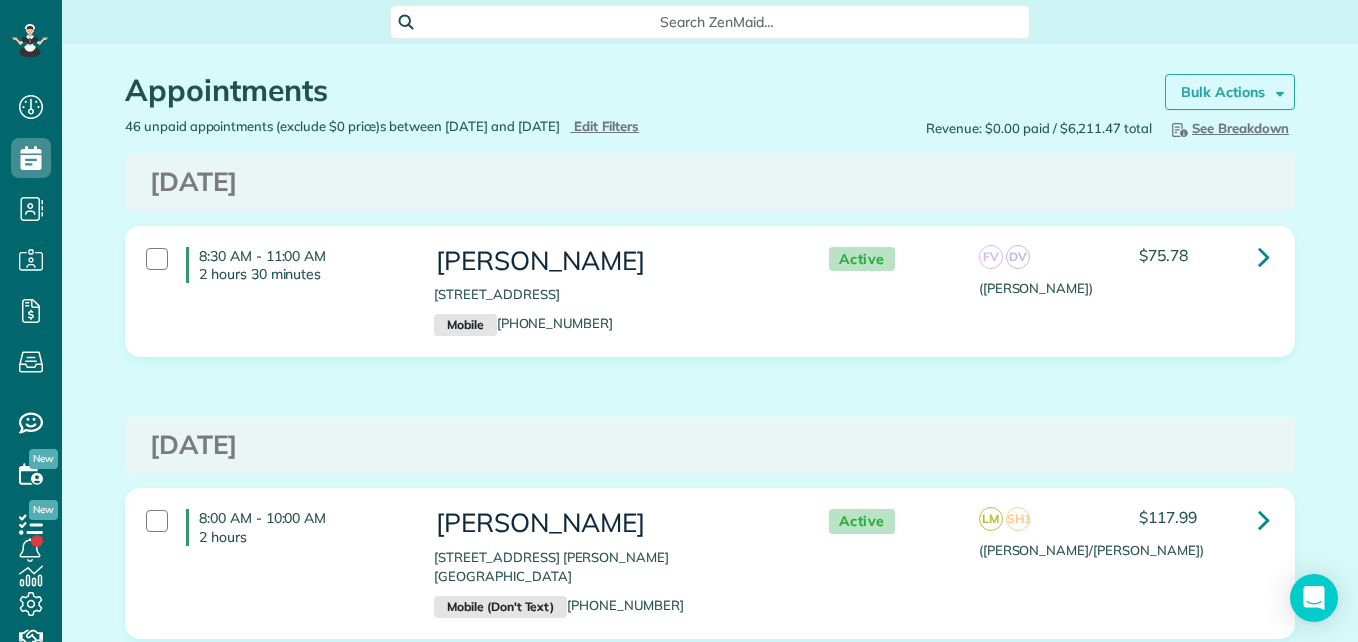 click on "Bulk Actions" at bounding box center (1223, 92) 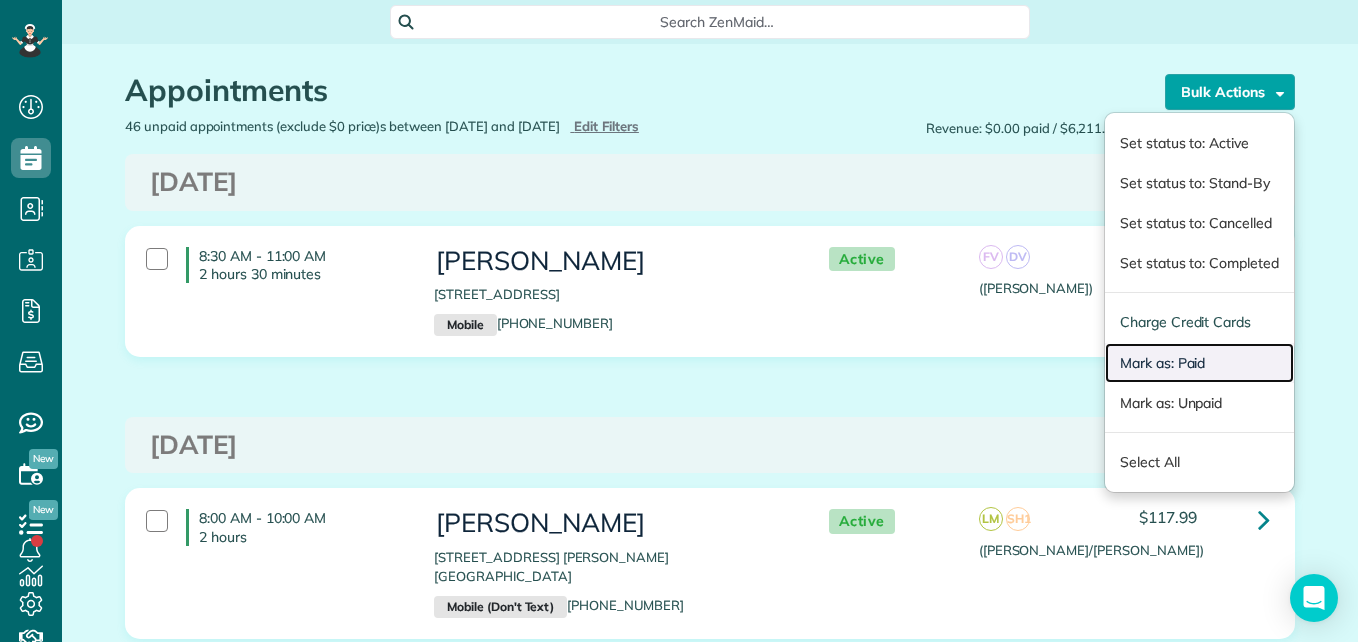 click on "Mark as: Paid" at bounding box center (1199, 363) 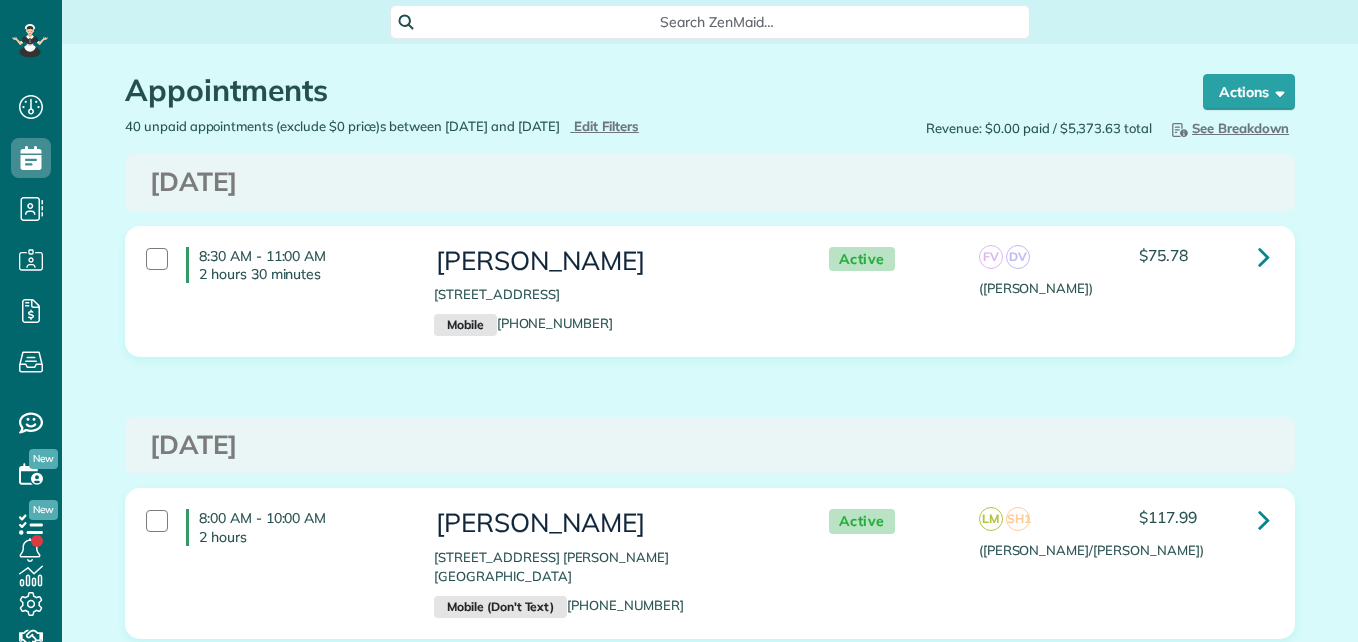 scroll, scrollTop: 0, scrollLeft: 0, axis: both 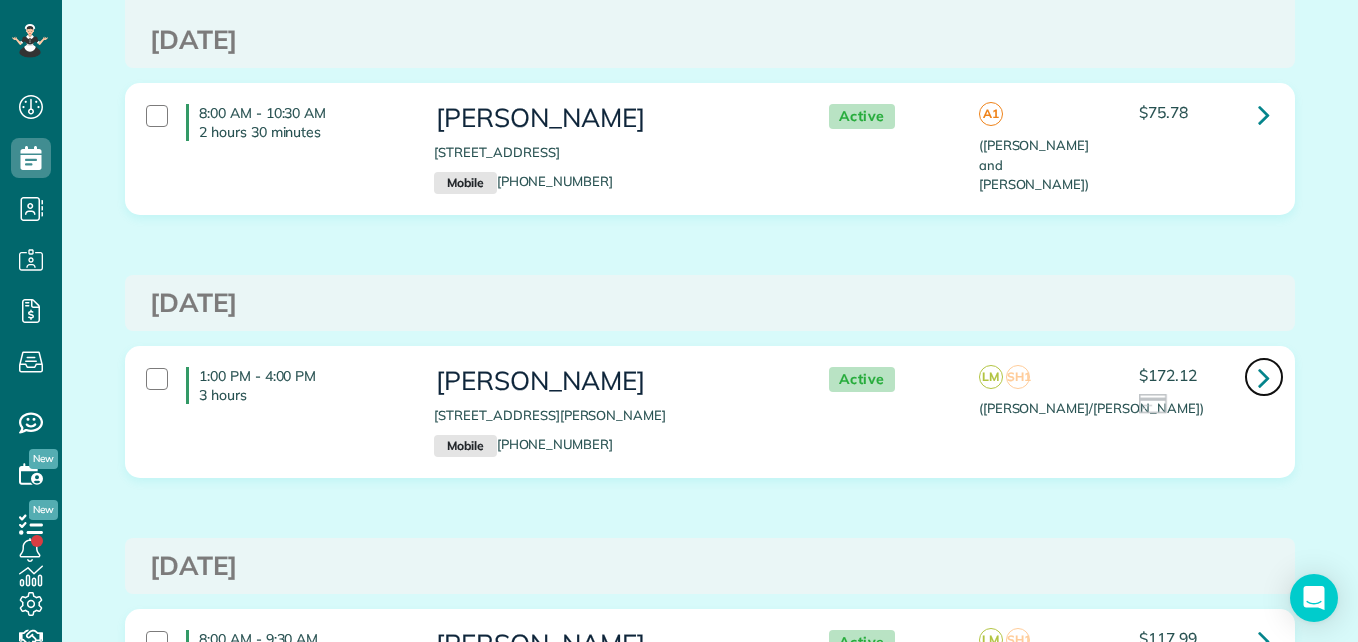 click at bounding box center [1264, 377] 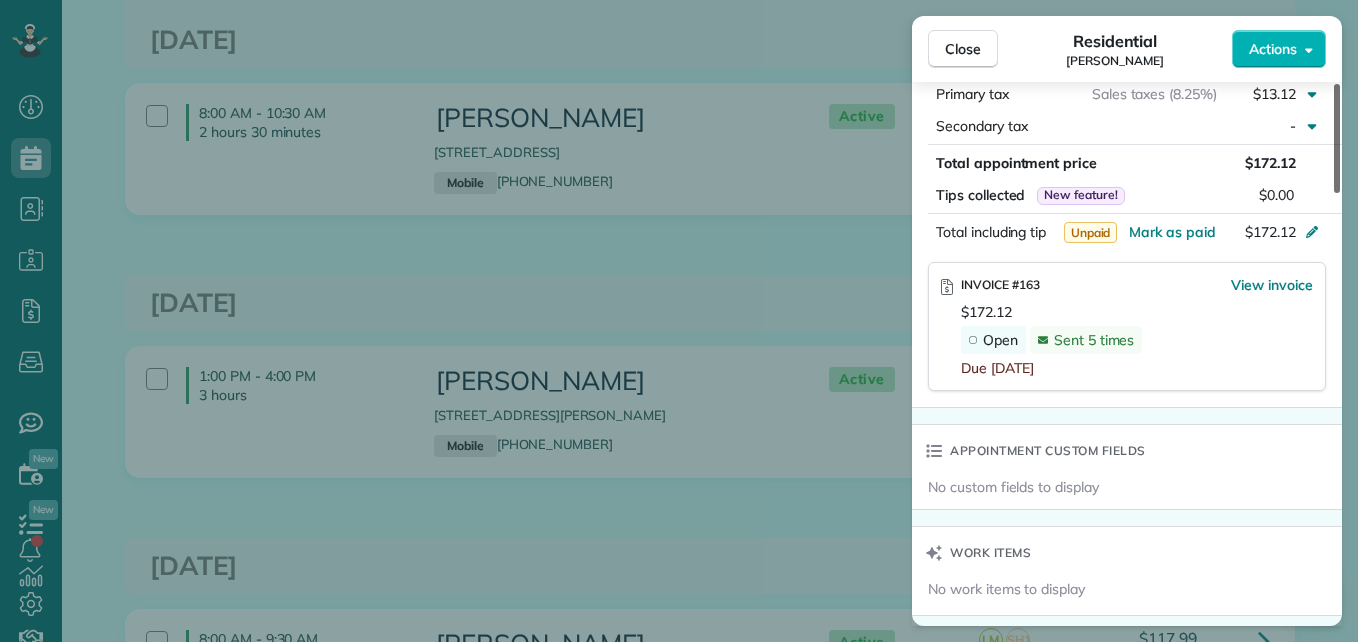 scroll, scrollTop: 1133, scrollLeft: 0, axis: vertical 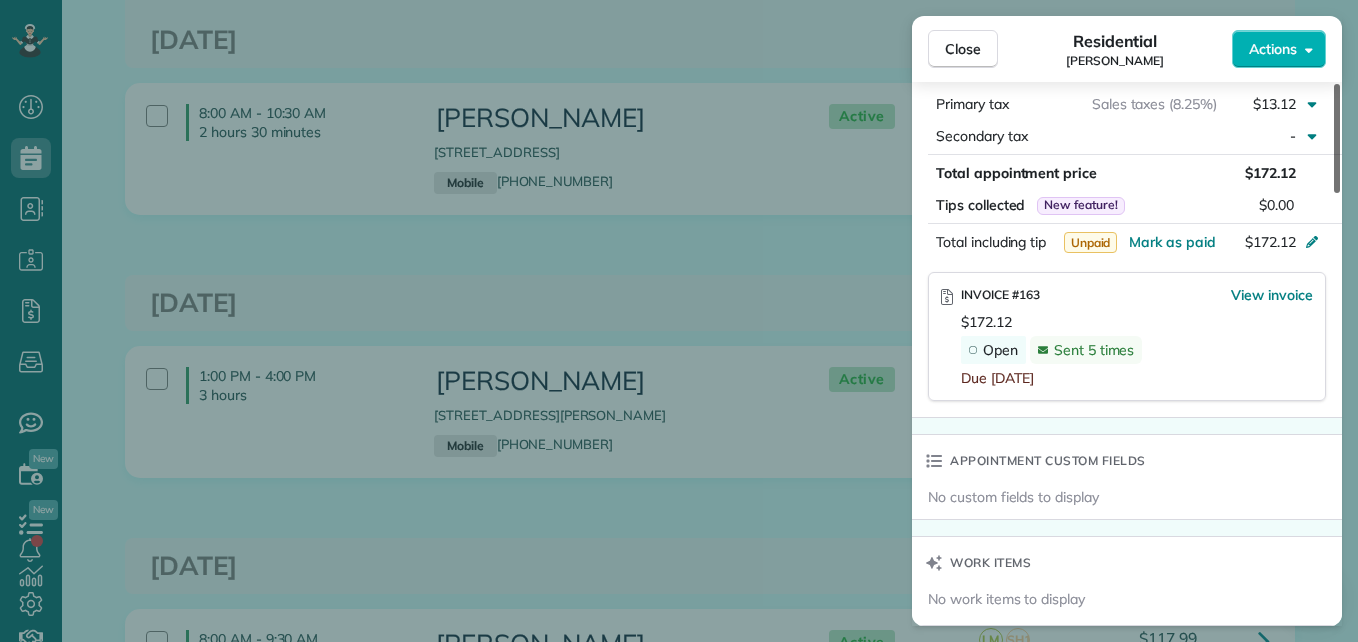 drag, startPoint x: 1335, startPoint y: 144, endPoint x: 1337, endPoint y: 371, distance: 227.0088 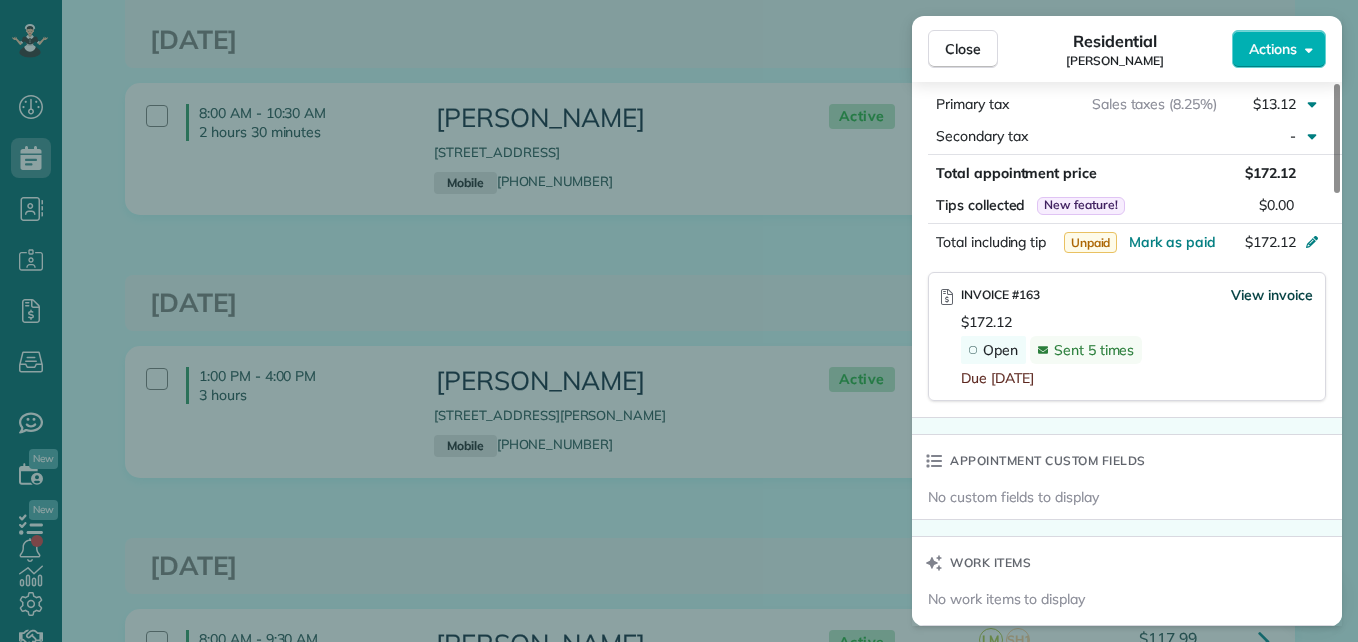 click on "View invoice" at bounding box center [1272, 295] 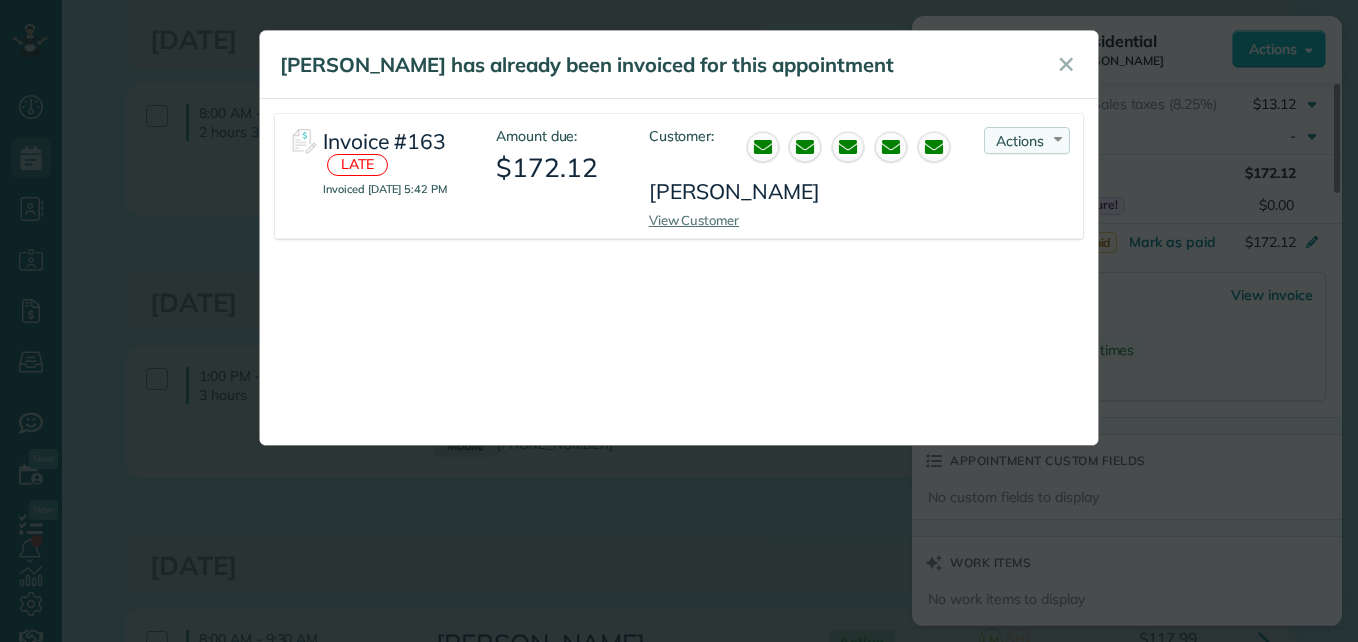 click on "Actions
Re-send Invoice...
View PDF
Mark as Paid
Void Invoice" at bounding box center (1027, 140) 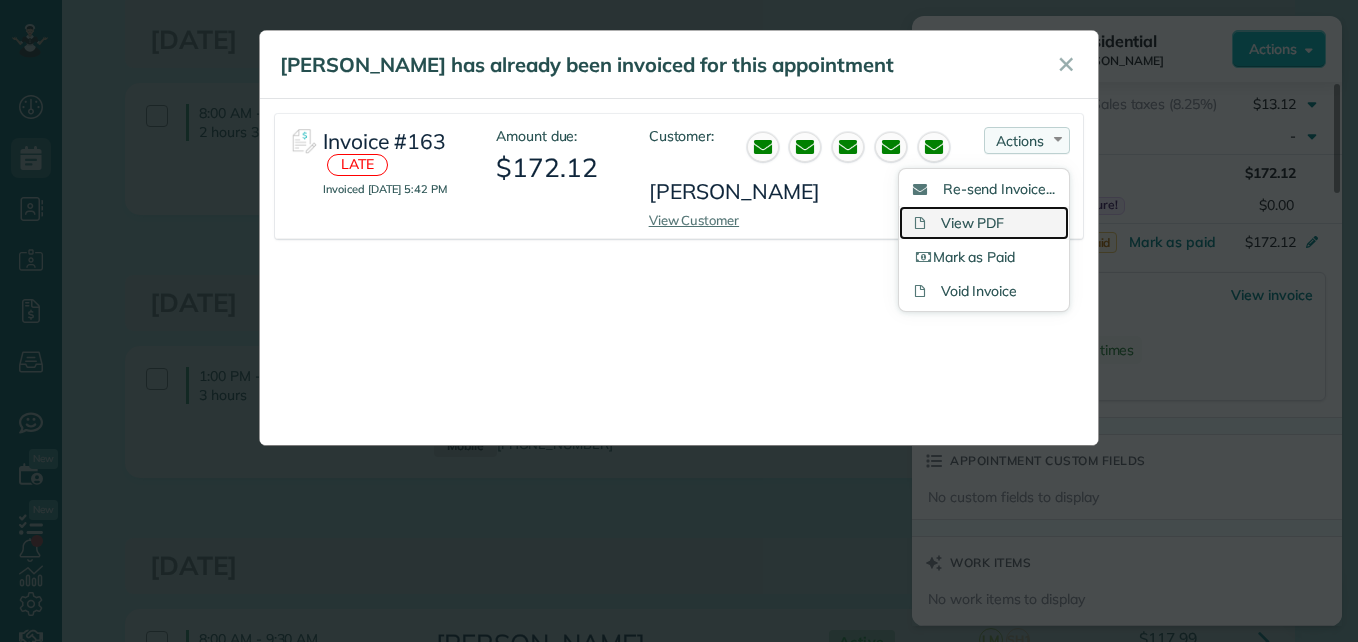 click on "View PDF" at bounding box center (984, 223) 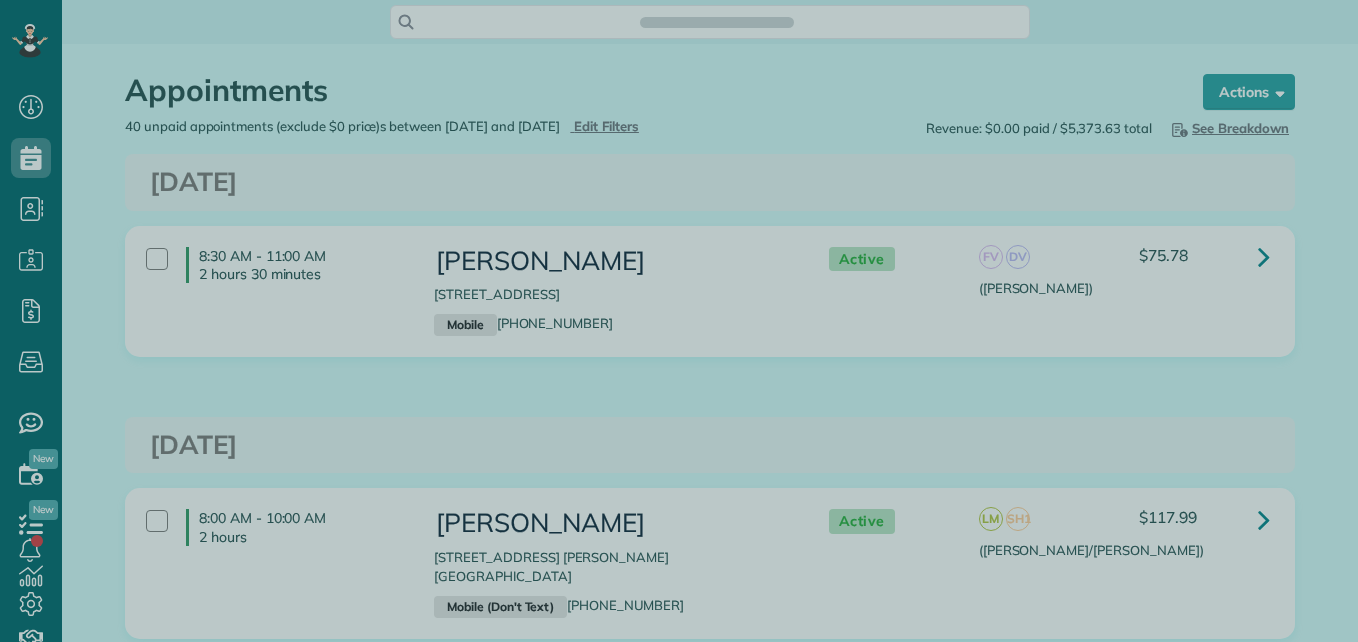 scroll, scrollTop: 0, scrollLeft: 0, axis: both 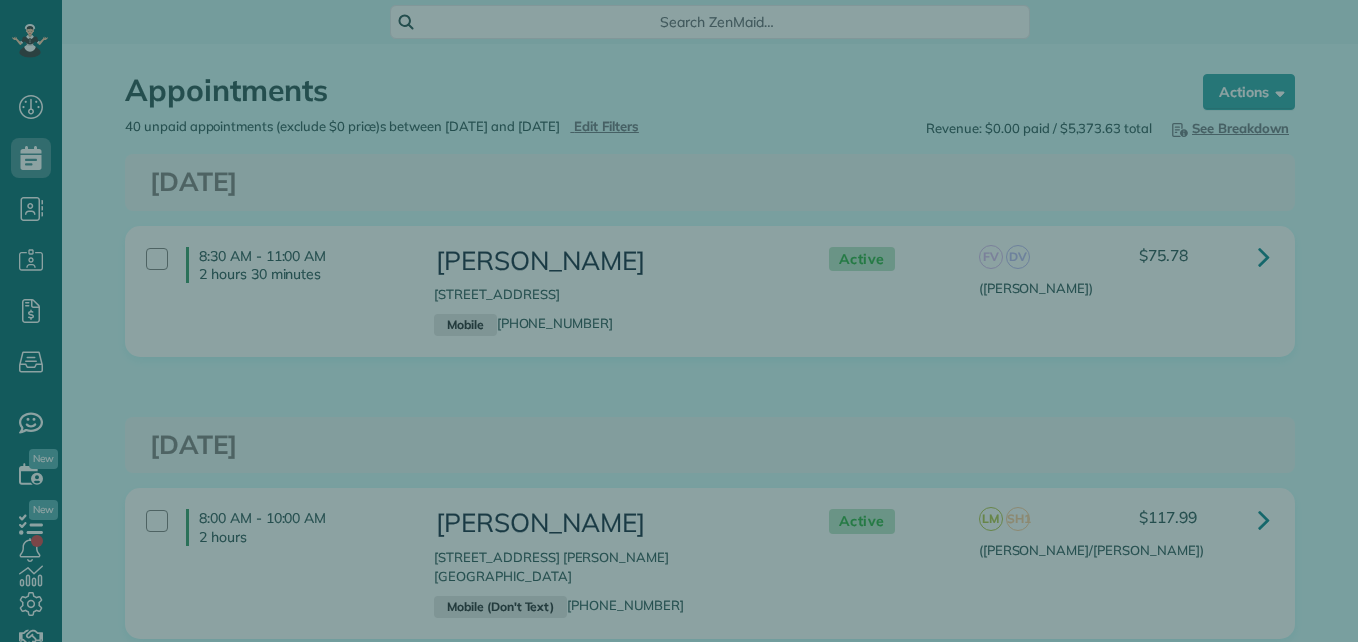 type on "**********" 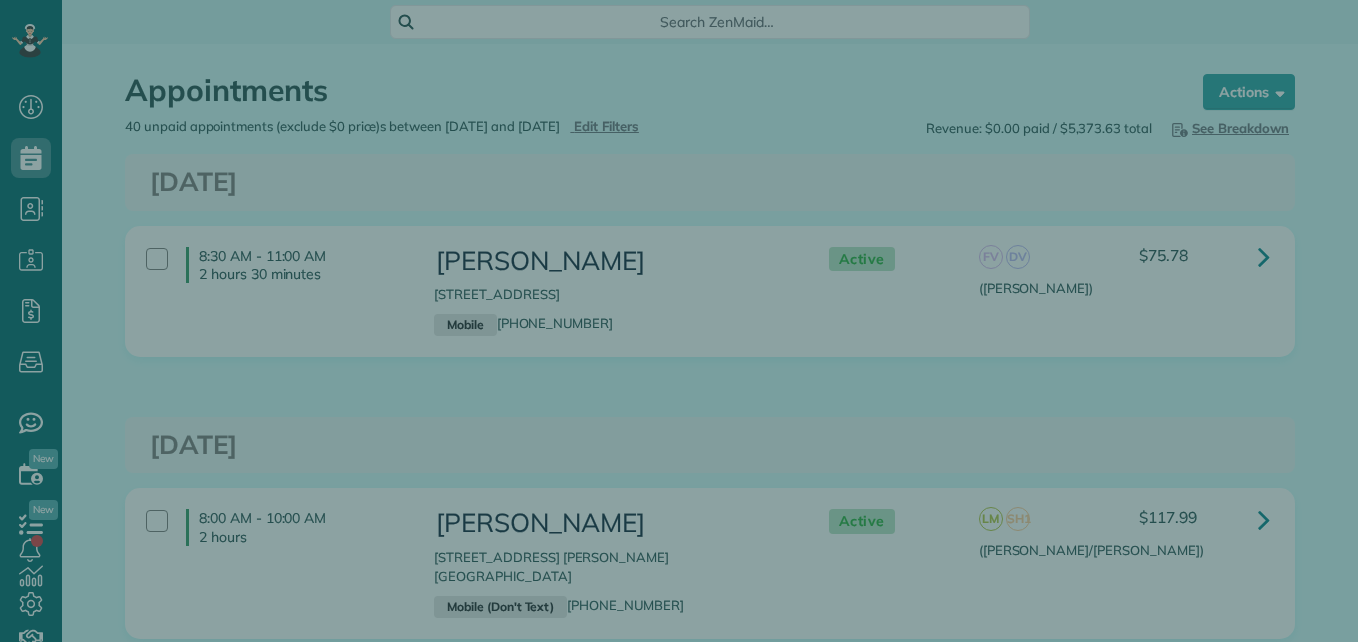type on "**********" 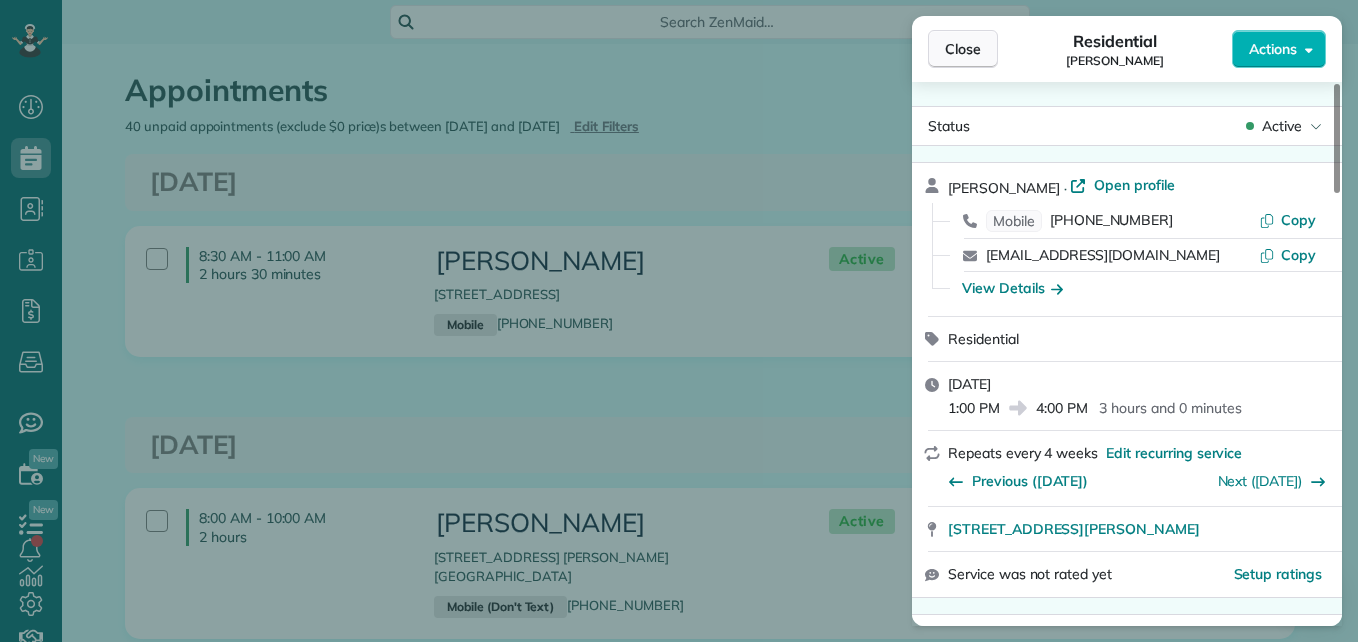 click on "Close" at bounding box center (963, 49) 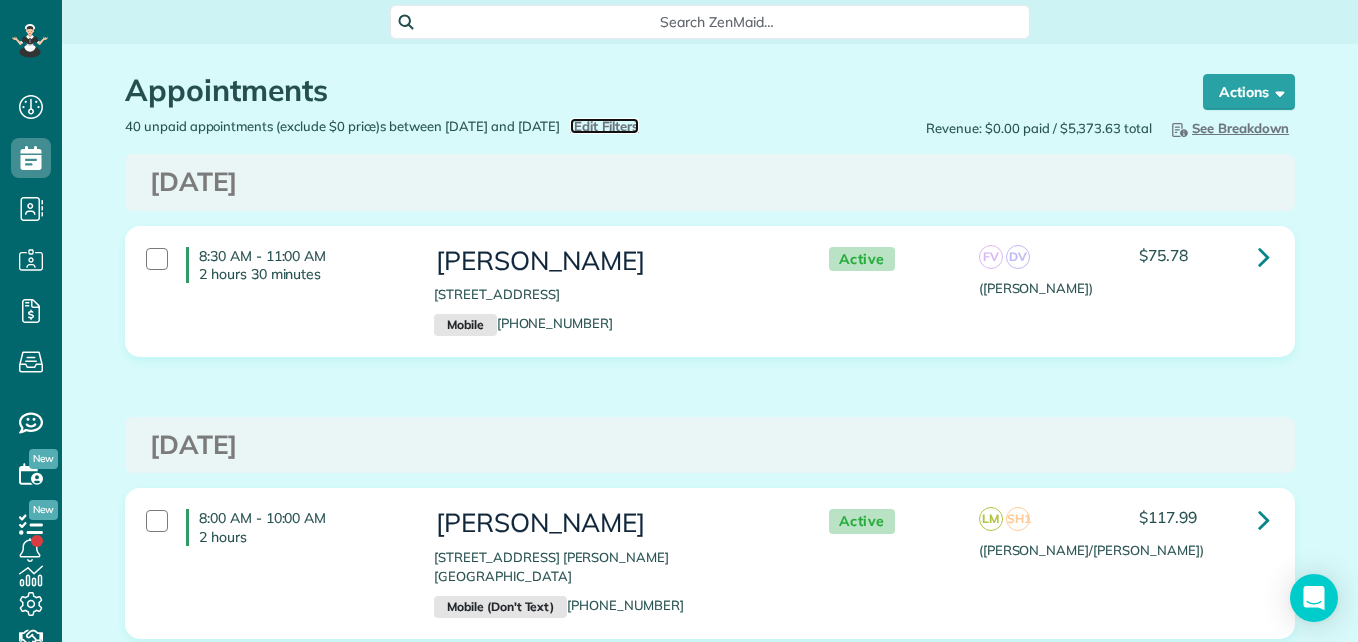 click on "Edit Filters" at bounding box center (606, 126) 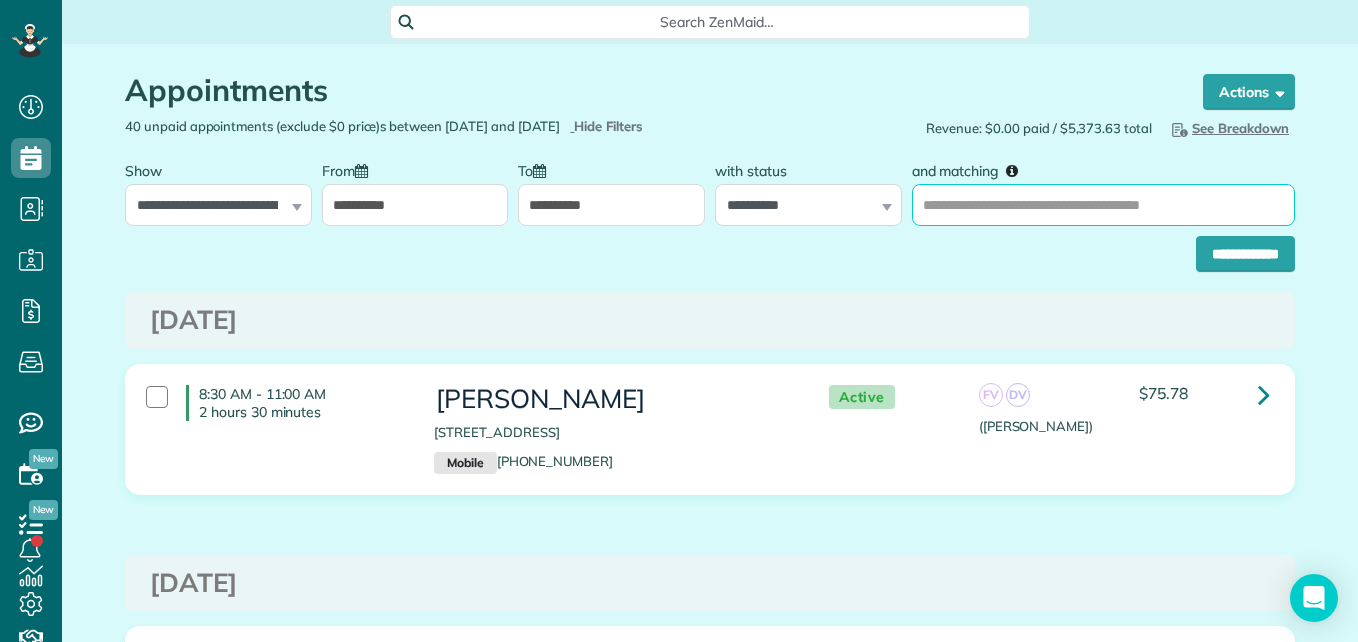click on "and matching" at bounding box center (1103, 205) 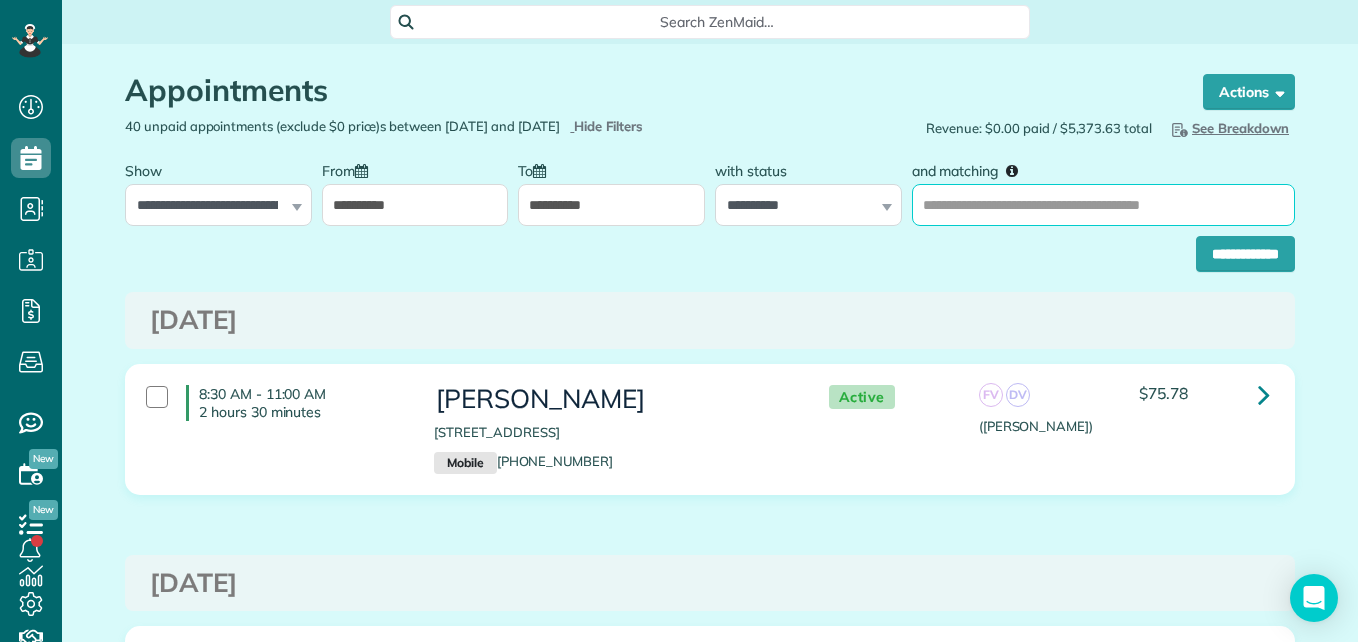 type on "**********" 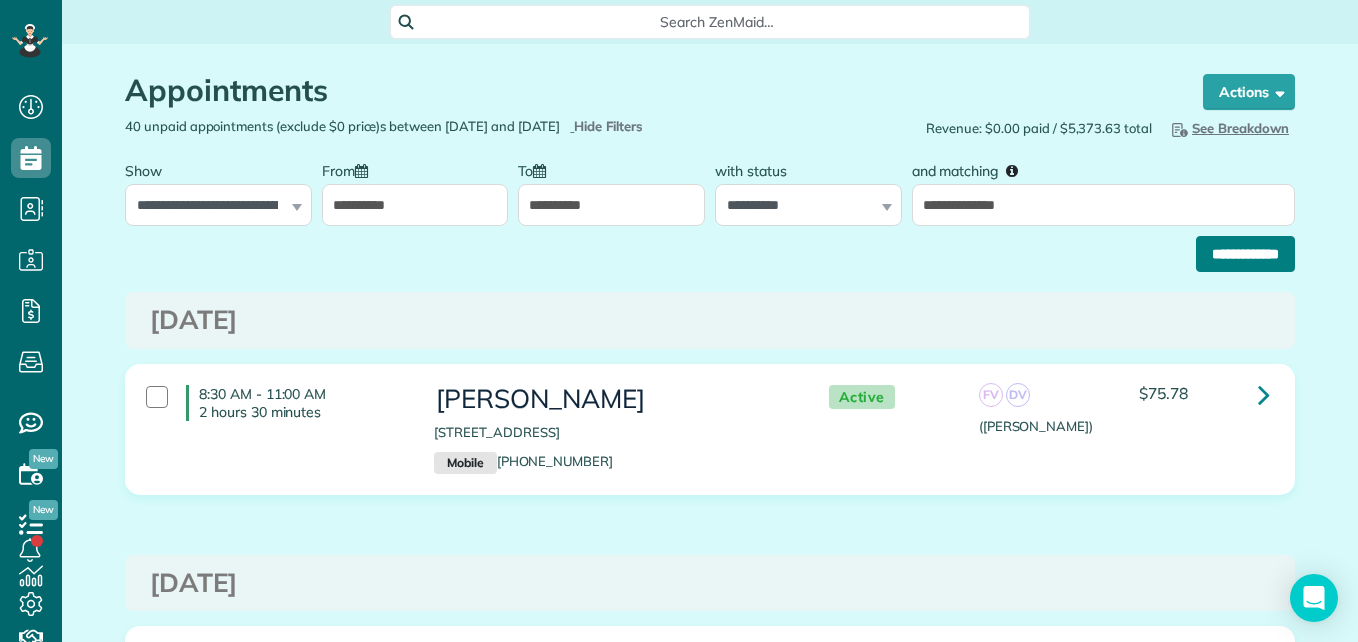 click on "**********" at bounding box center [1245, 254] 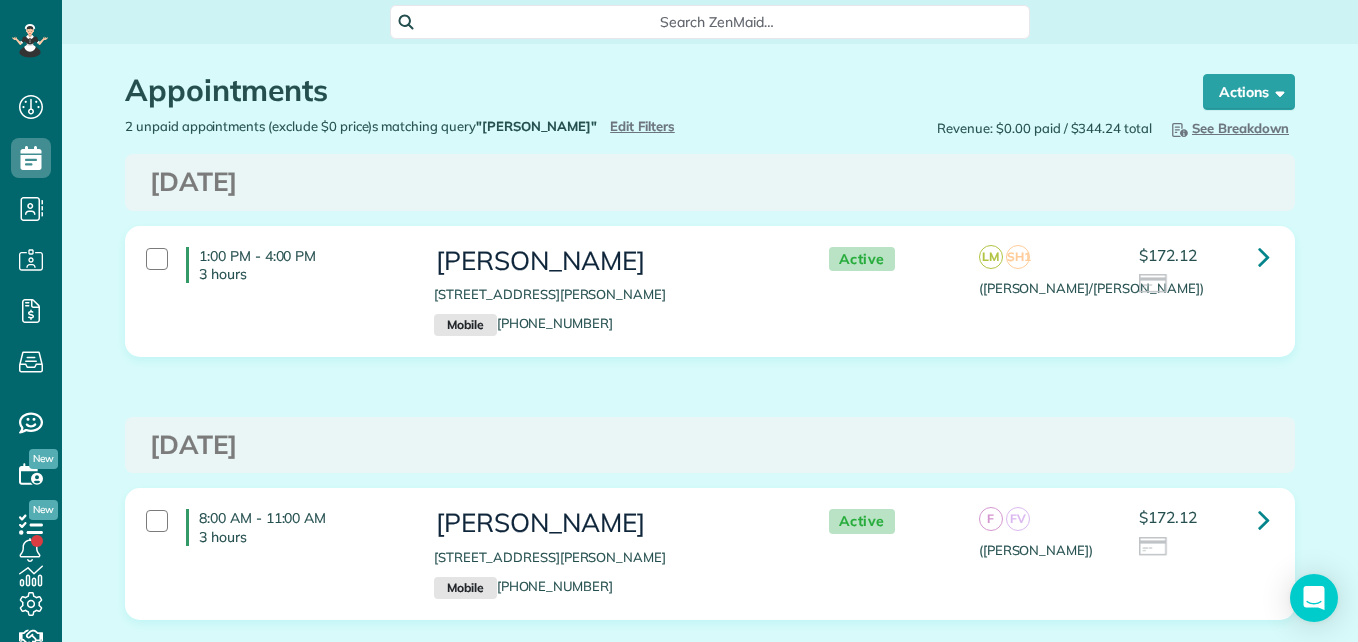 scroll, scrollTop: 0, scrollLeft: 0, axis: both 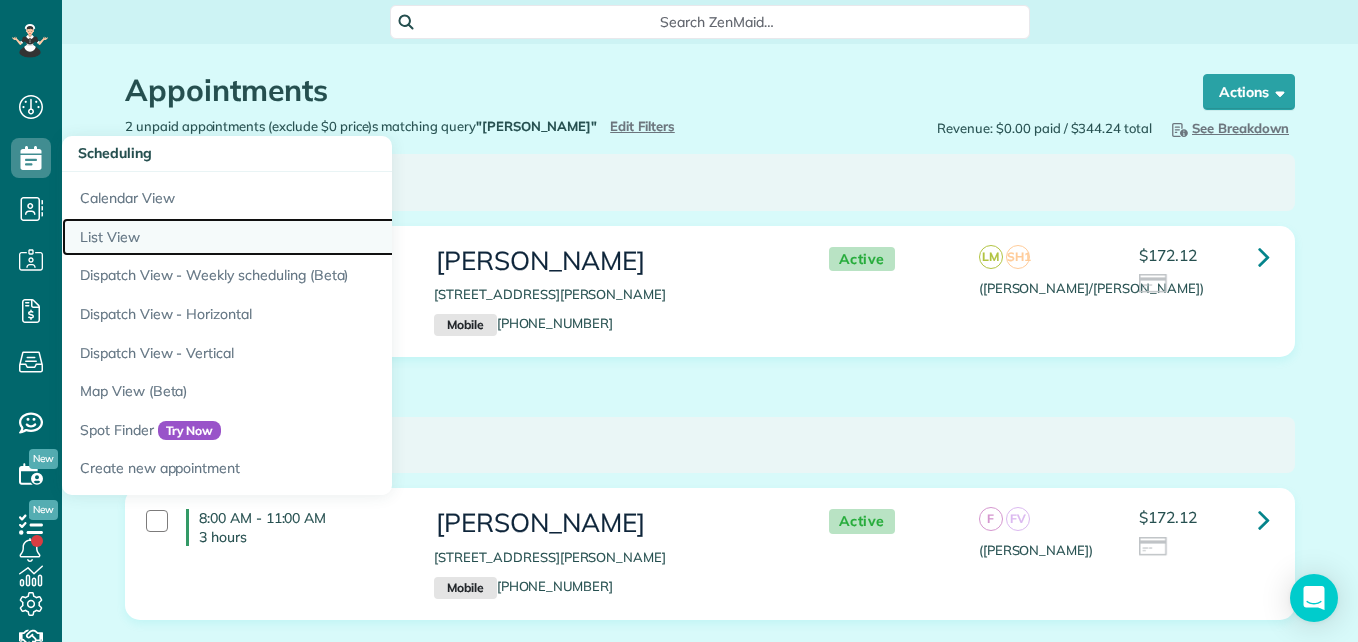 click on "List View" at bounding box center (312, 237) 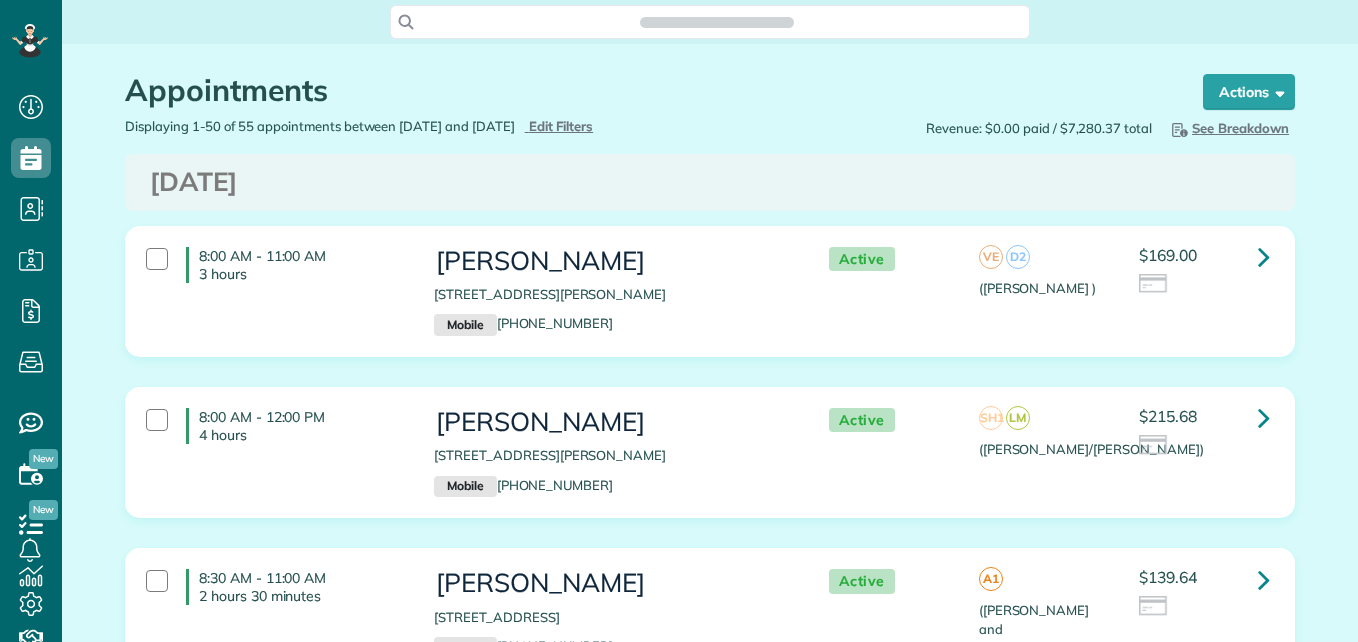 scroll, scrollTop: 0, scrollLeft: 0, axis: both 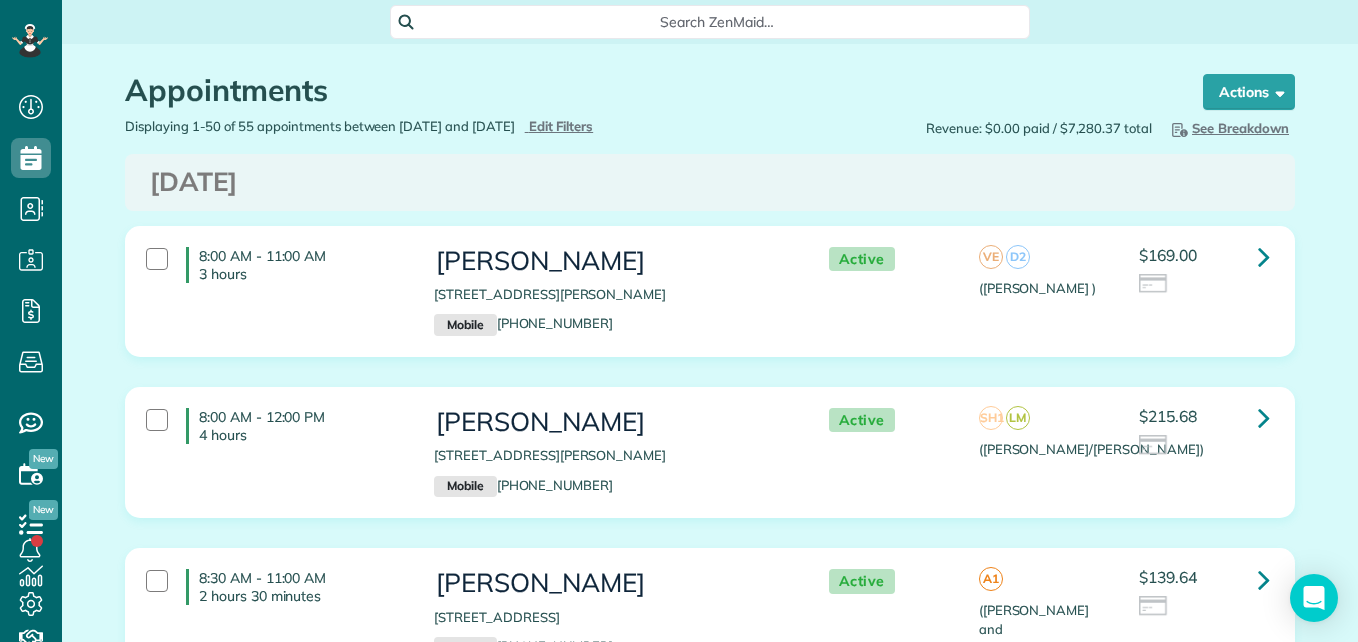 click on "8:00 AM - 11:00 AM
3 hours" at bounding box center (275, 265) 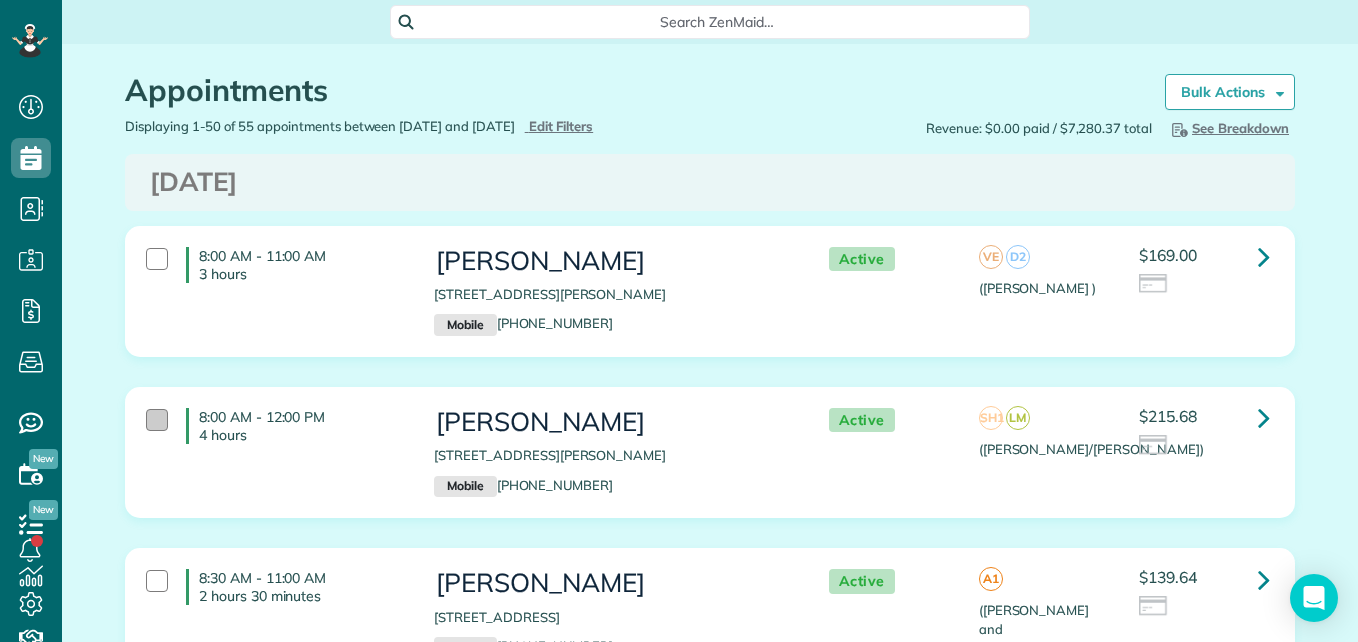 click at bounding box center [157, 420] 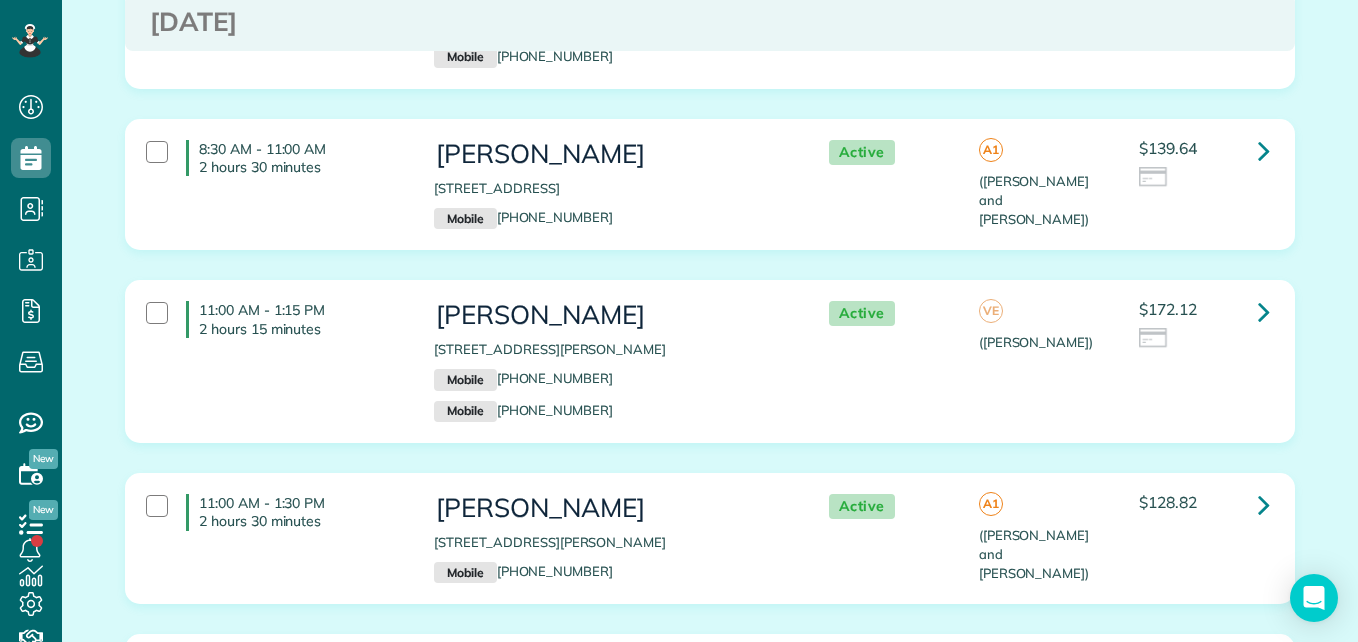 scroll, scrollTop: 0, scrollLeft: 0, axis: both 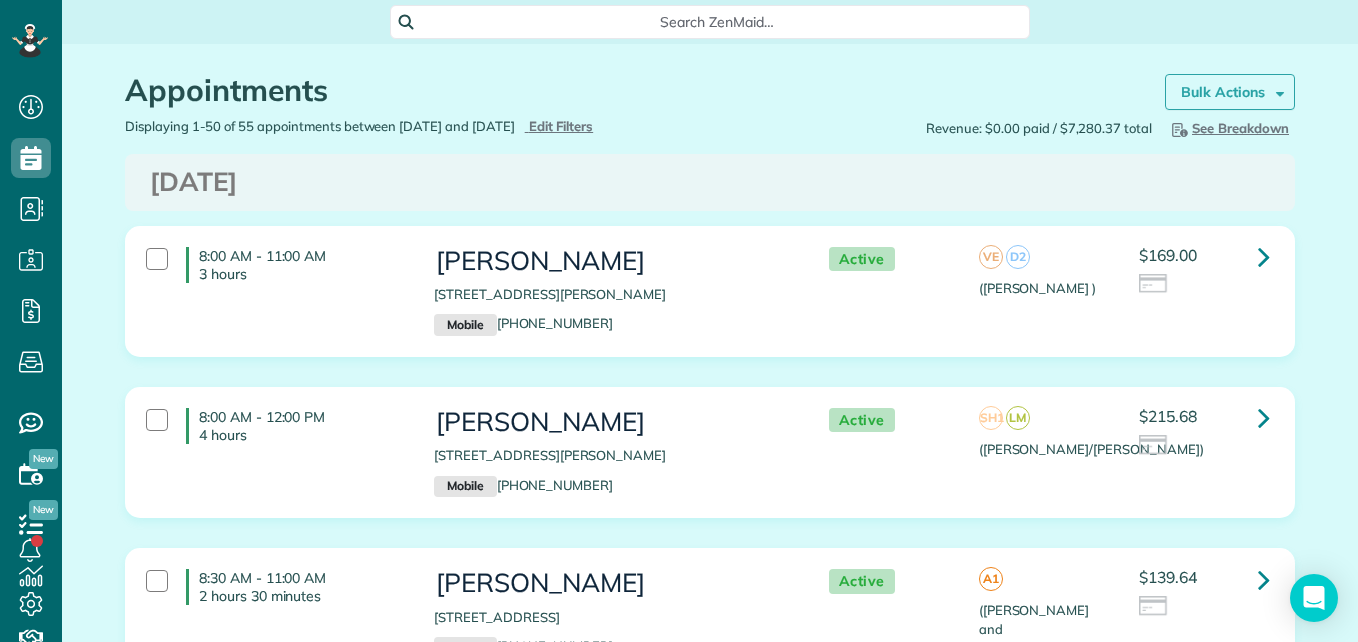 click on "Bulk Actions" at bounding box center (1230, 92) 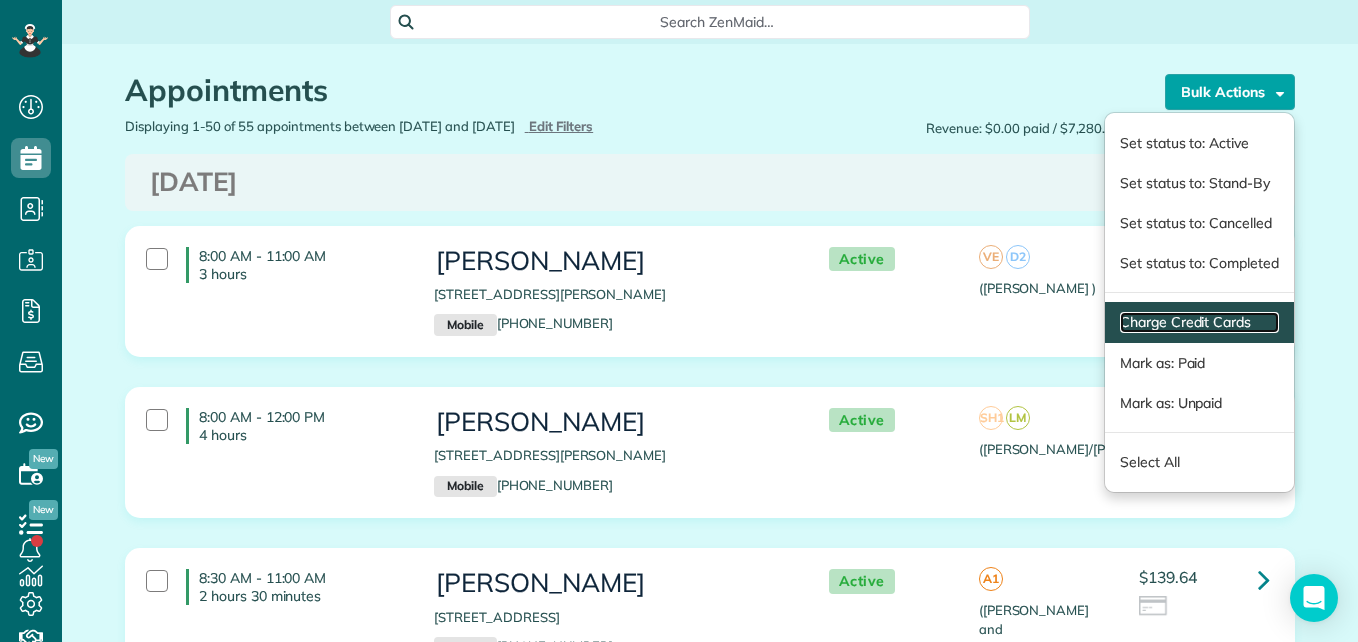 click on "Charge Credit Cards" at bounding box center [1199, 322] 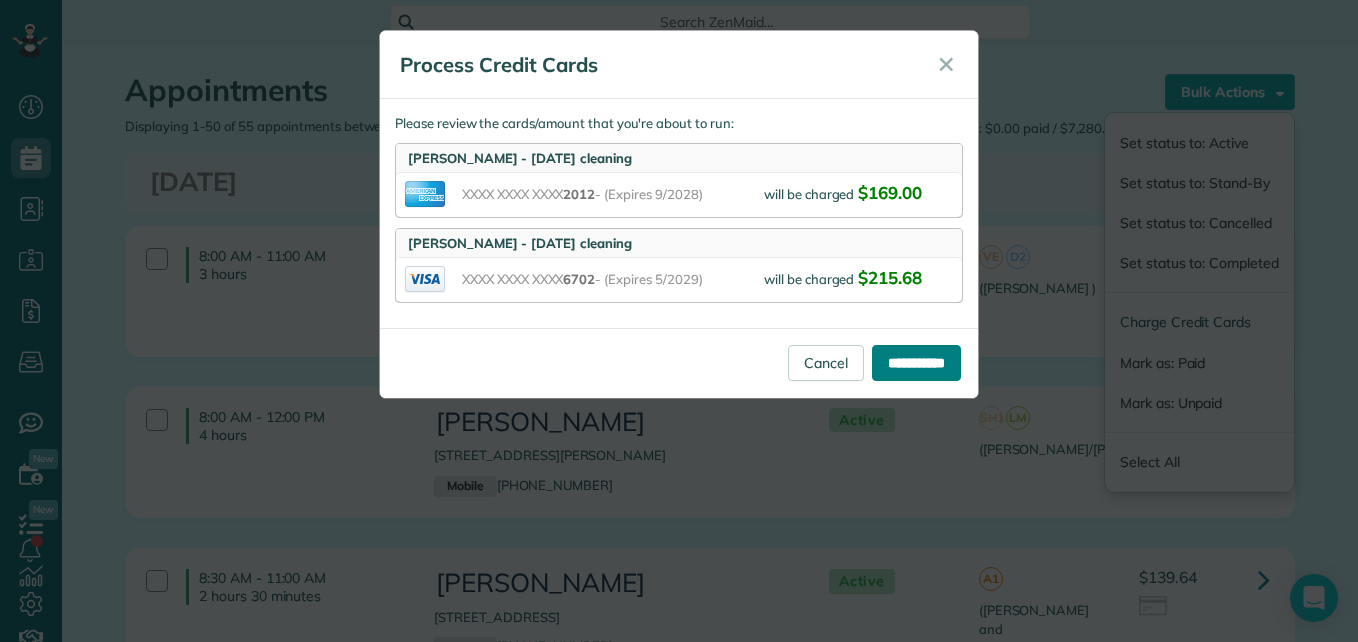 click on "**********" at bounding box center [916, 363] 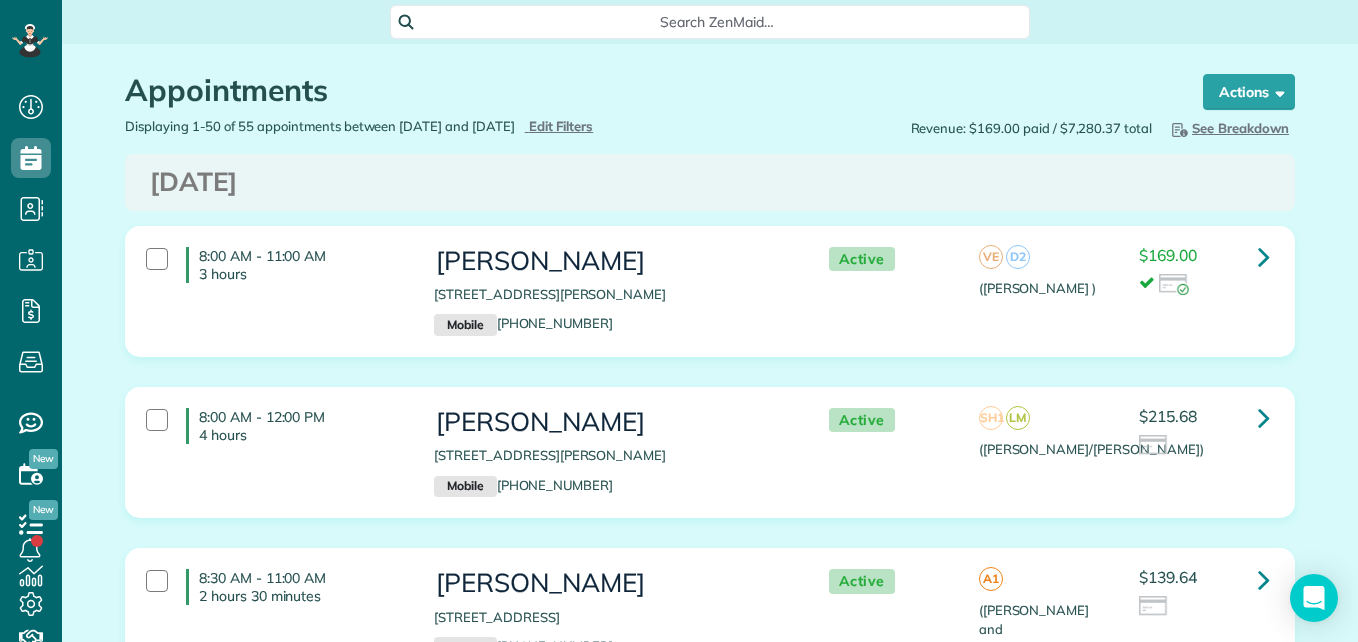 scroll, scrollTop: 0, scrollLeft: 0, axis: both 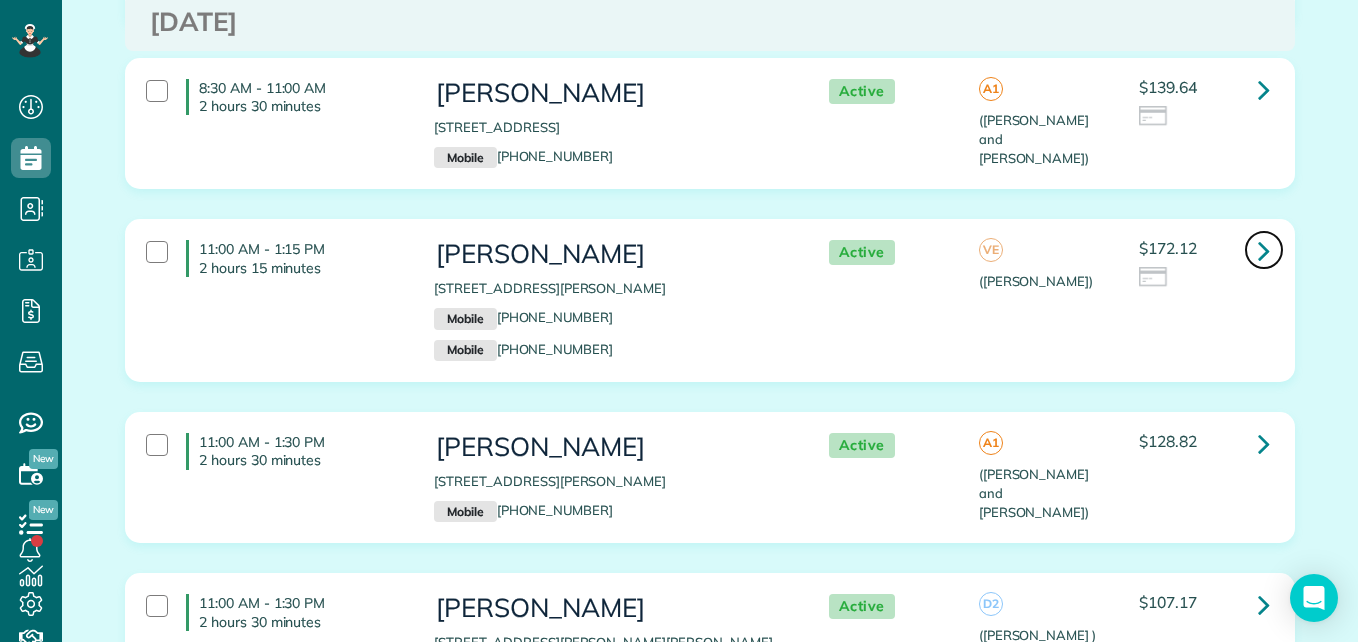 click at bounding box center (1264, 250) 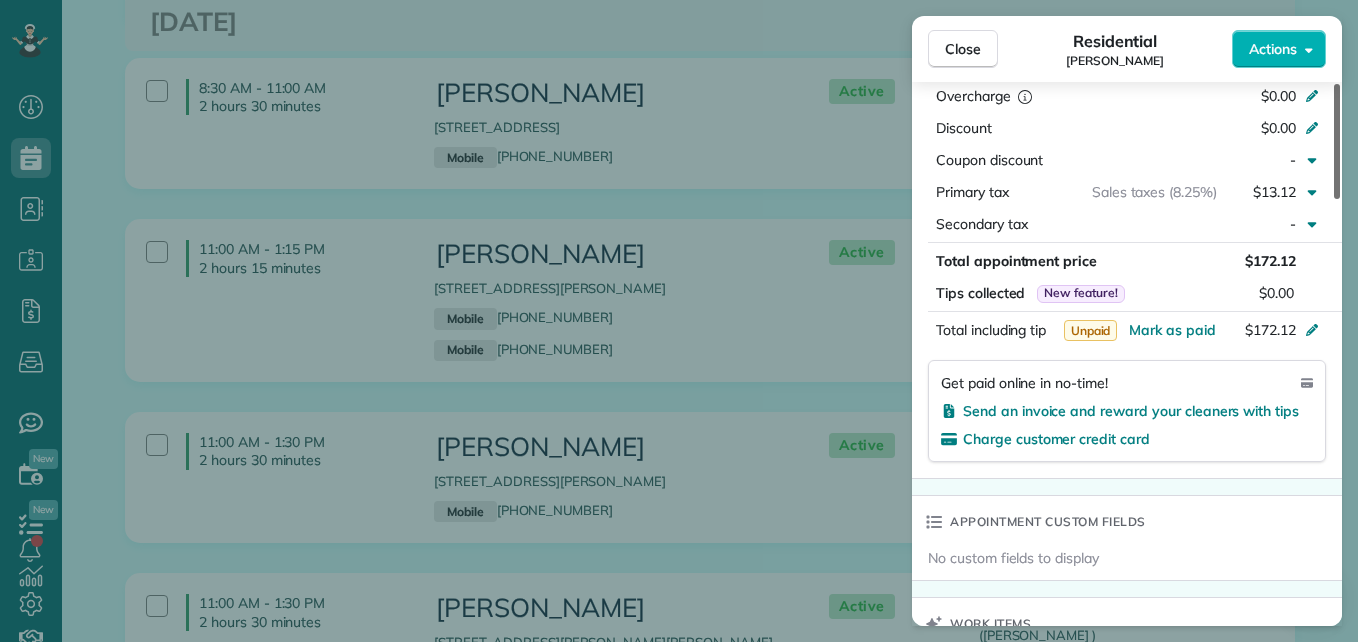 drag, startPoint x: 1335, startPoint y: 203, endPoint x: 1340, endPoint y: 370, distance: 167.07483 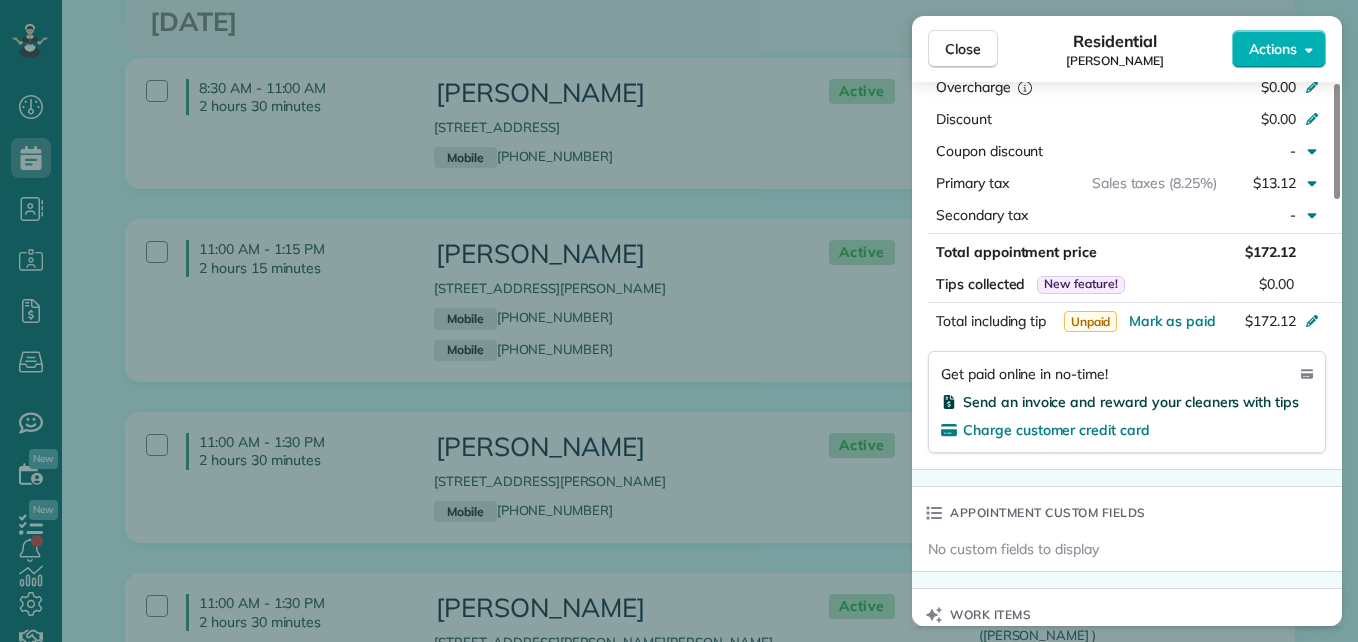 click on "Send an invoice and reward your cleaners with tips" at bounding box center [1131, 402] 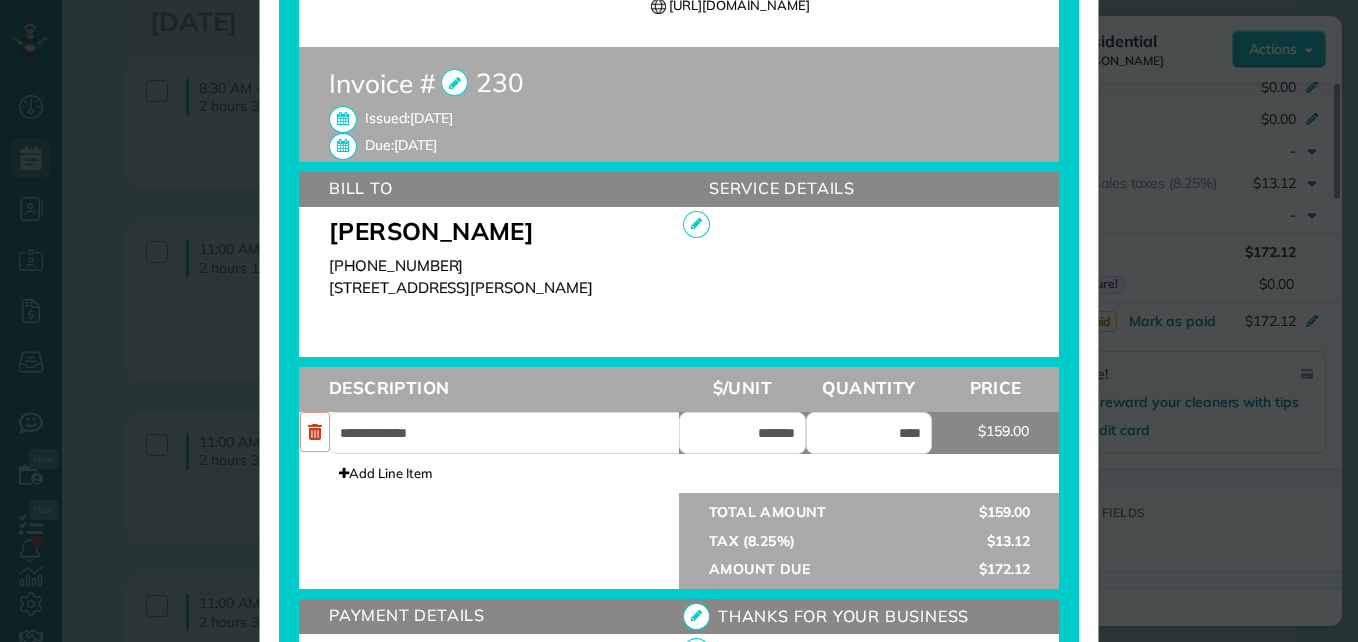 scroll, scrollTop: 480, scrollLeft: 0, axis: vertical 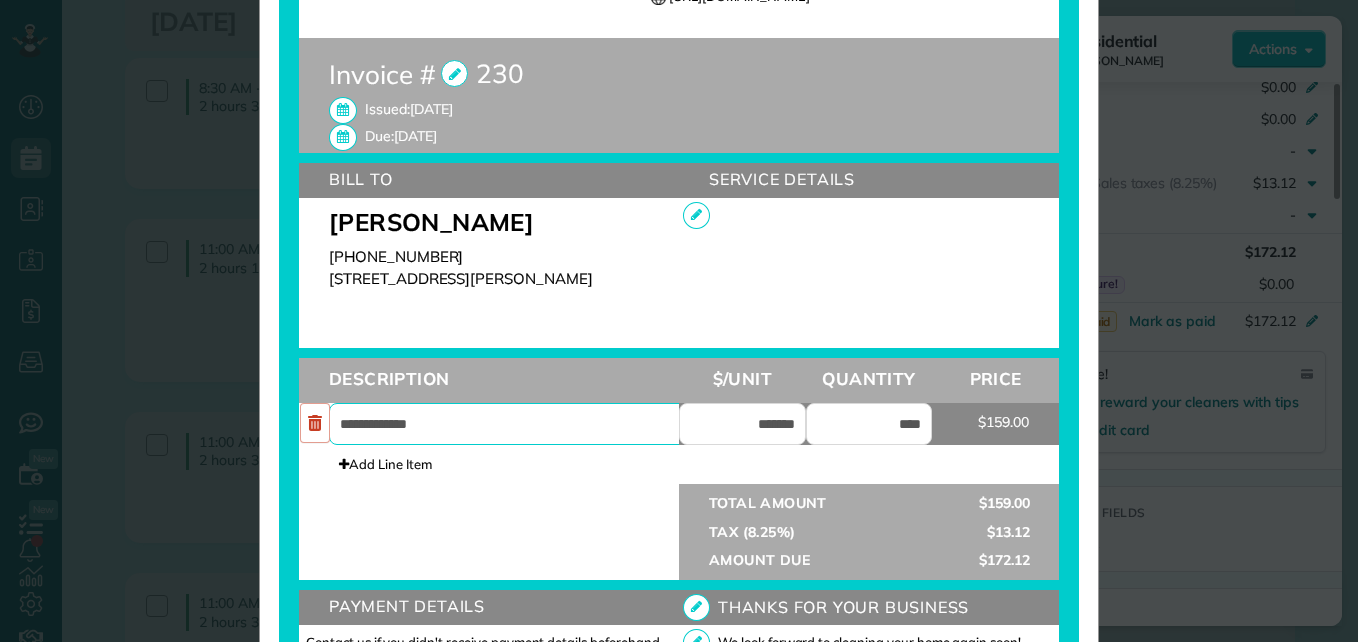 drag, startPoint x: 453, startPoint y: 427, endPoint x: 90, endPoint y: 461, distance: 364.5888 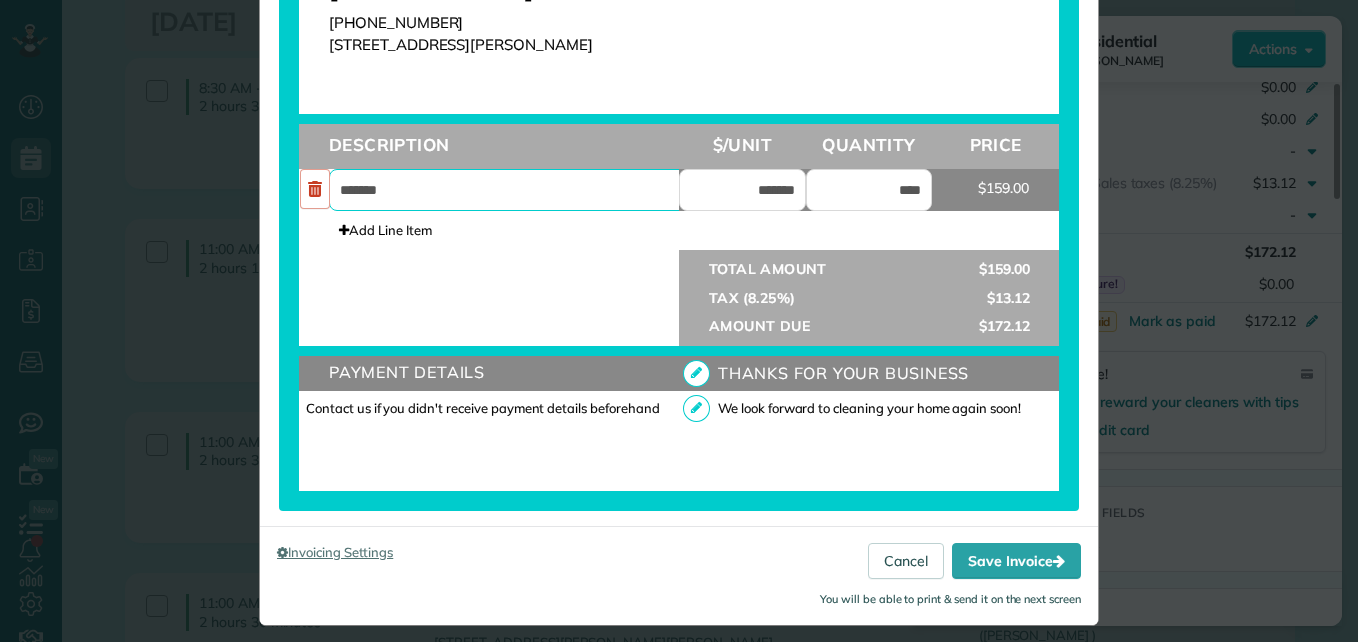 scroll, scrollTop: 719, scrollLeft: 0, axis: vertical 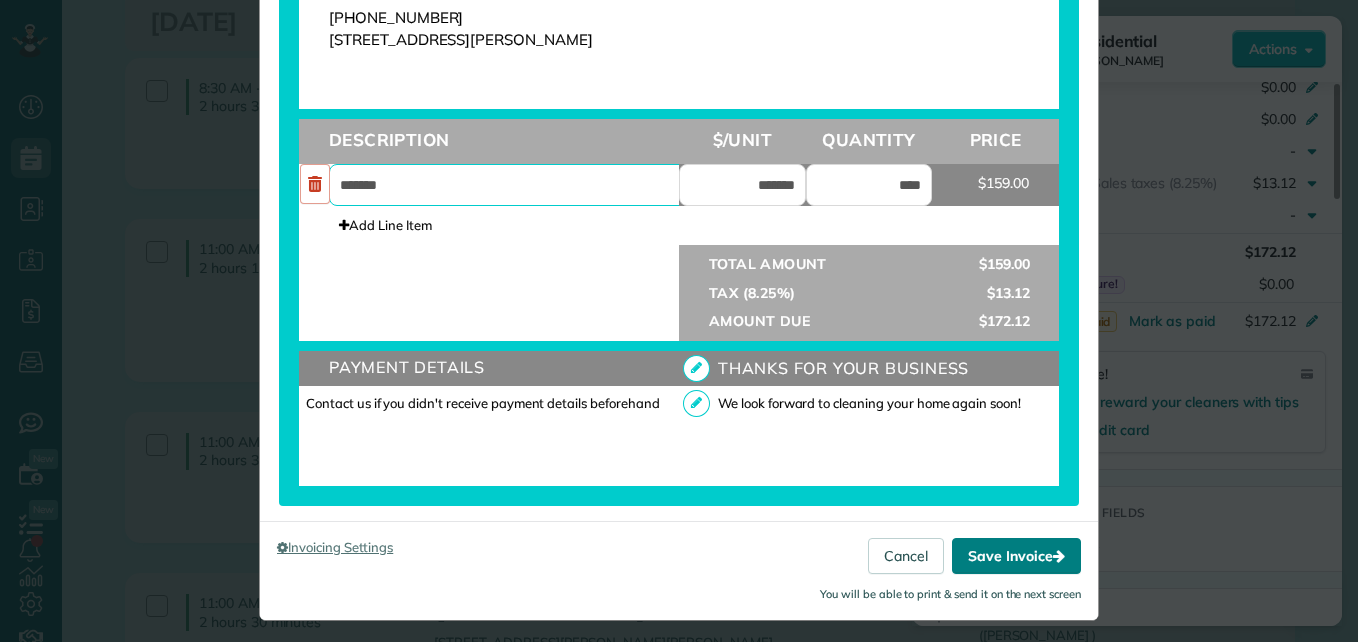 type on "*******" 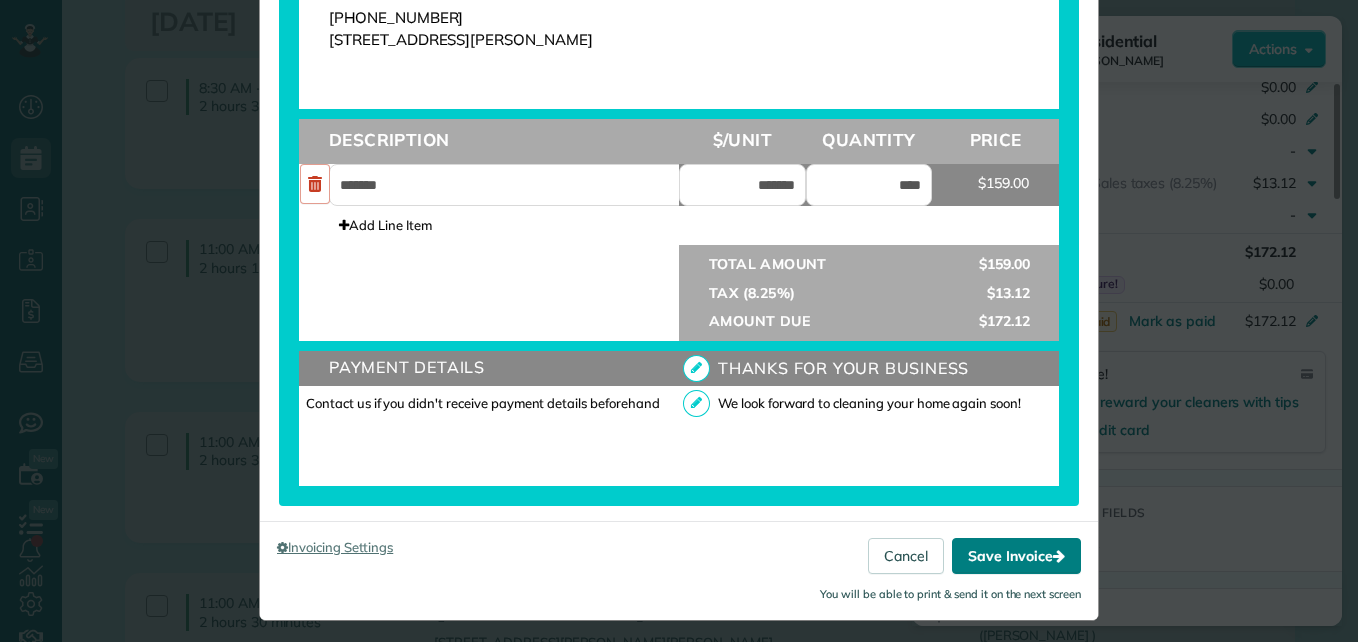 click on "Save Invoice" at bounding box center [1016, 556] 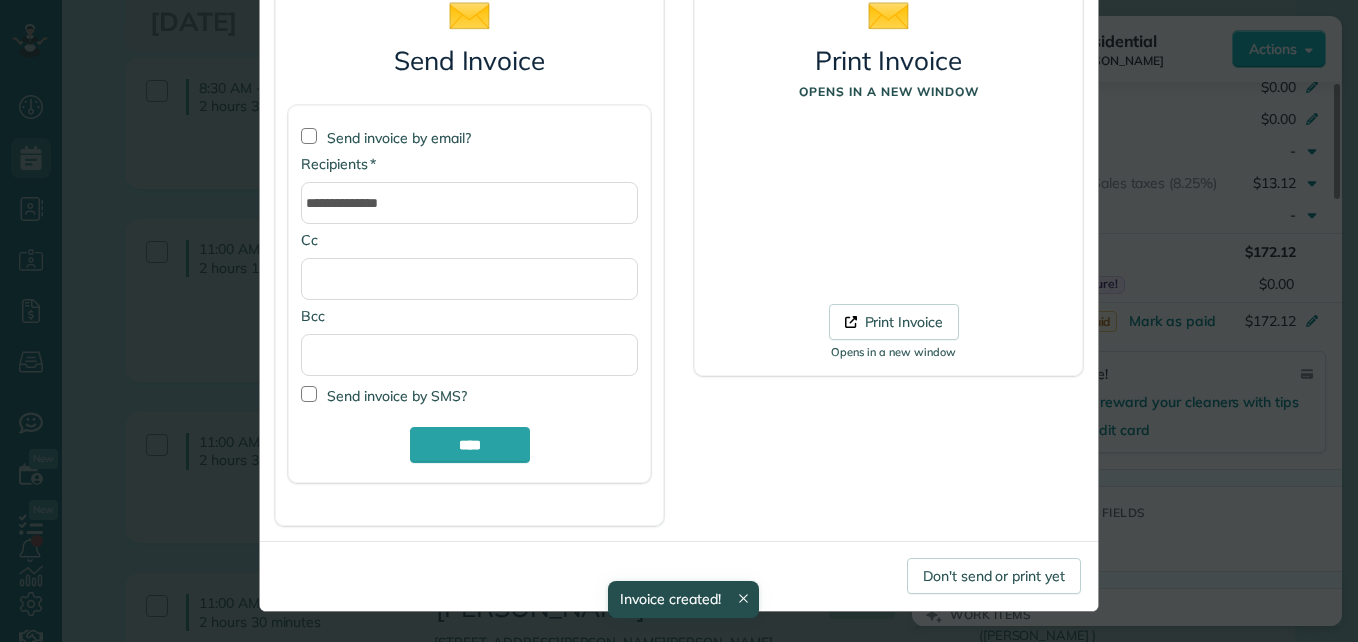 scroll, scrollTop: 168, scrollLeft: 0, axis: vertical 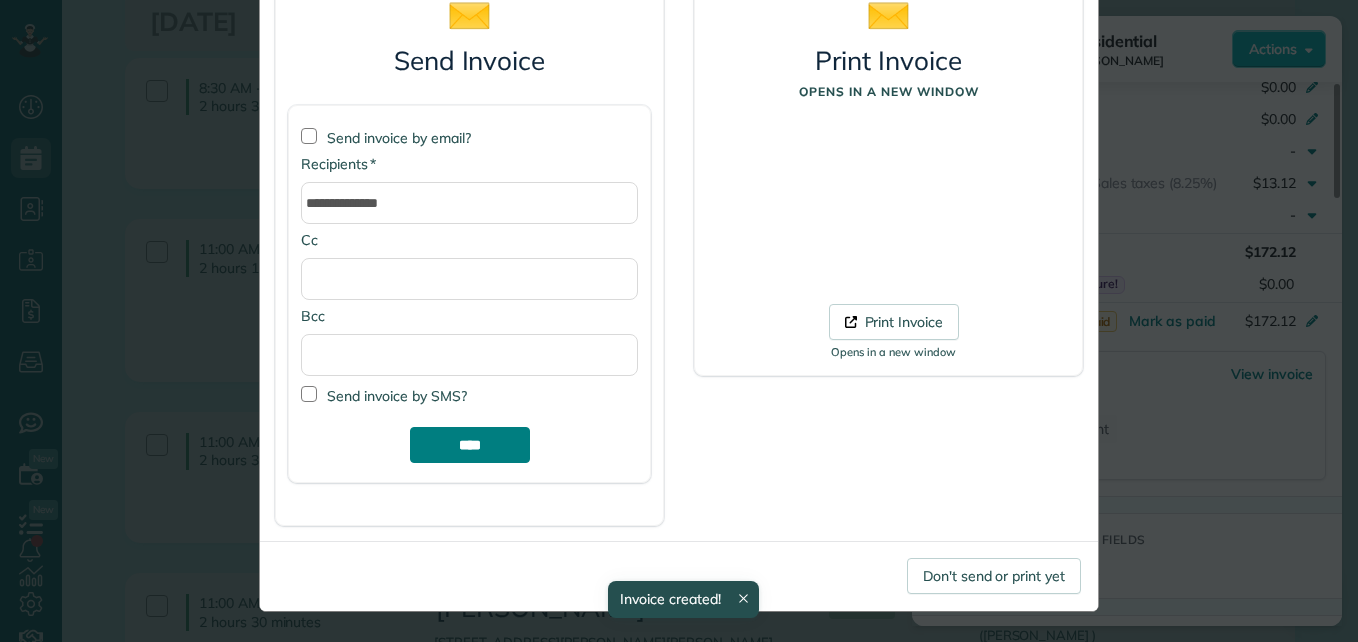 click on "****" at bounding box center (470, 445) 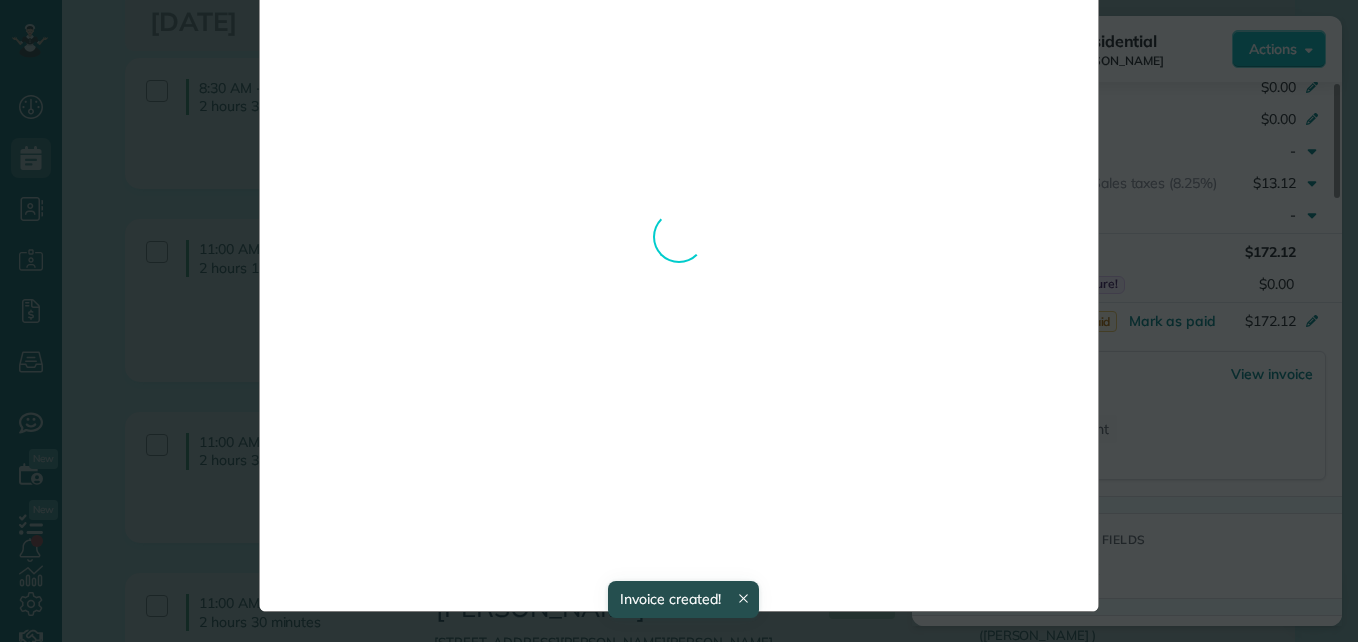 scroll, scrollTop: 0, scrollLeft: 0, axis: both 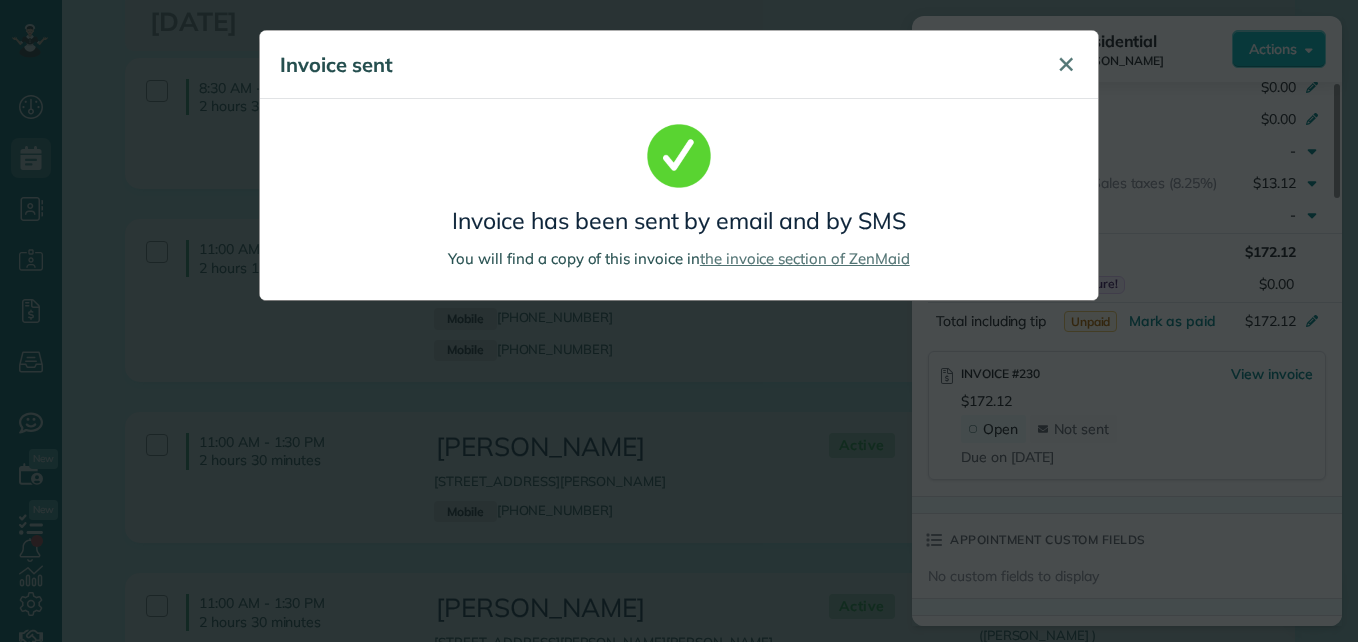 click on "✕" at bounding box center [1066, 64] 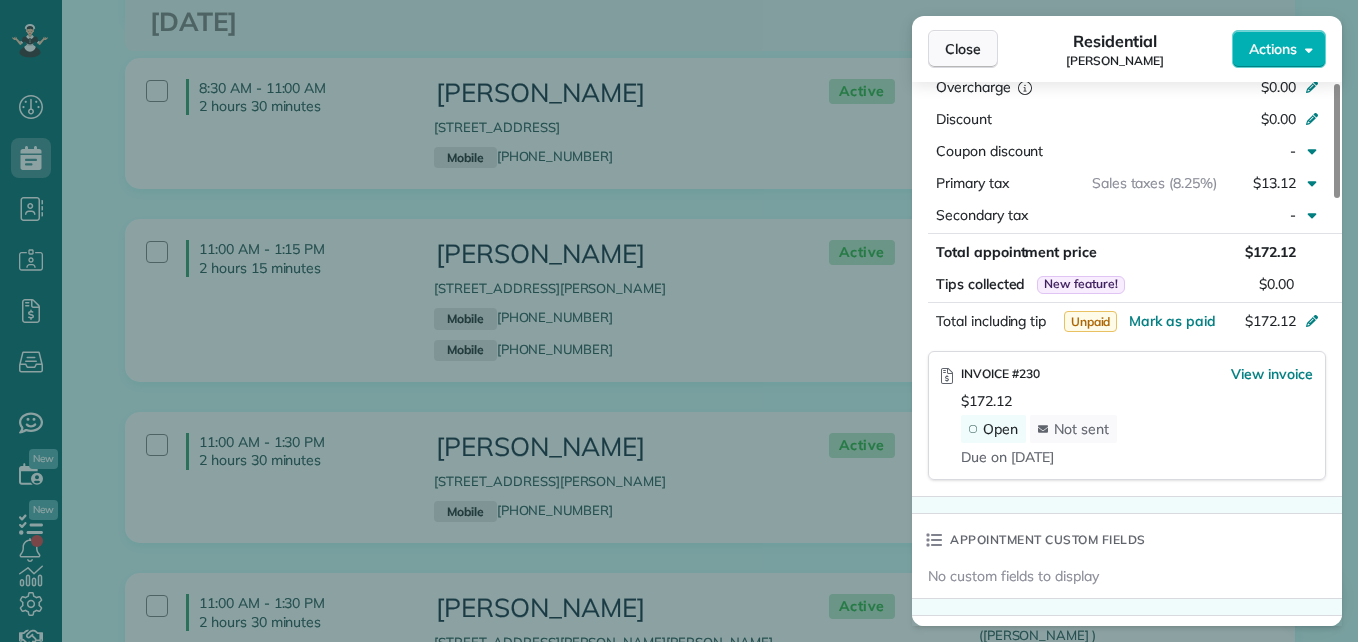 click on "Close" at bounding box center [963, 49] 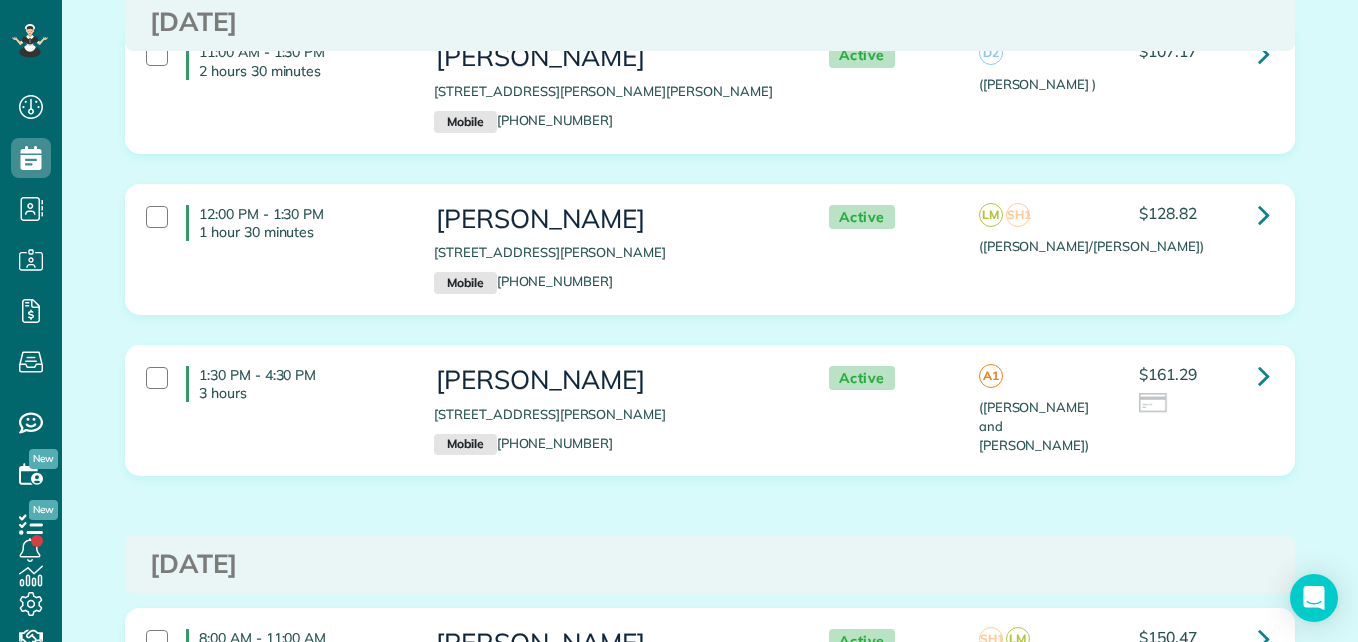 scroll, scrollTop: 1071, scrollLeft: 0, axis: vertical 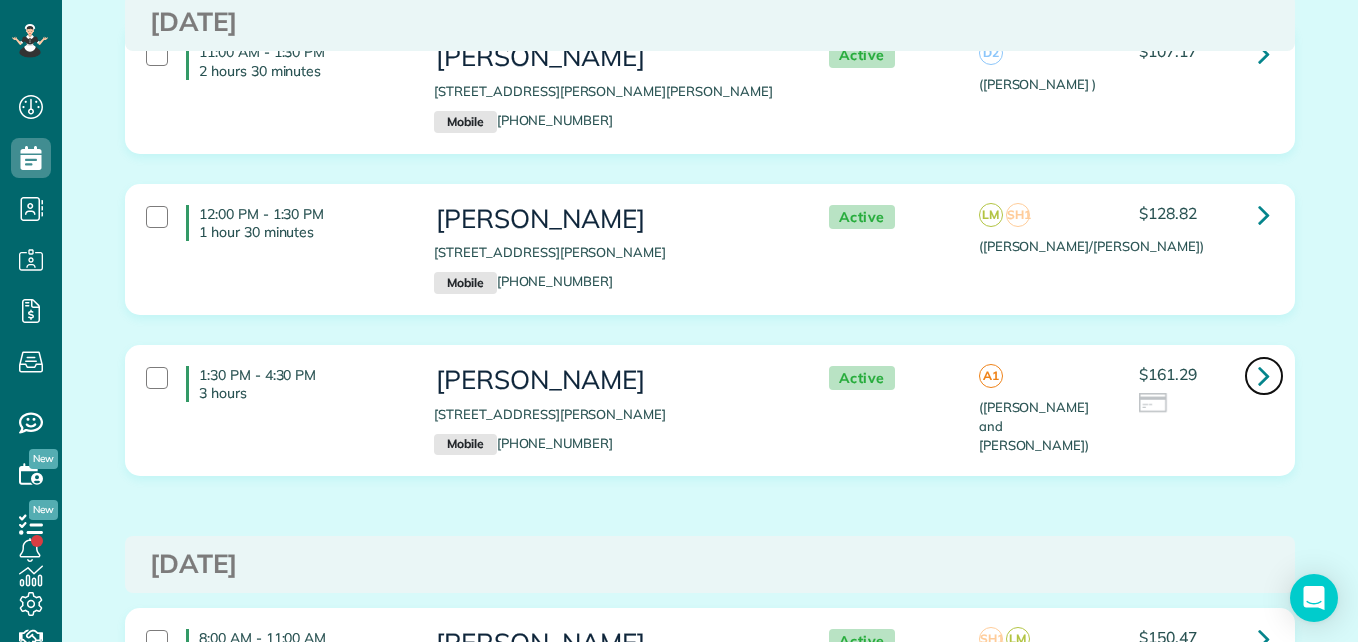 click at bounding box center [1264, 376] 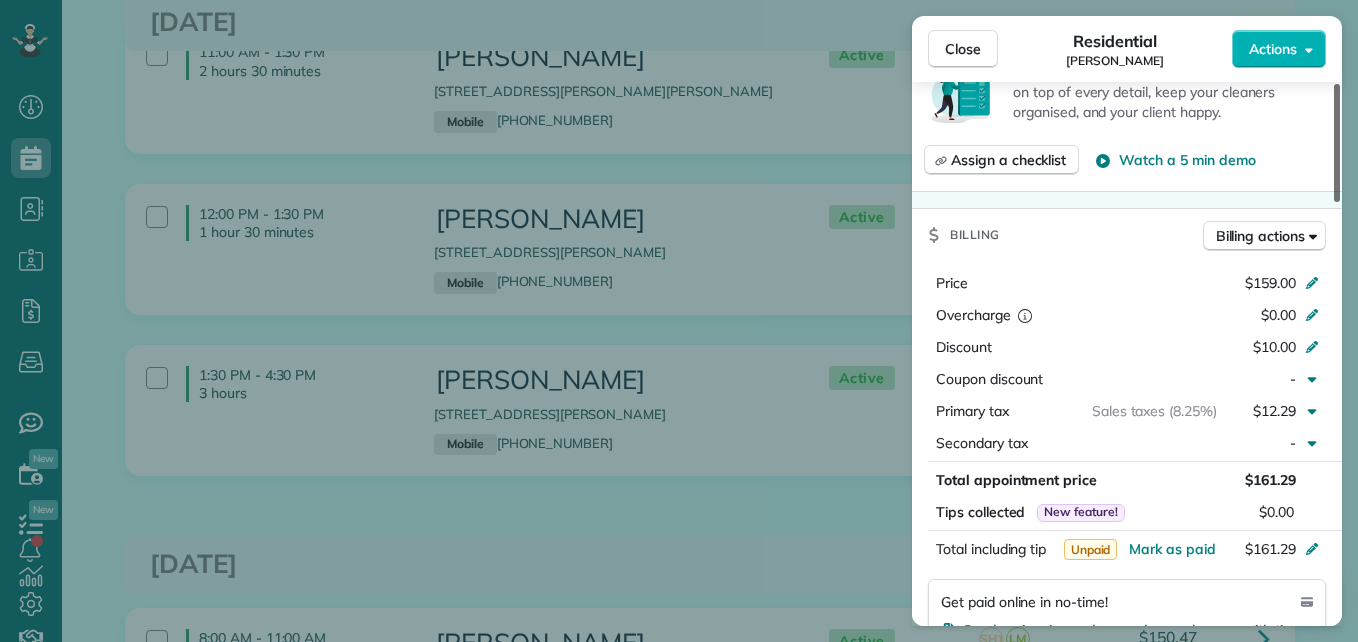 scroll, scrollTop: 794, scrollLeft: 0, axis: vertical 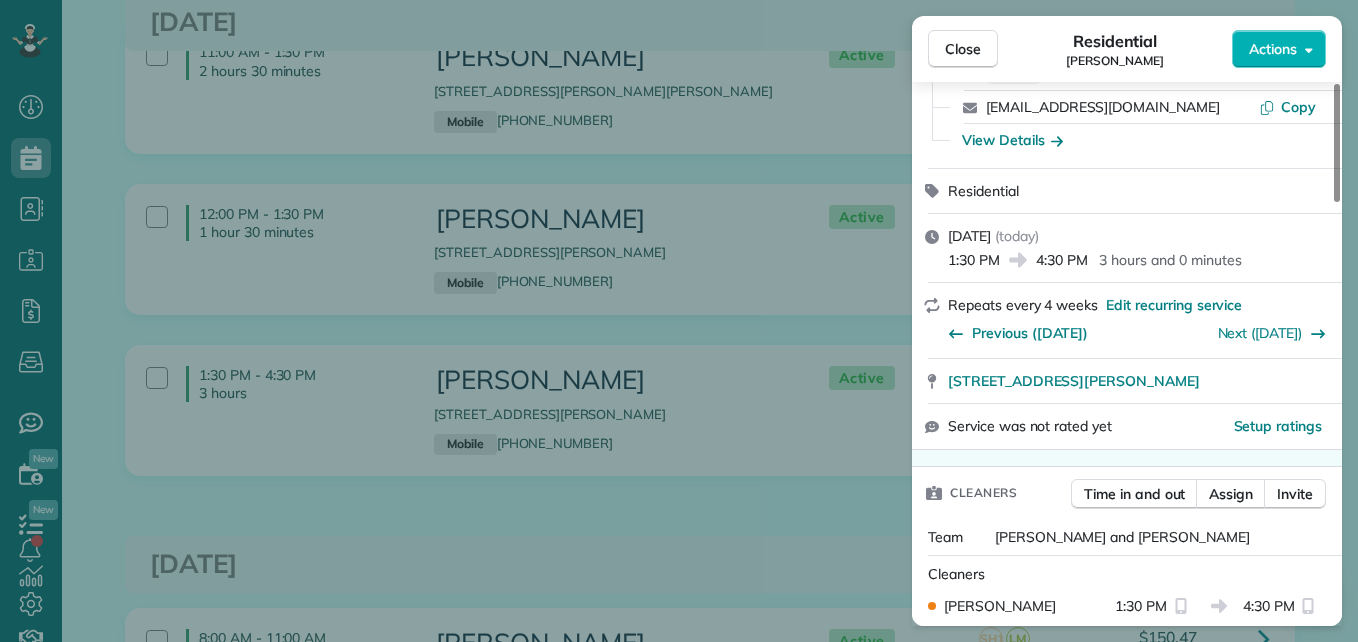 drag, startPoint x: 1331, startPoint y: 189, endPoint x: 1314, endPoint y: 217, distance: 32.75668 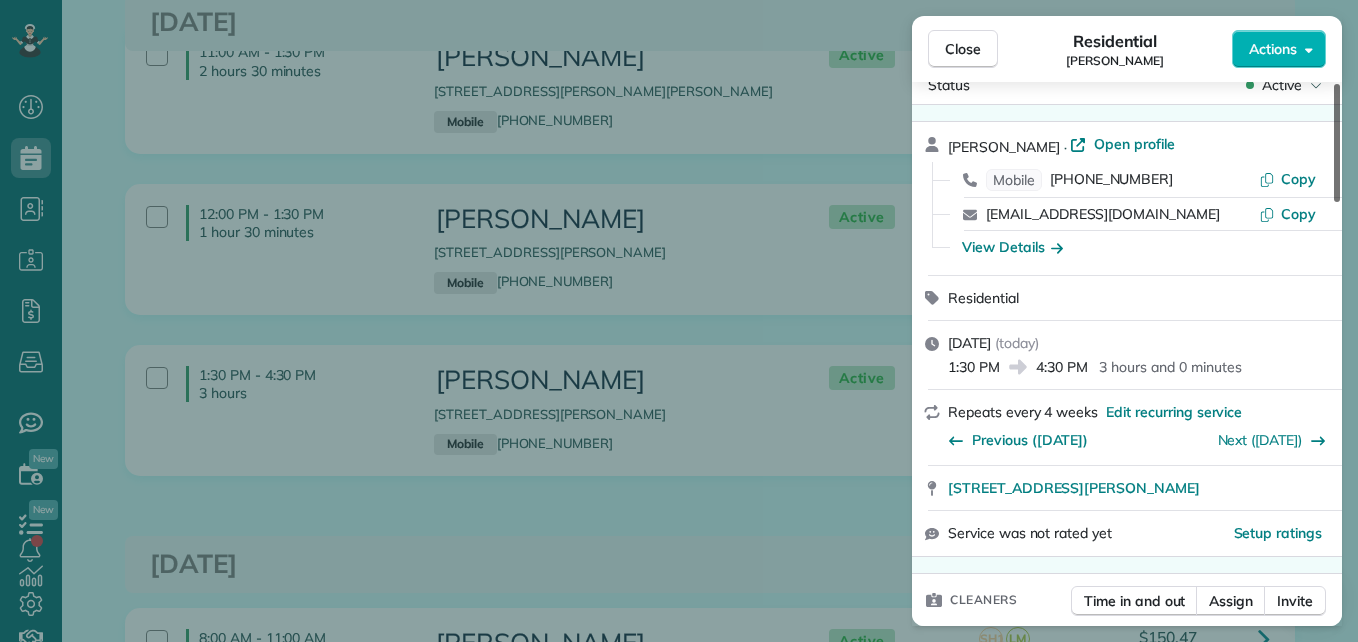 scroll, scrollTop: 0, scrollLeft: 0, axis: both 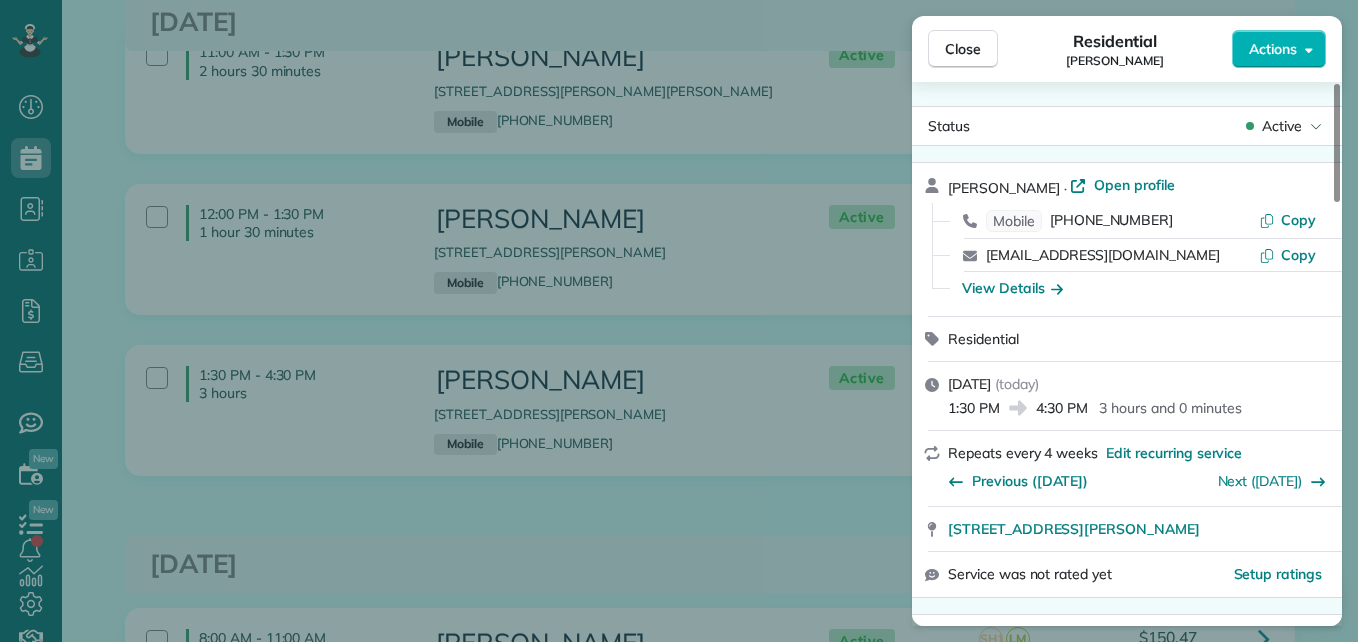 drag, startPoint x: 1331, startPoint y: 205, endPoint x: 1315, endPoint y: 106, distance: 100.28459 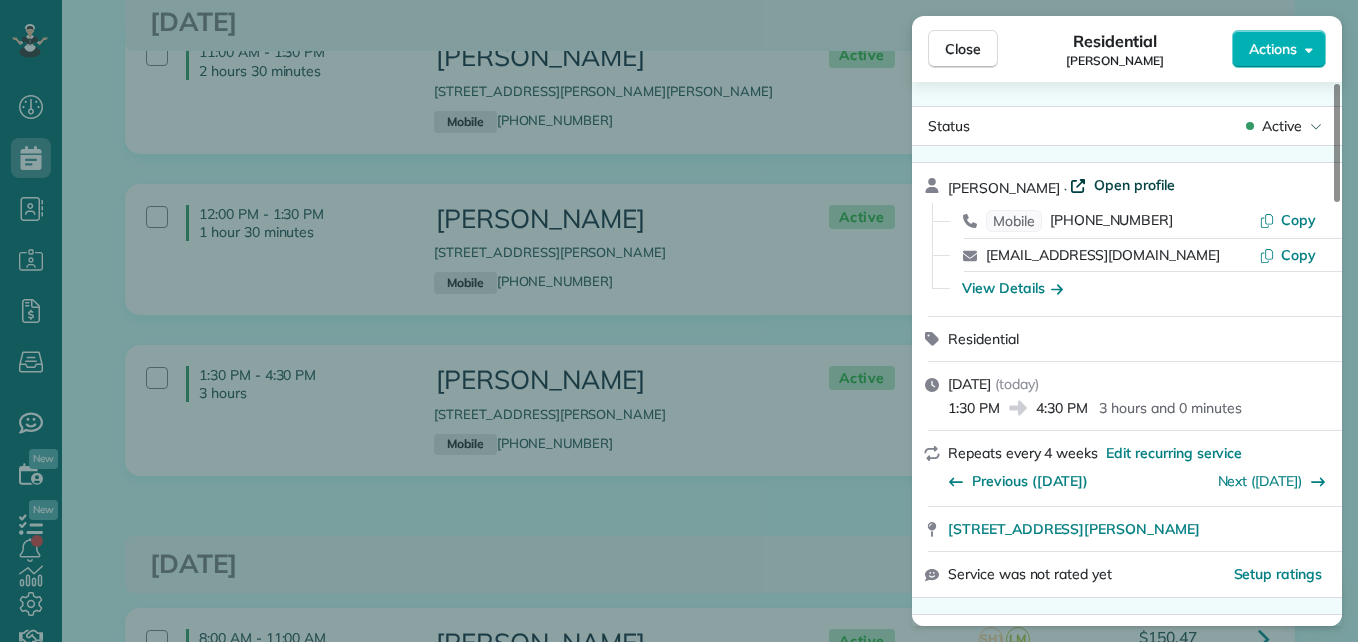 click on "Open profile" at bounding box center (1134, 185) 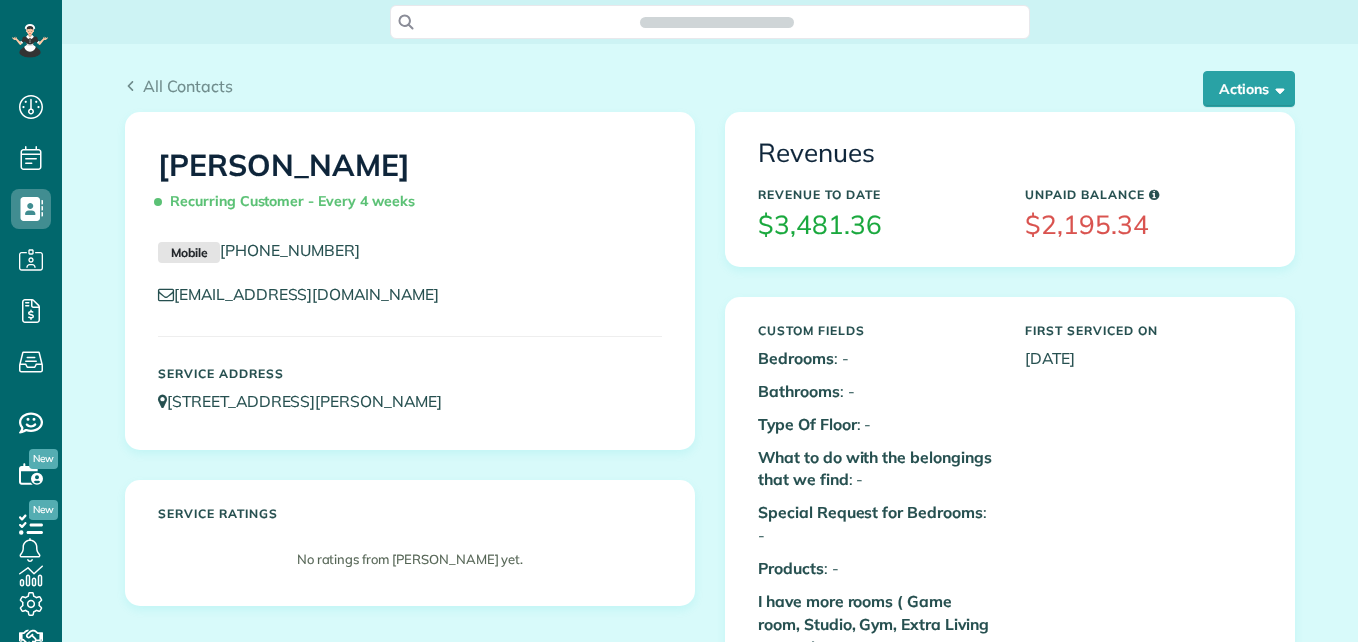 scroll, scrollTop: 0, scrollLeft: 0, axis: both 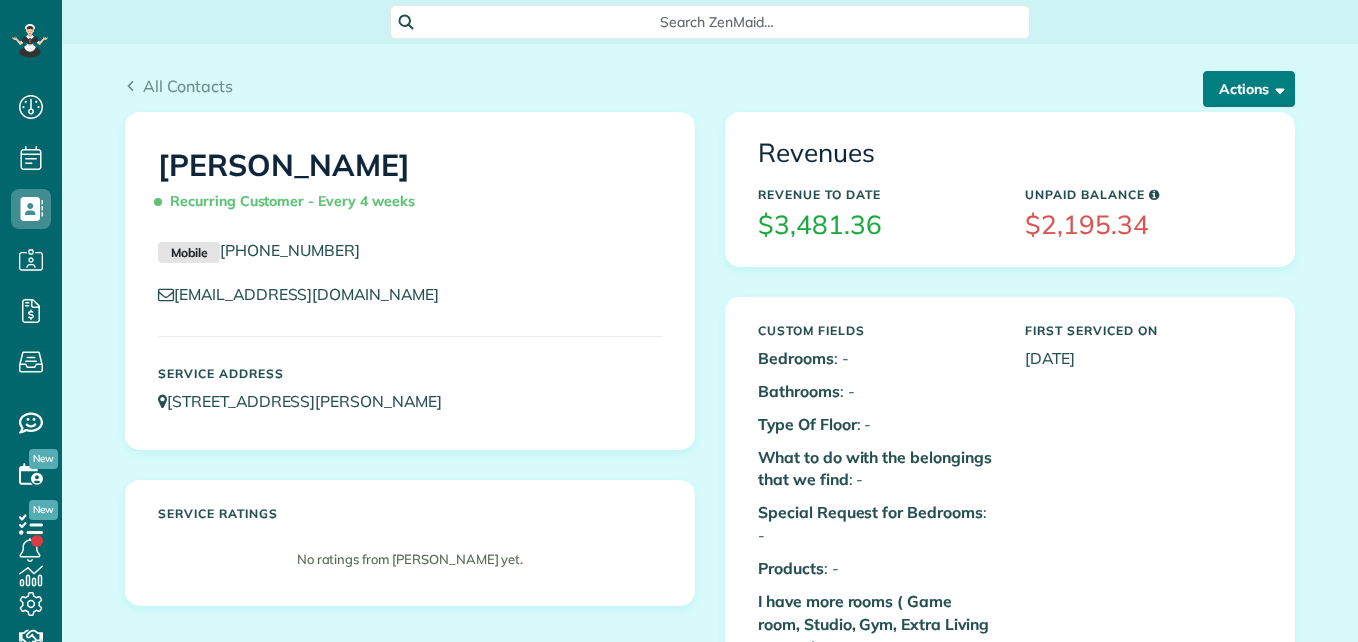 click on "Actions" at bounding box center [1249, 89] 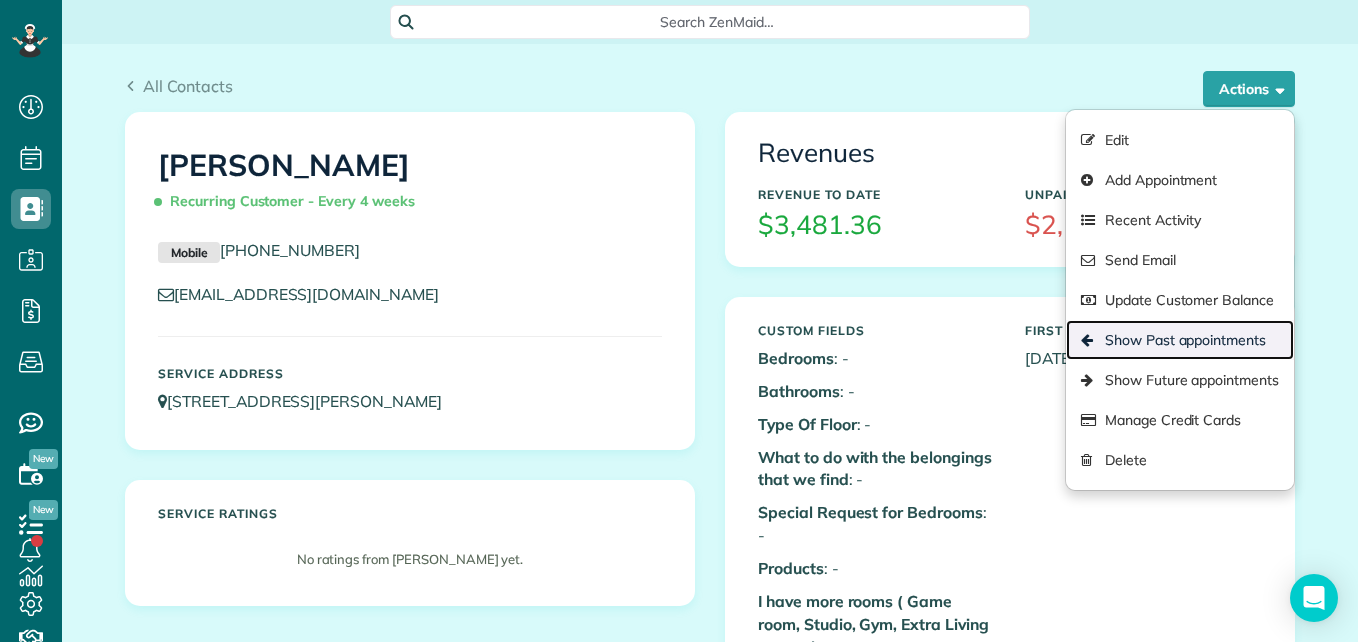 click on "Show Past appointments" at bounding box center [1180, 340] 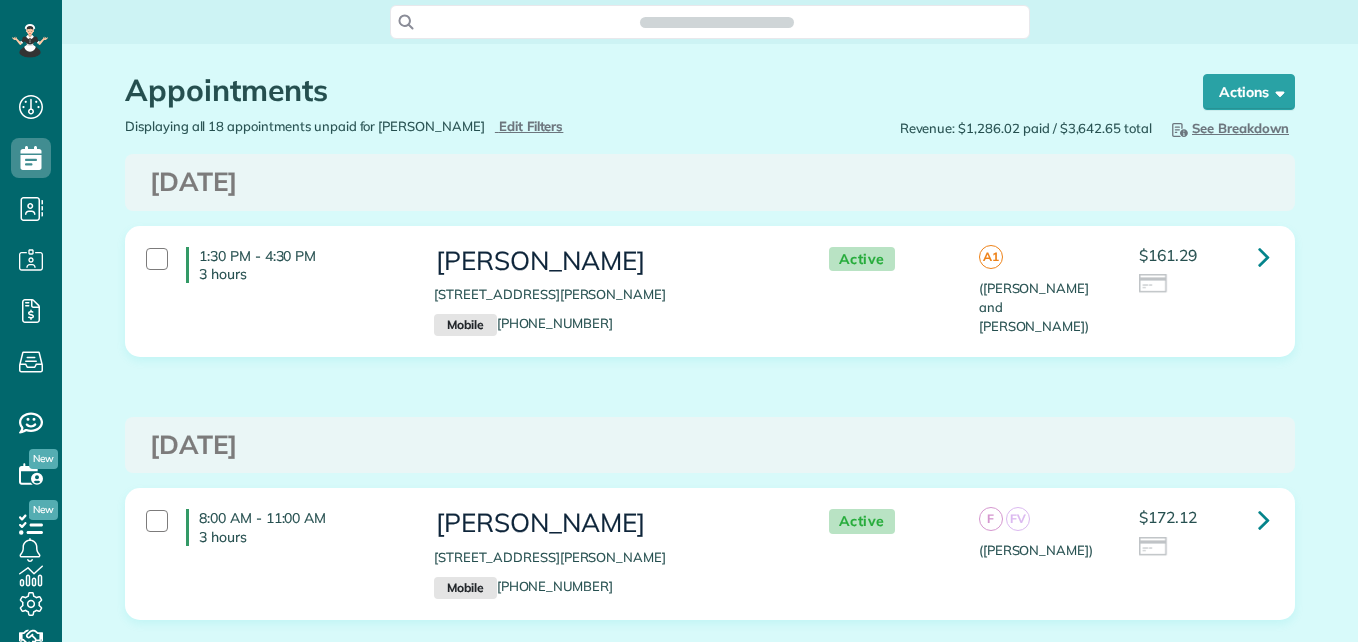 scroll, scrollTop: 0, scrollLeft: 0, axis: both 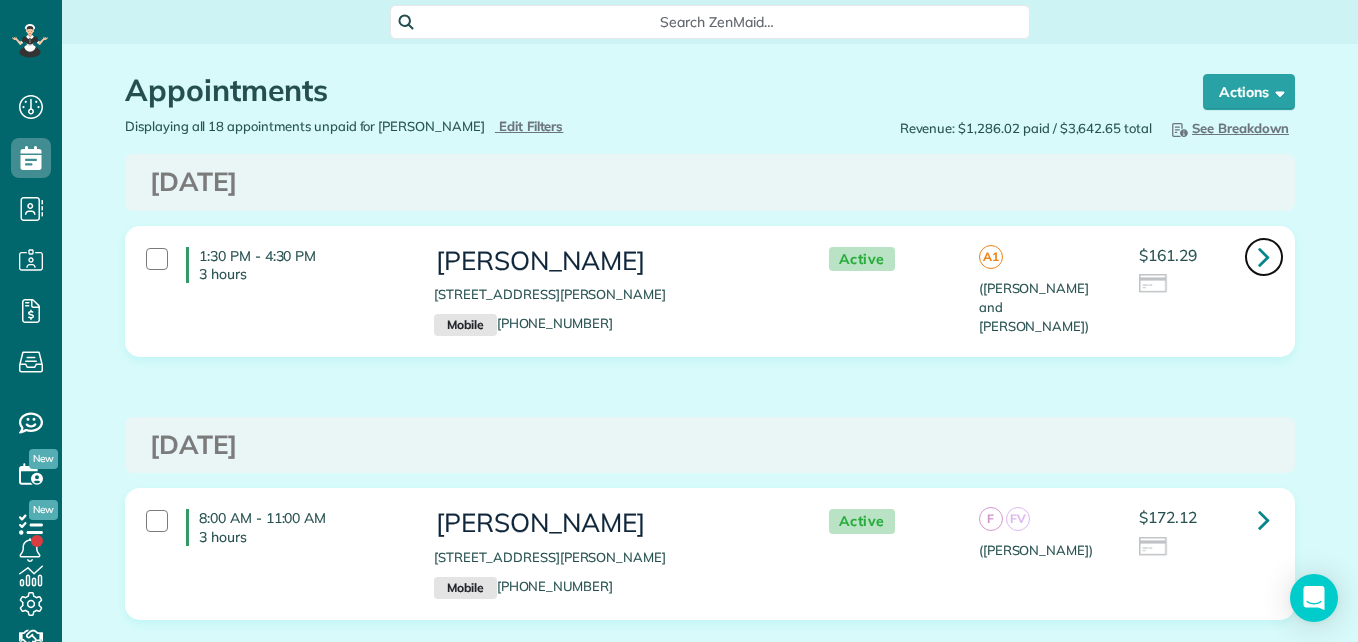 click at bounding box center (1264, 257) 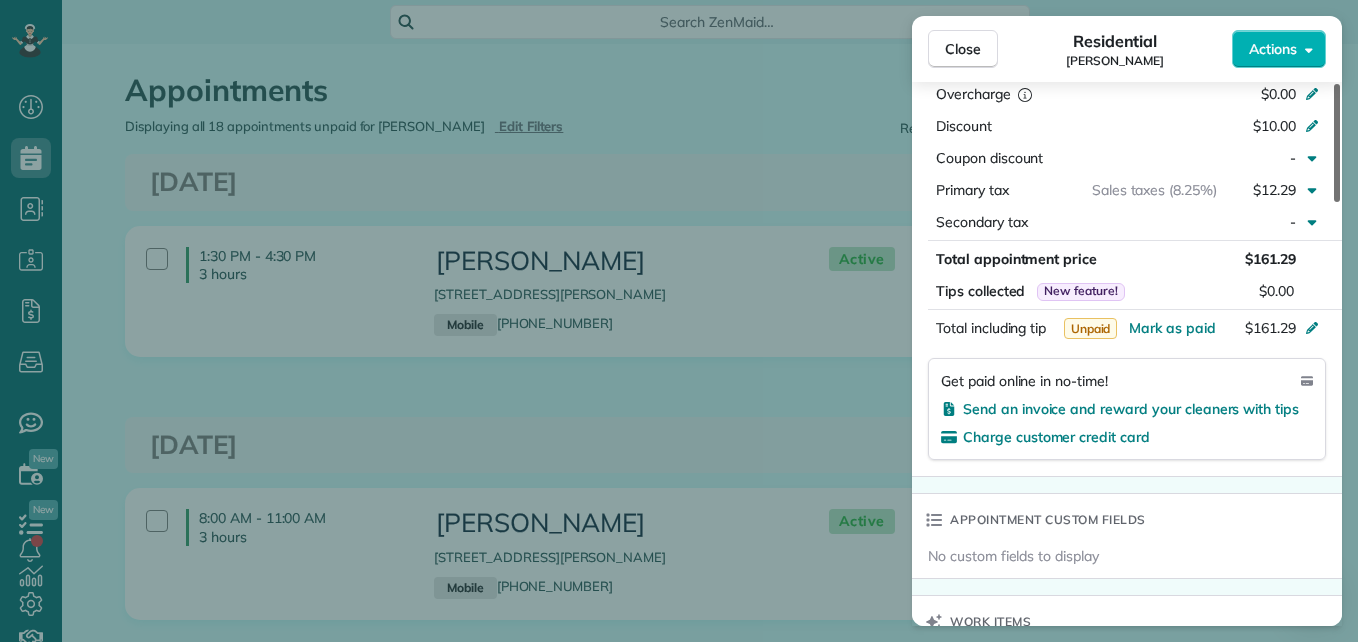 scroll, scrollTop: 1016, scrollLeft: 0, axis: vertical 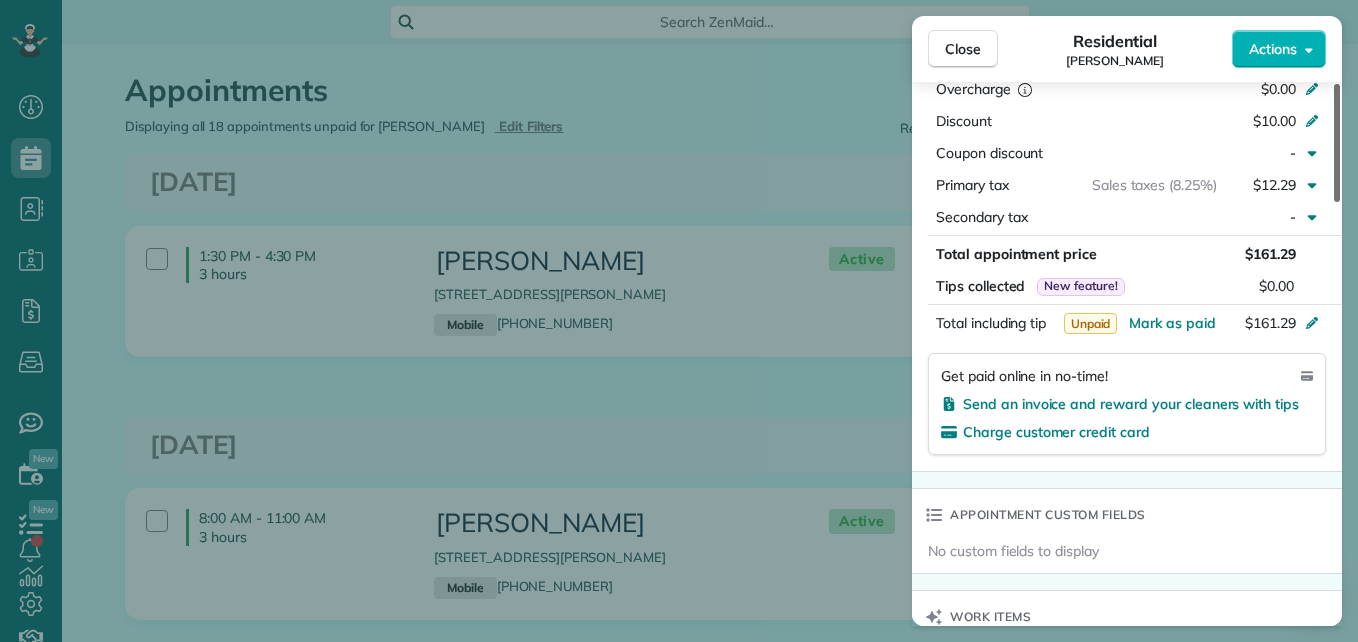 drag, startPoint x: 1336, startPoint y: 146, endPoint x: 1341, endPoint y: 366, distance: 220.05681 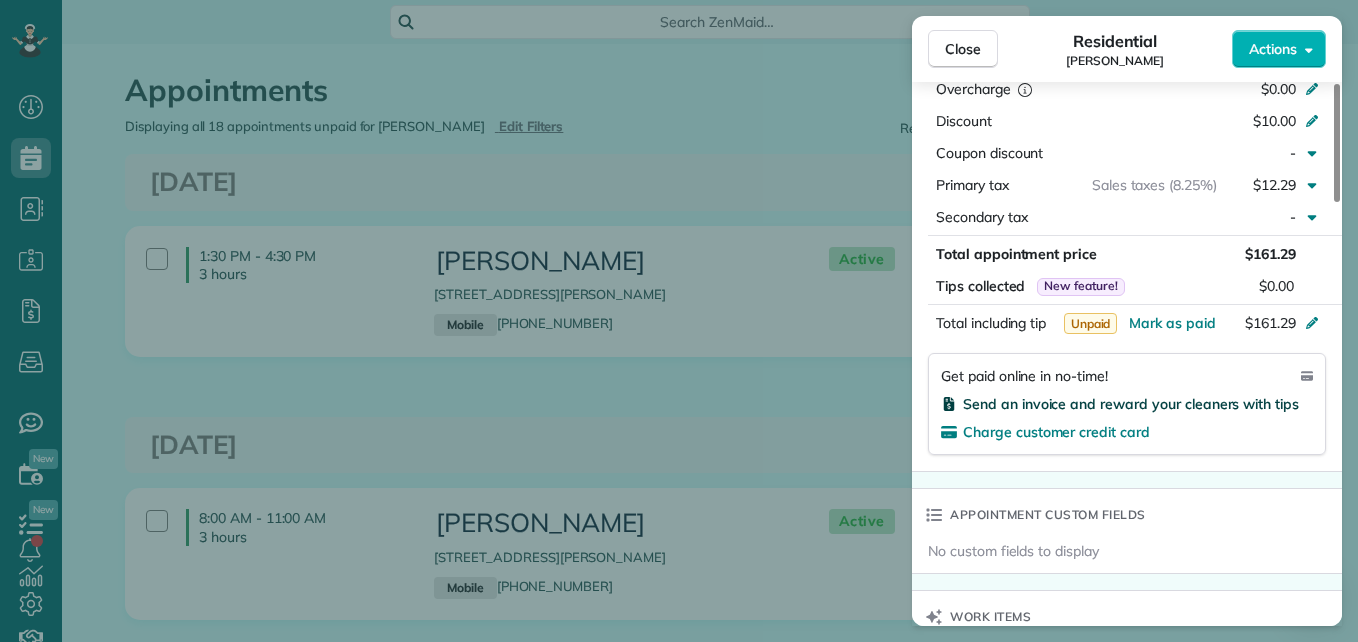 click on "Send an invoice and reward your cleaners with tips" at bounding box center [1131, 404] 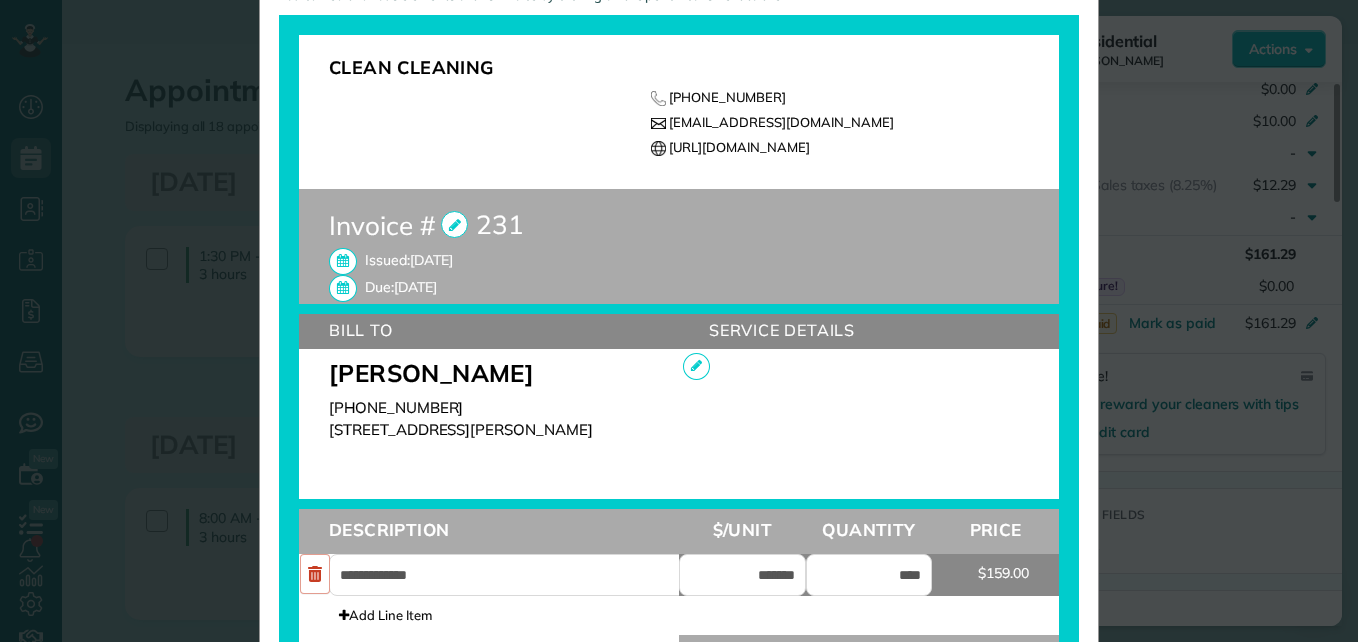 scroll, scrollTop: 540, scrollLeft: 0, axis: vertical 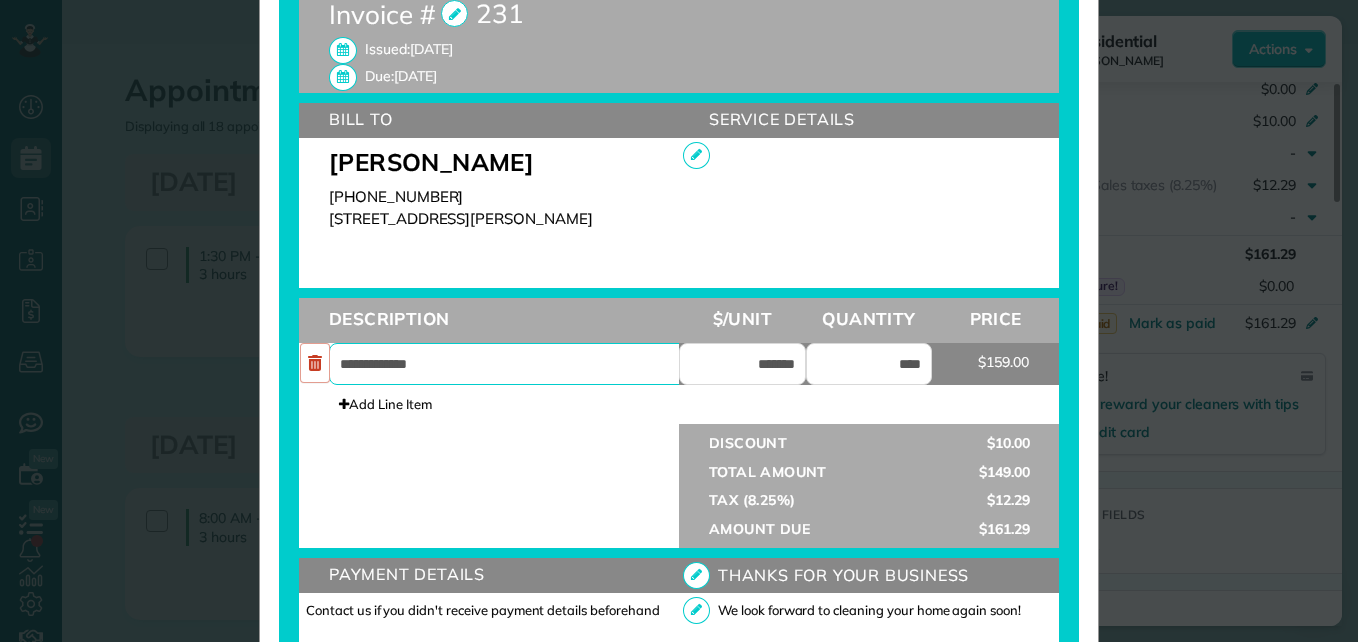drag, startPoint x: 504, startPoint y: 370, endPoint x: 219, endPoint y: 364, distance: 285.06314 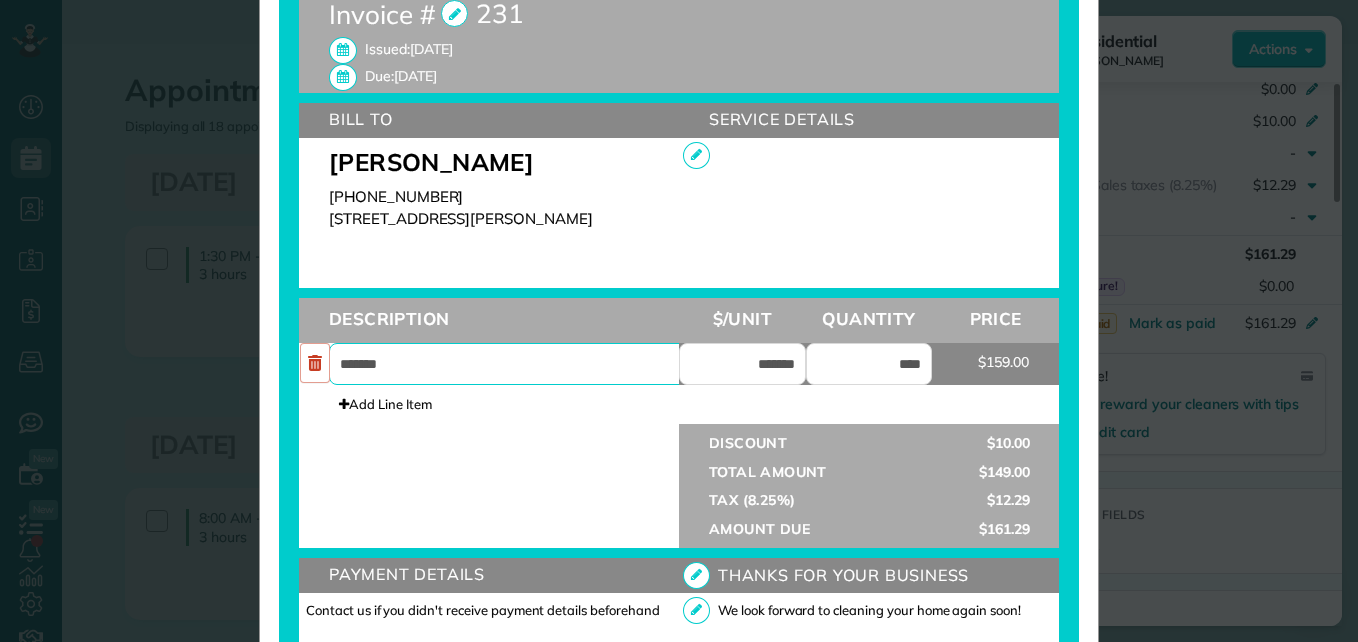 type on "*******" 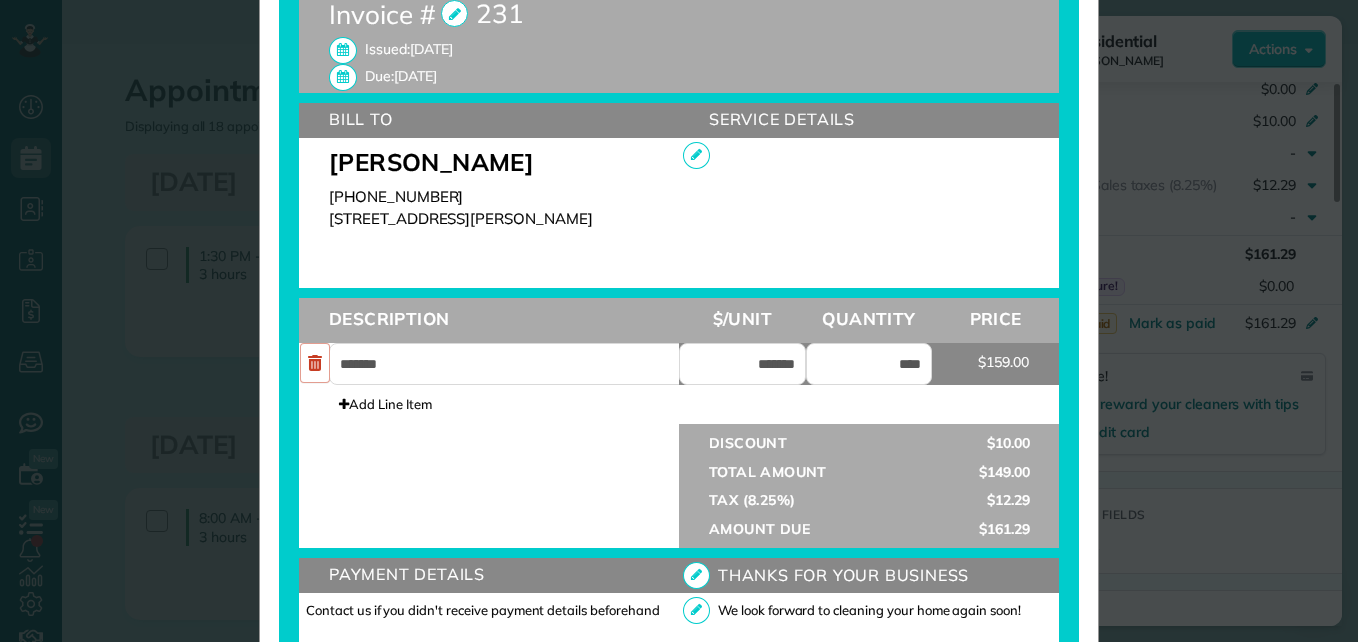 click at bounding box center [489, 441] 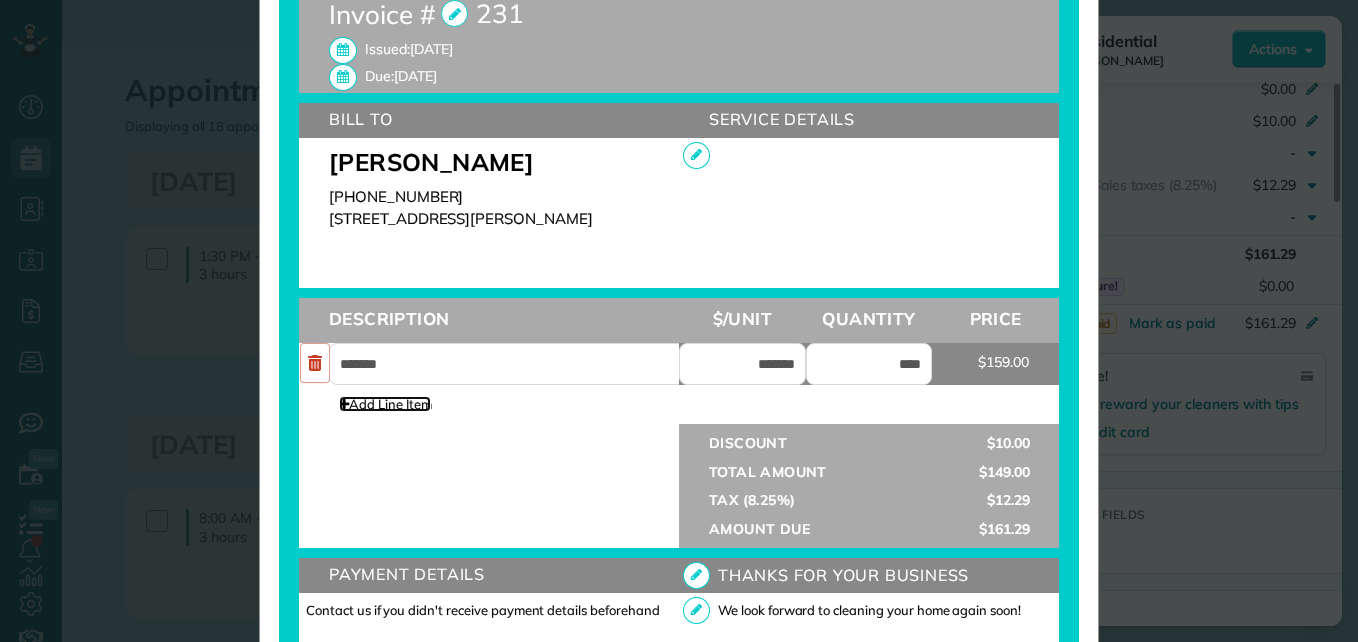 click on "Add Line Item" at bounding box center (385, 404) 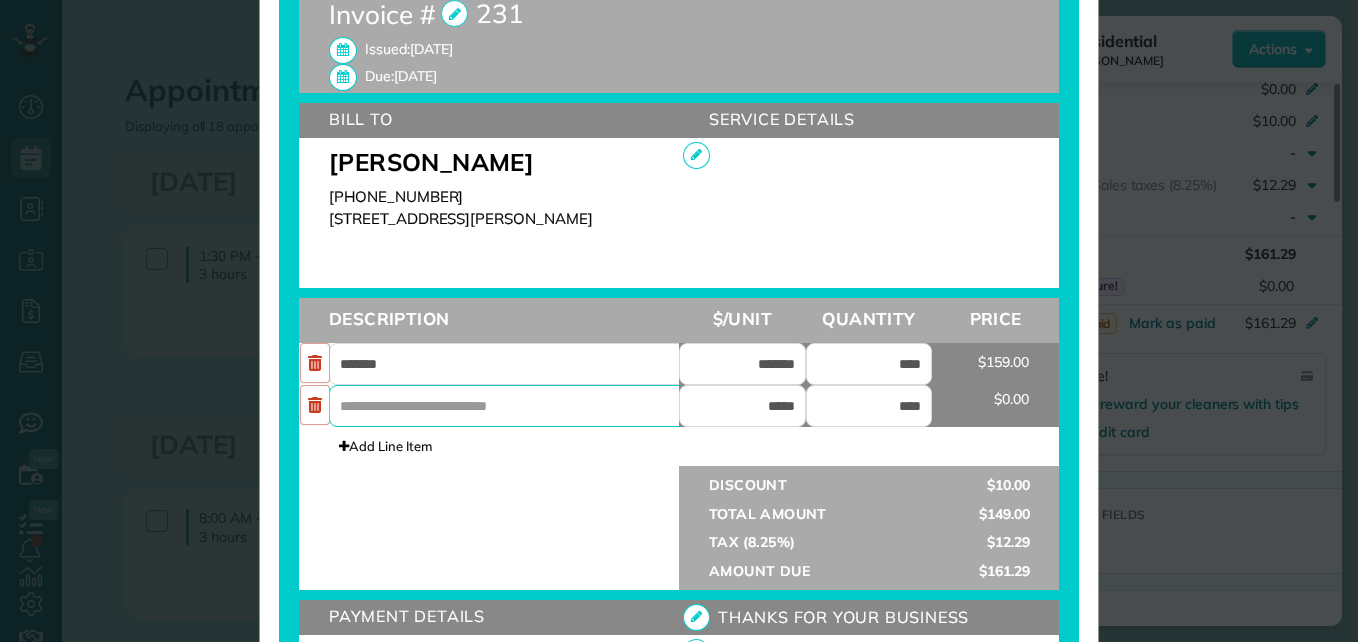 click at bounding box center (519, 406) 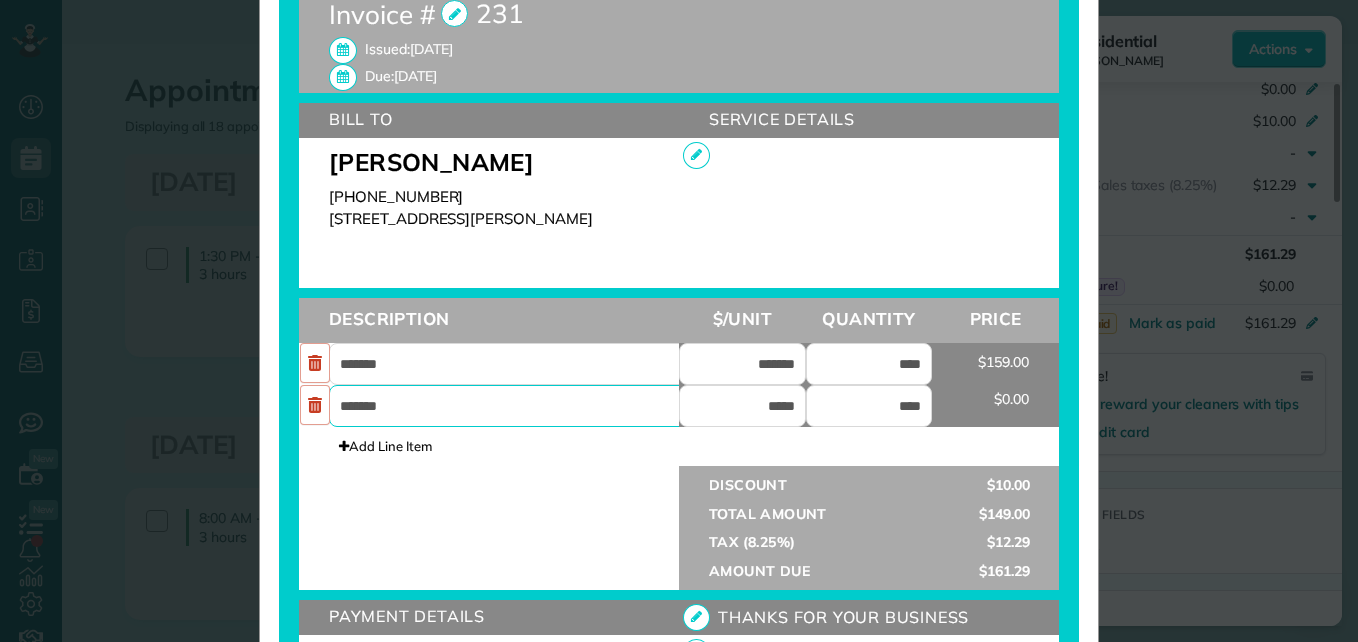 type on "*******" 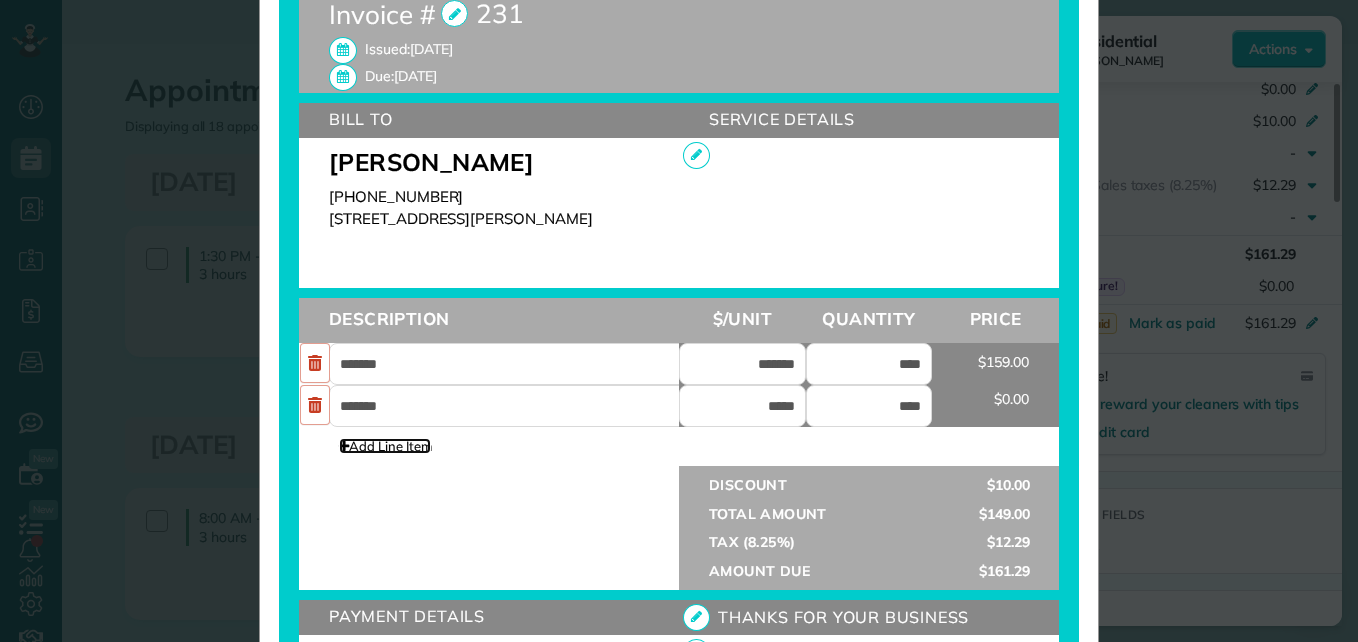 click on "Add Line Item" at bounding box center [385, 446] 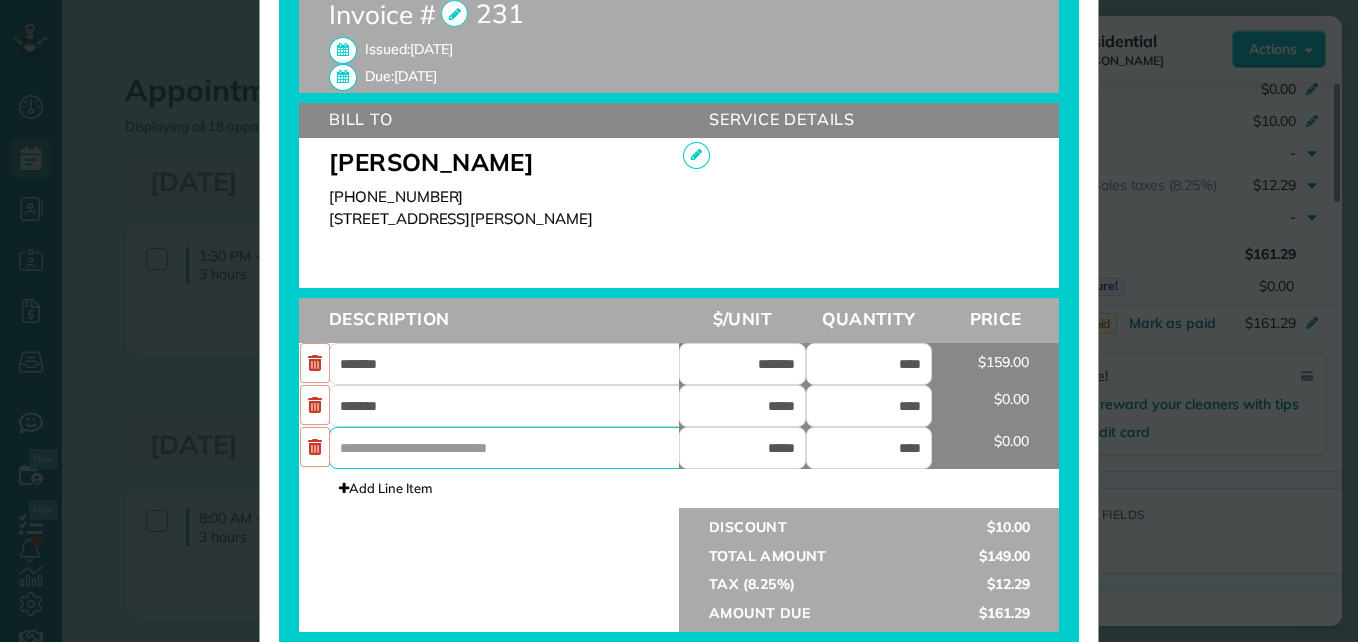 click at bounding box center (519, 448) 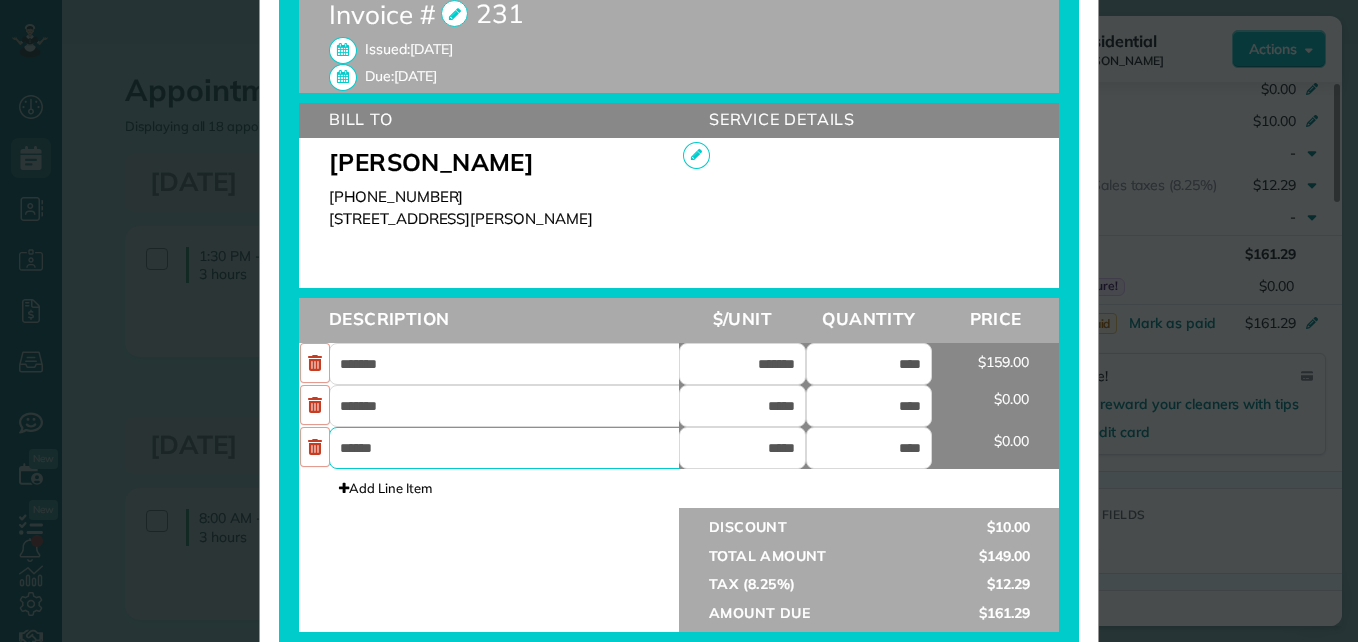 type on "******" 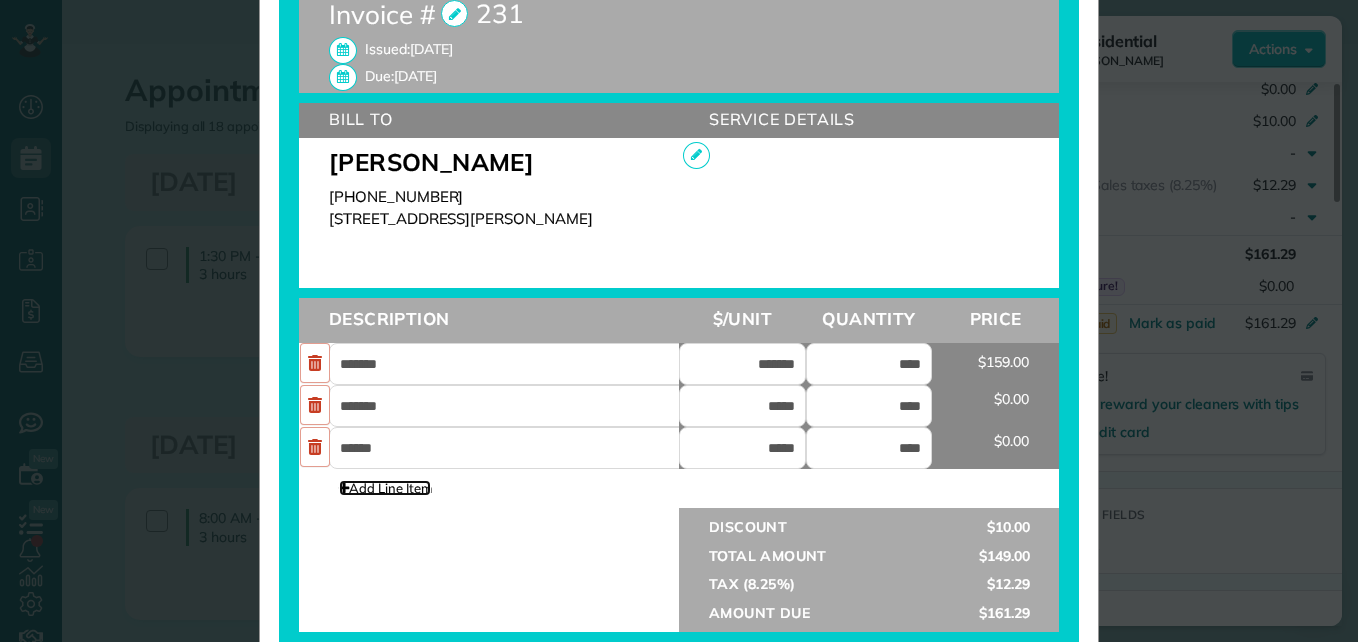 click on "Add Line Item" at bounding box center (385, 488) 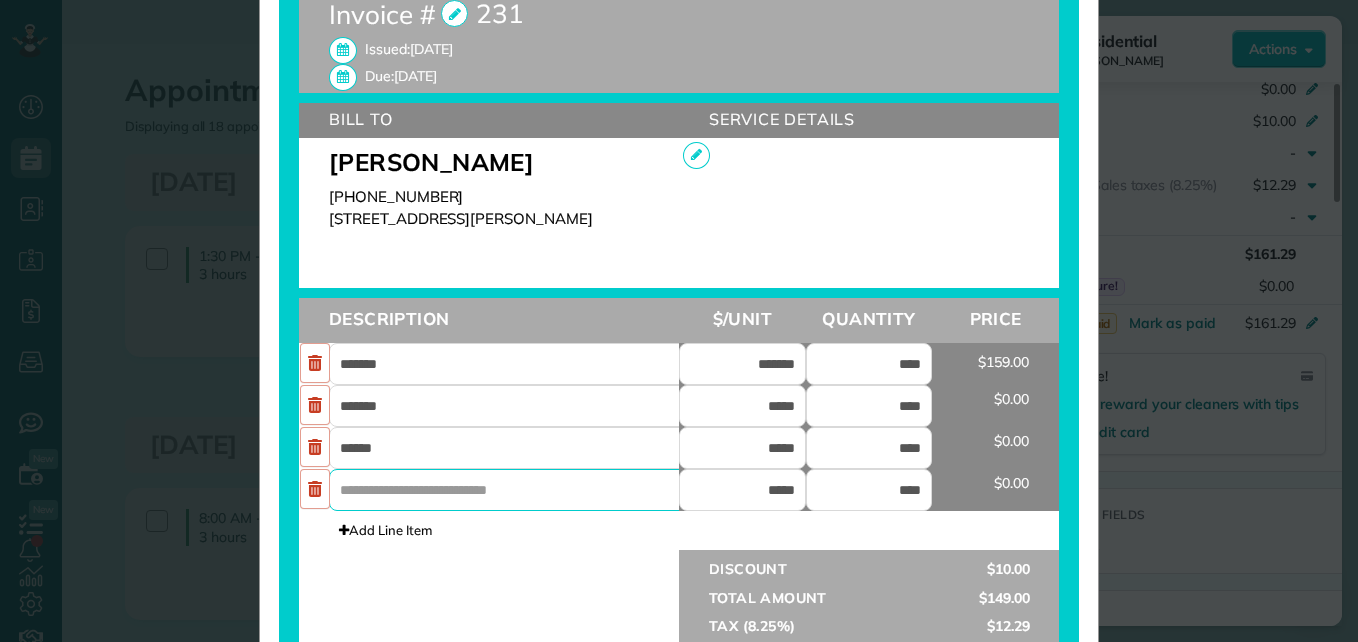 click at bounding box center [519, 490] 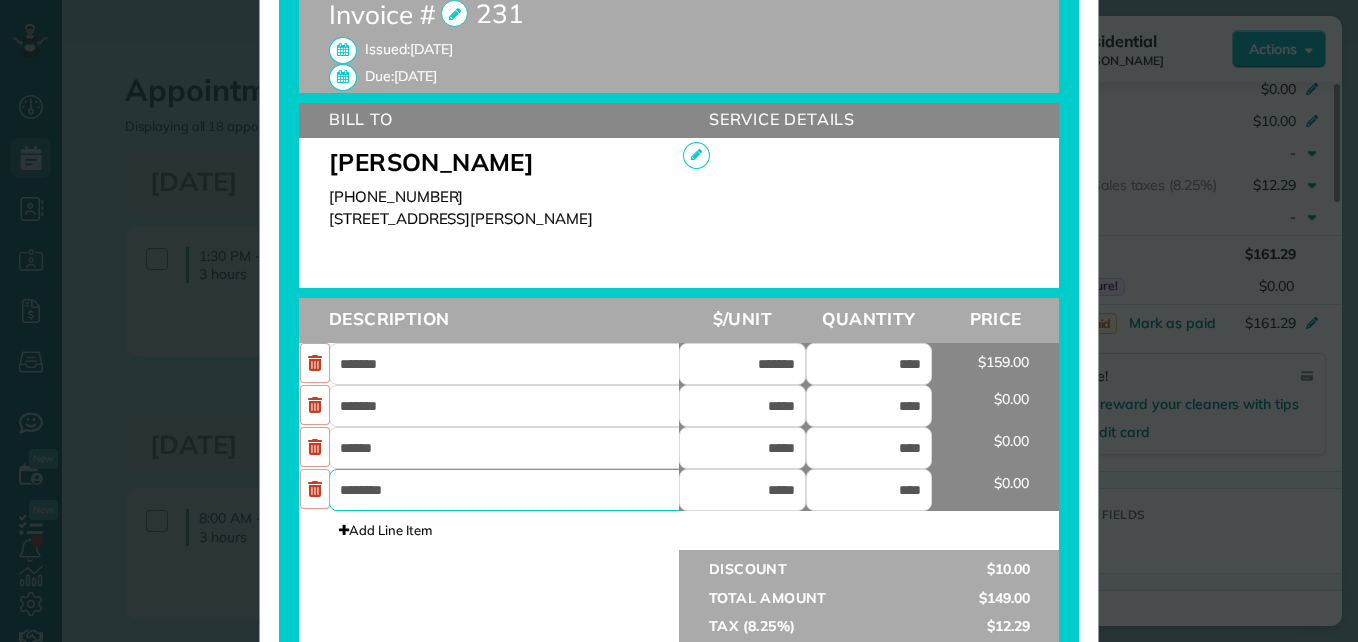 type on "********" 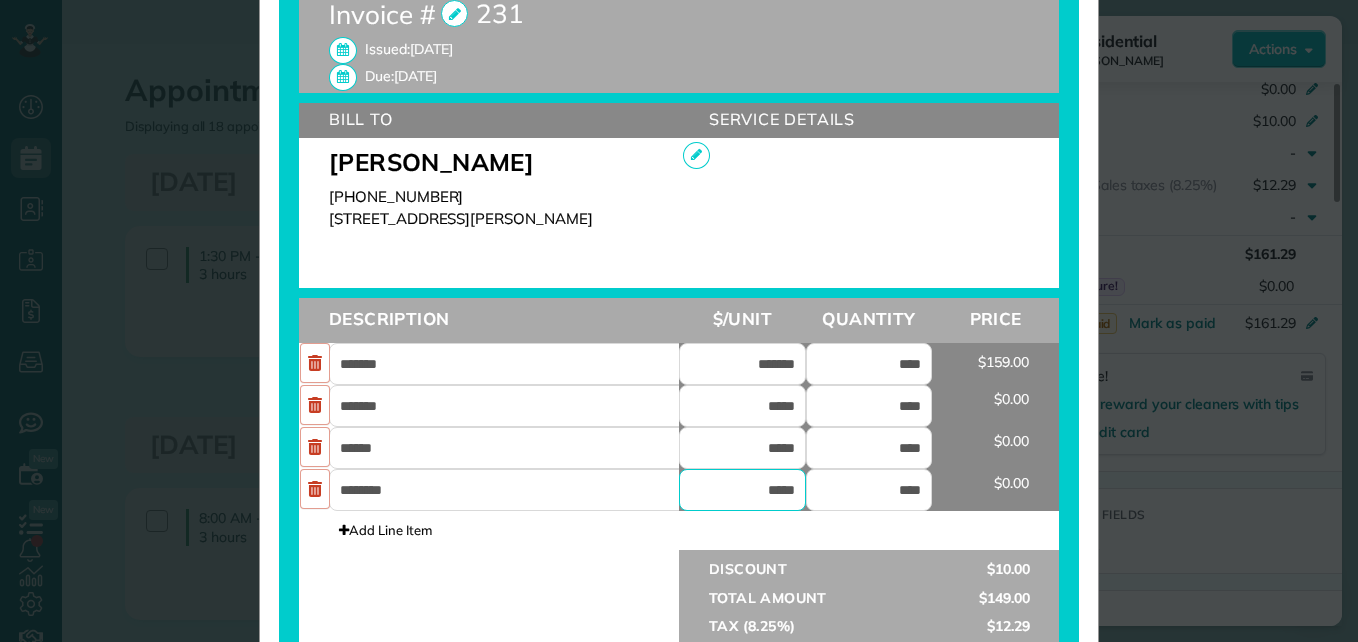 click on "*****" at bounding box center [742, 490] 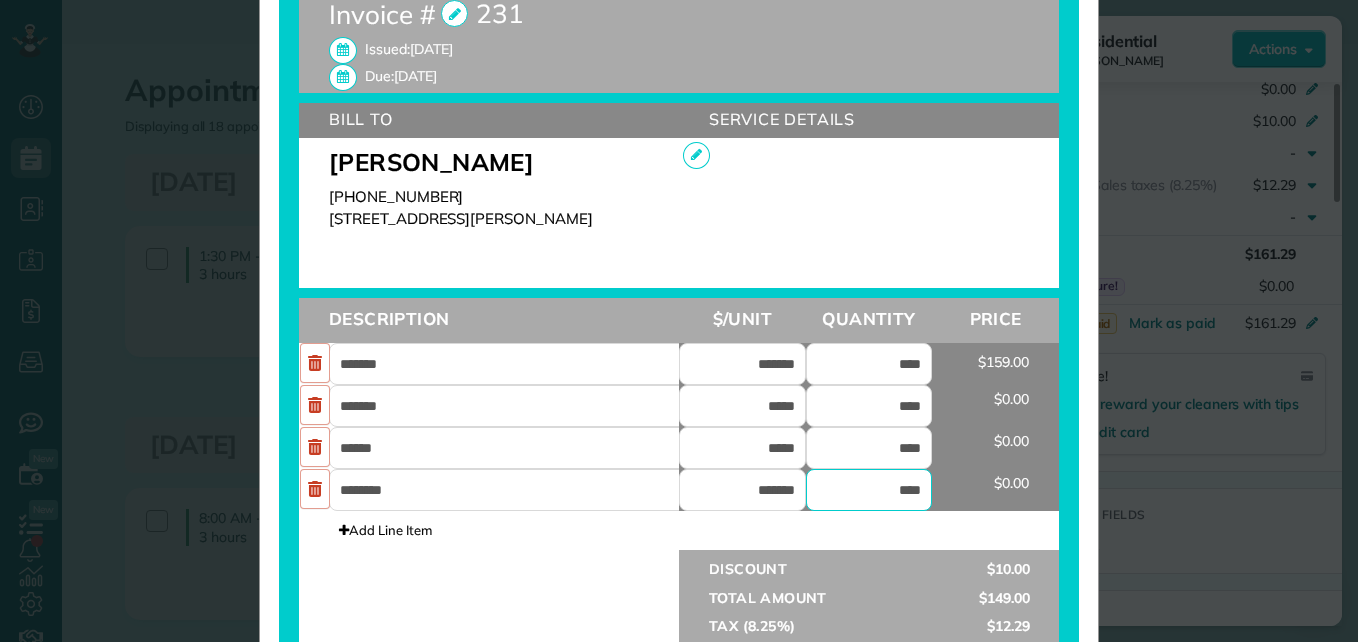 type on "*******" 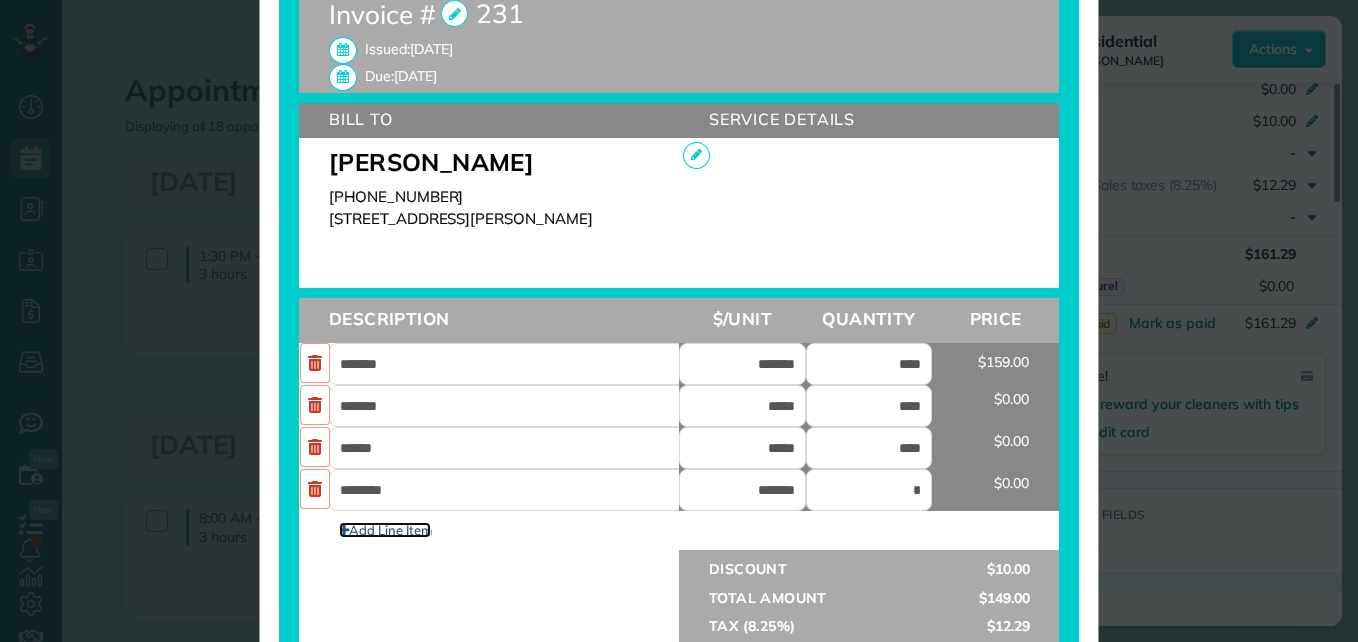 type on "****" 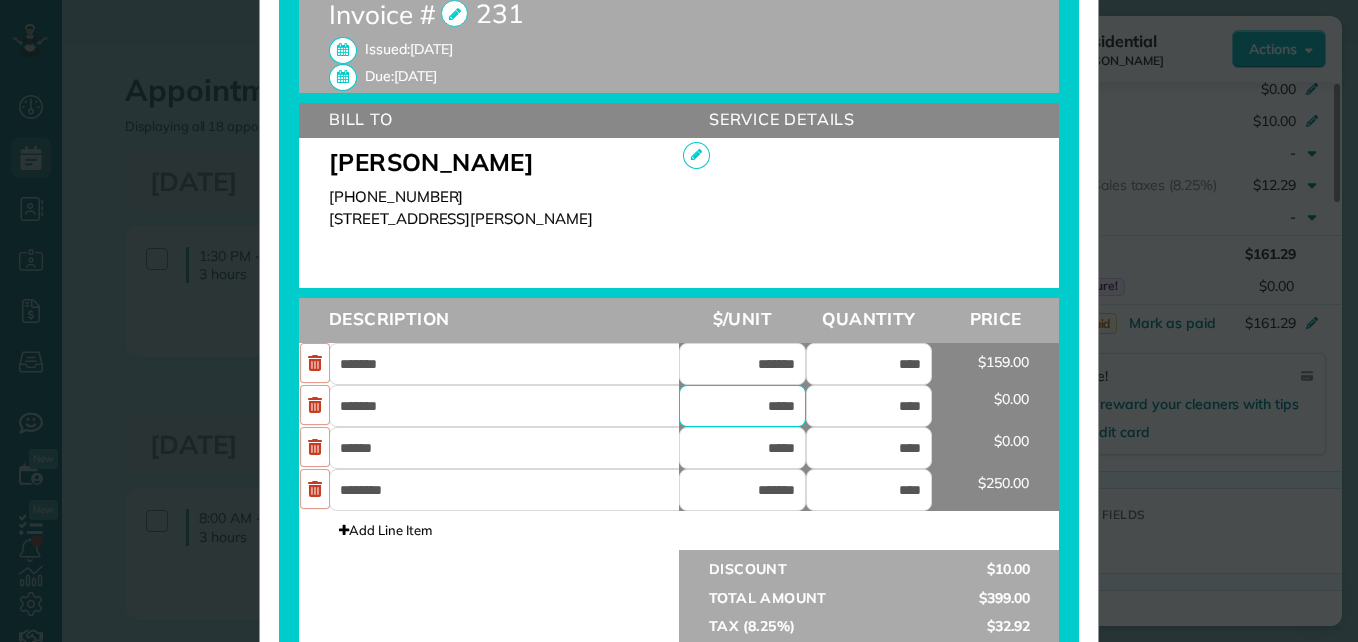click on "*****" at bounding box center (742, 406) 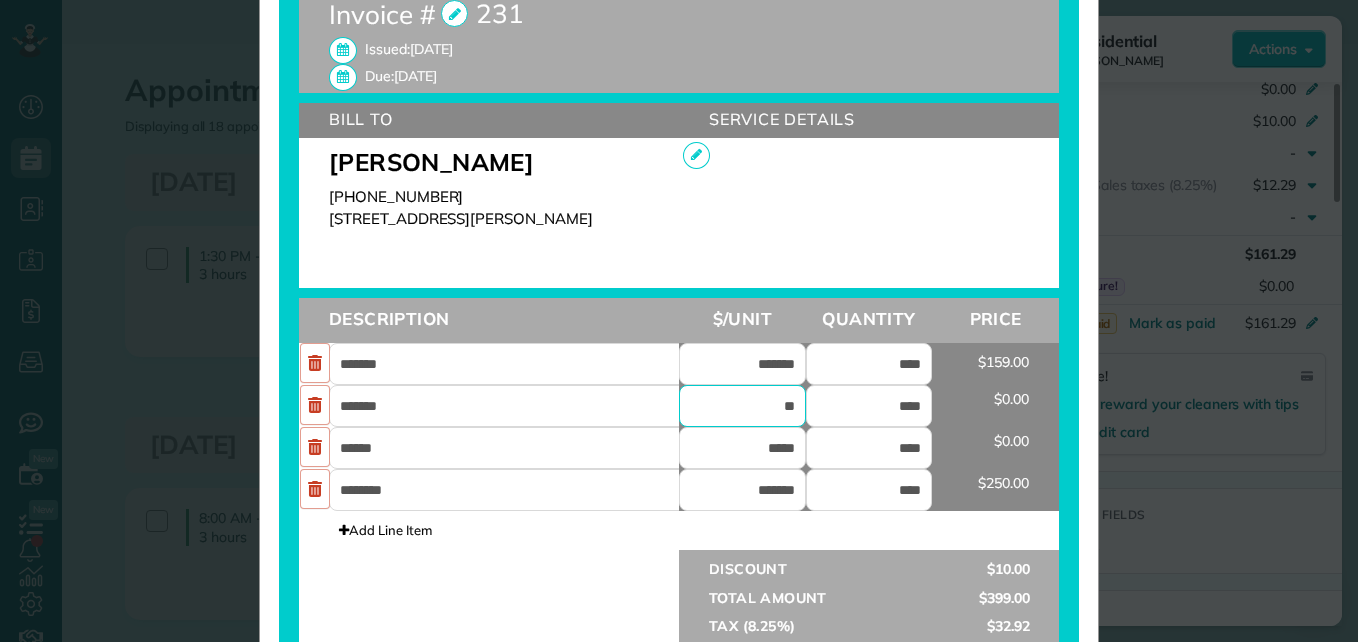 type on "*" 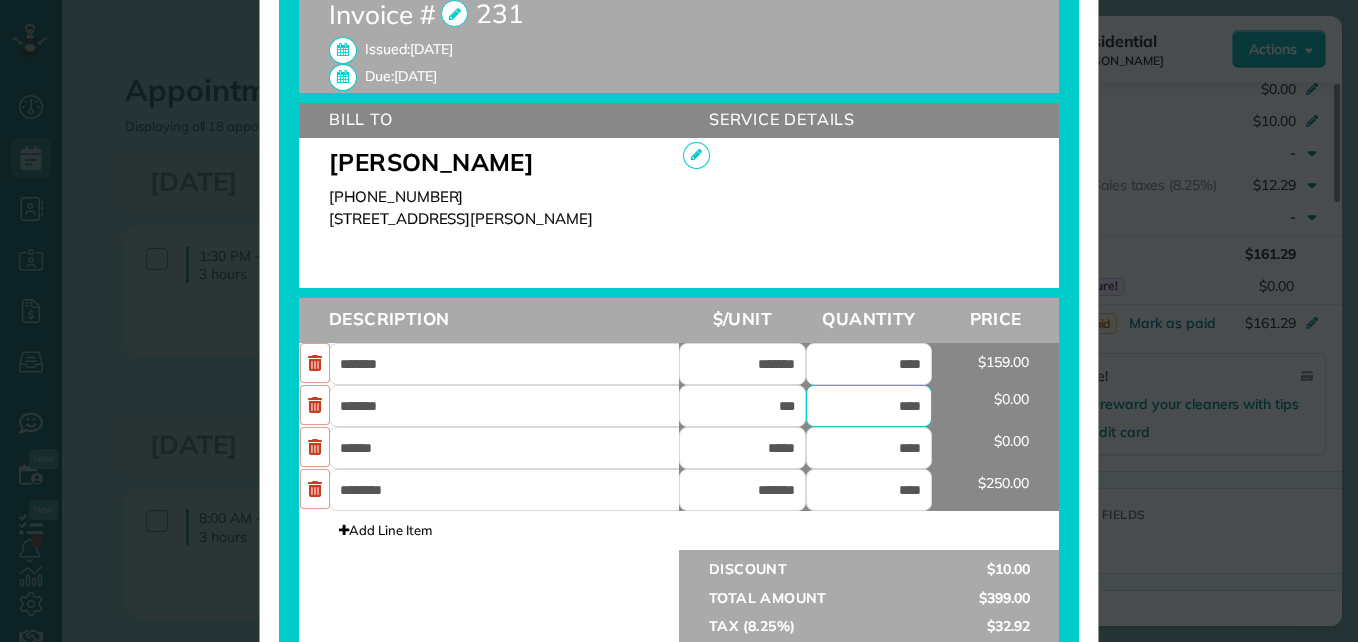type on "*******" 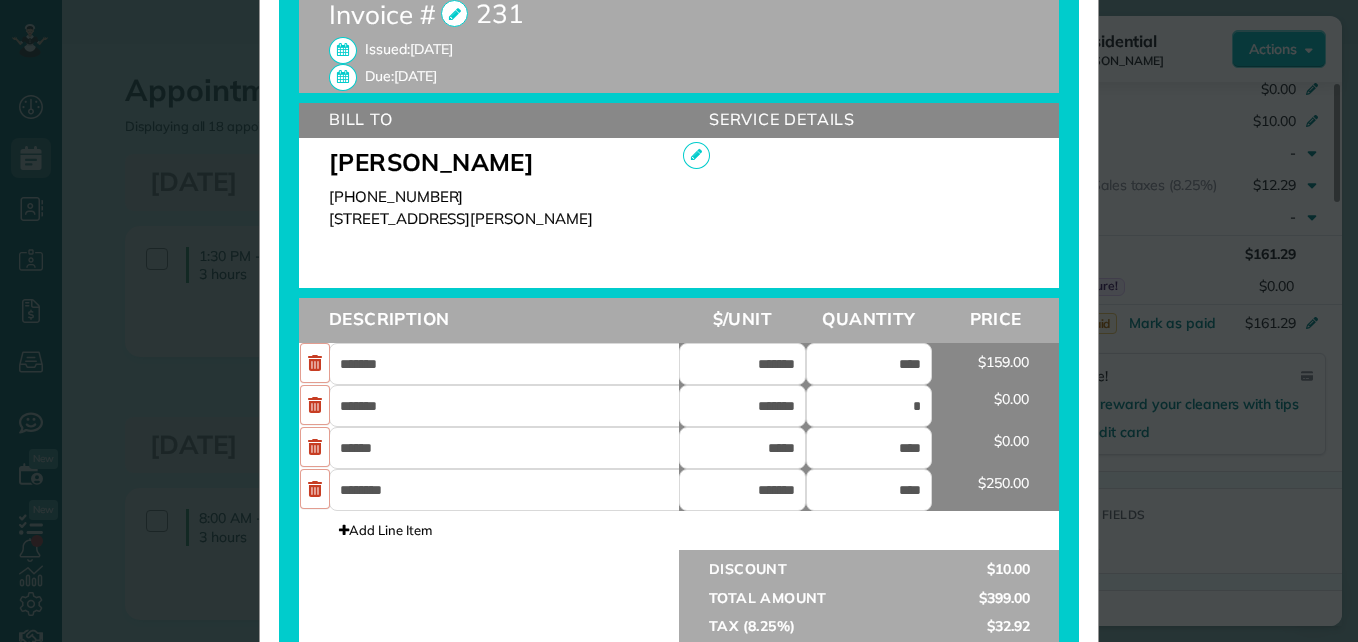 type on "****" 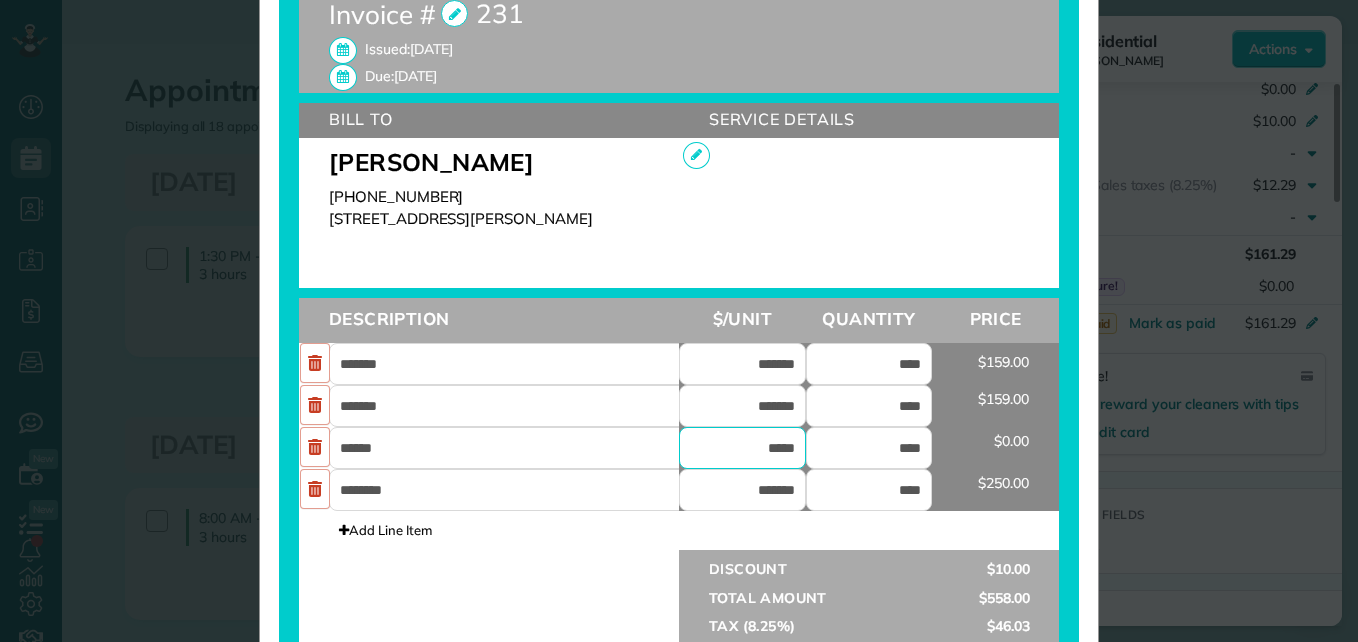 drag, startPoint x: 792, startPoint y: 442, endPoint x: 696, endPoint y: 446, distance: 96.0833 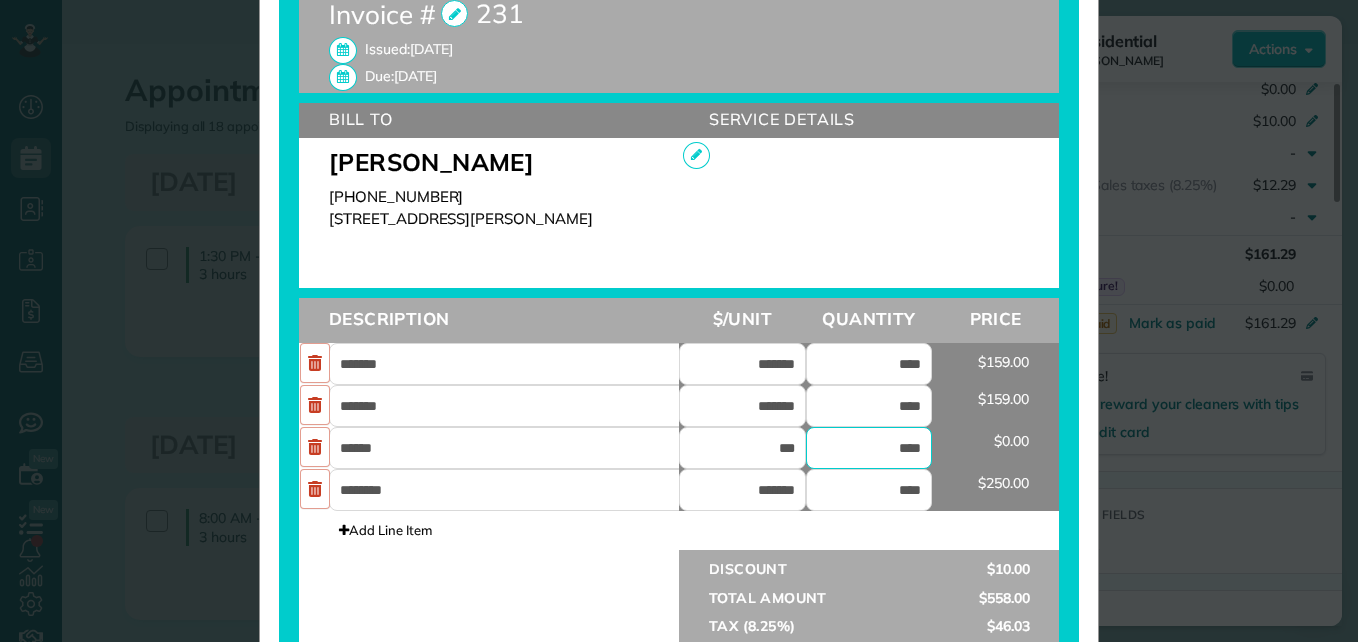 type on "*******" 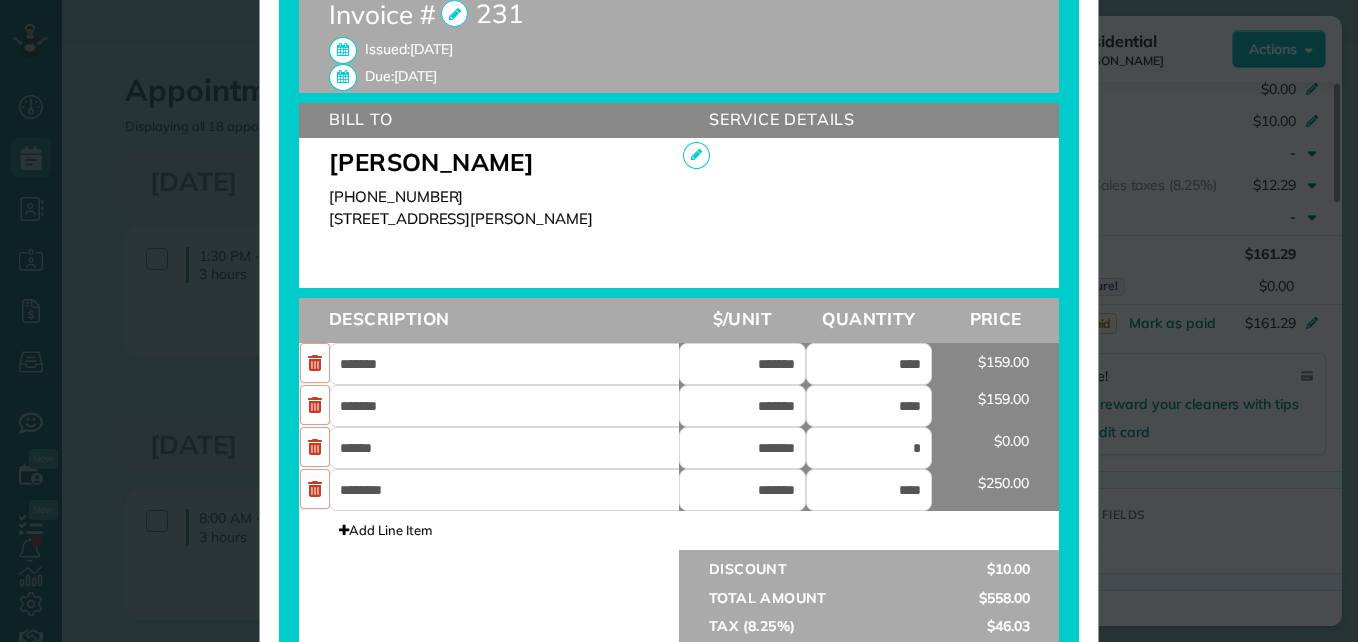 type on "****" 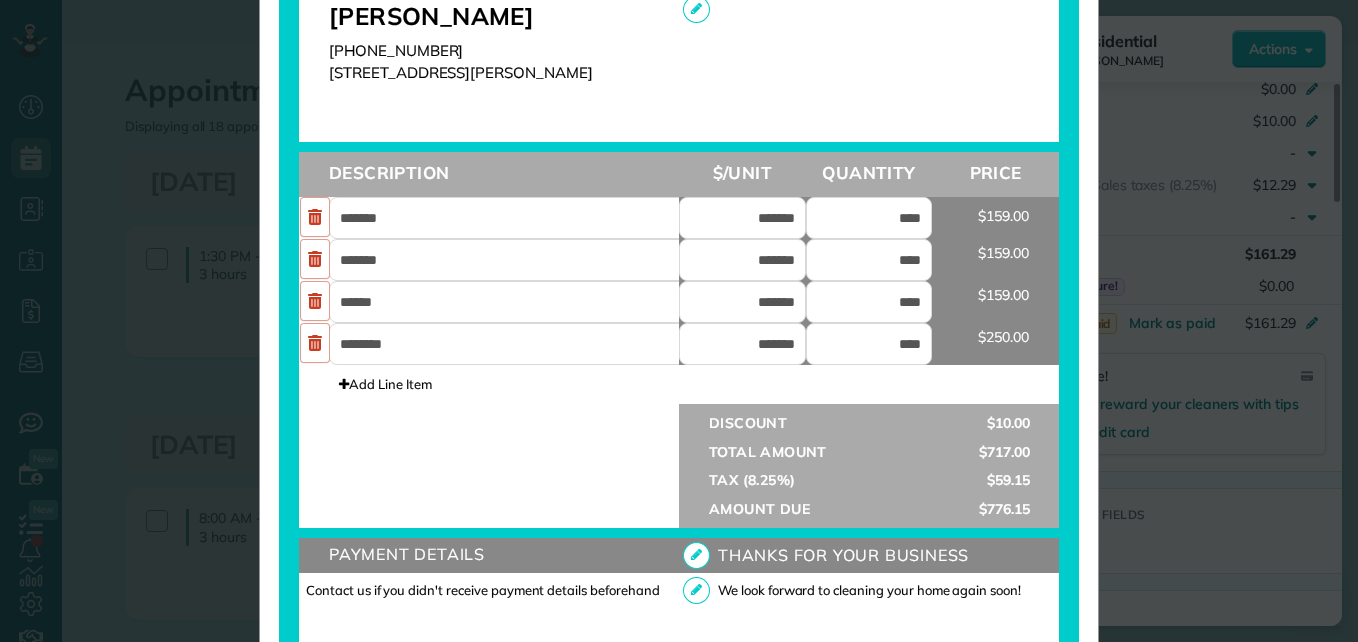 scroll, scrollTop: 681, scrollLeft: 0, axis: vertical 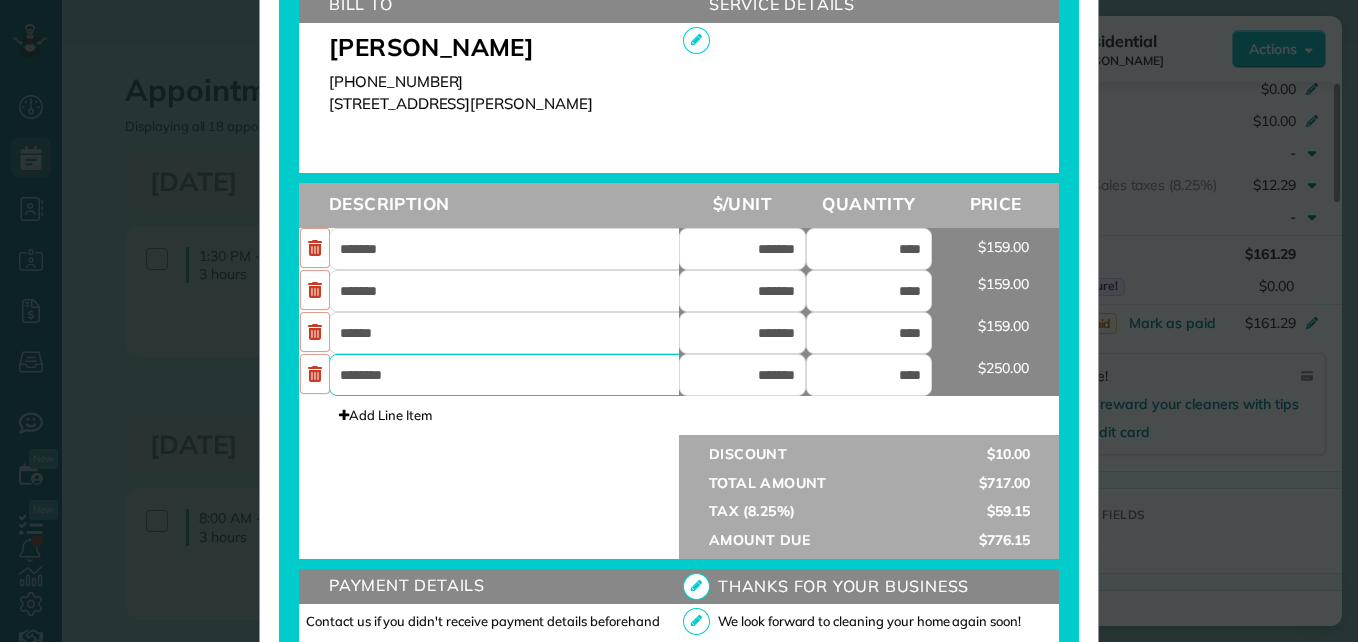 click on "********" at bounding box center [519, 375] 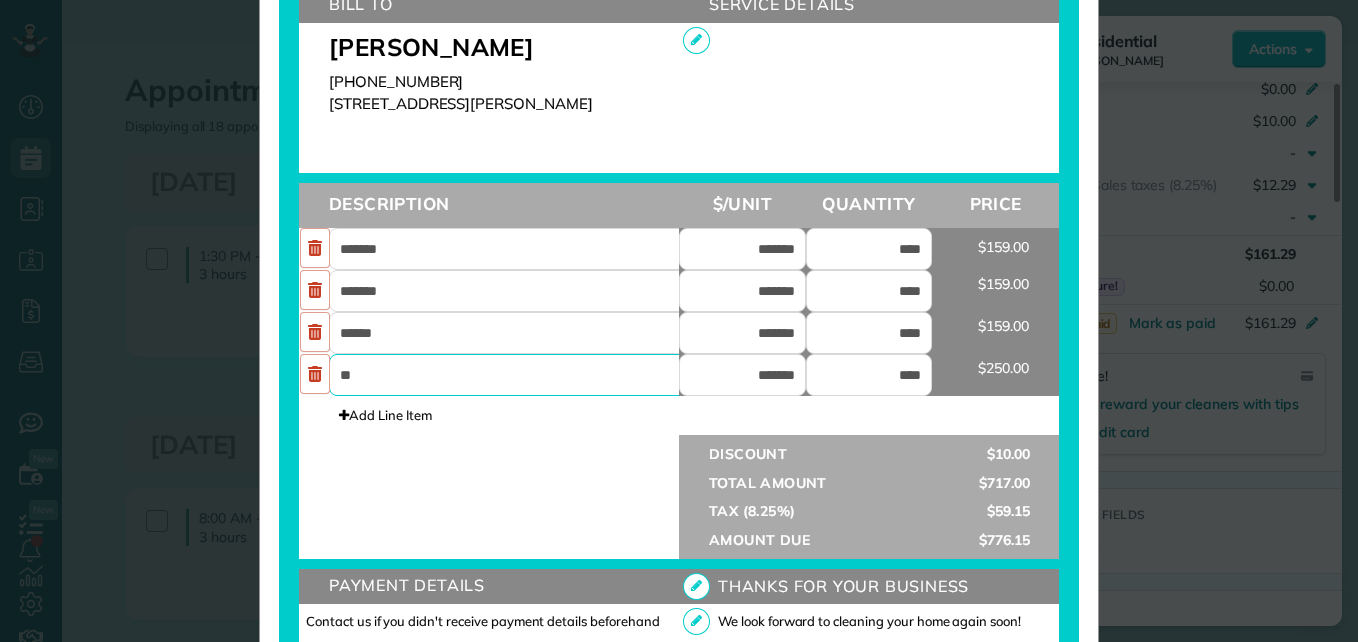type on "*" 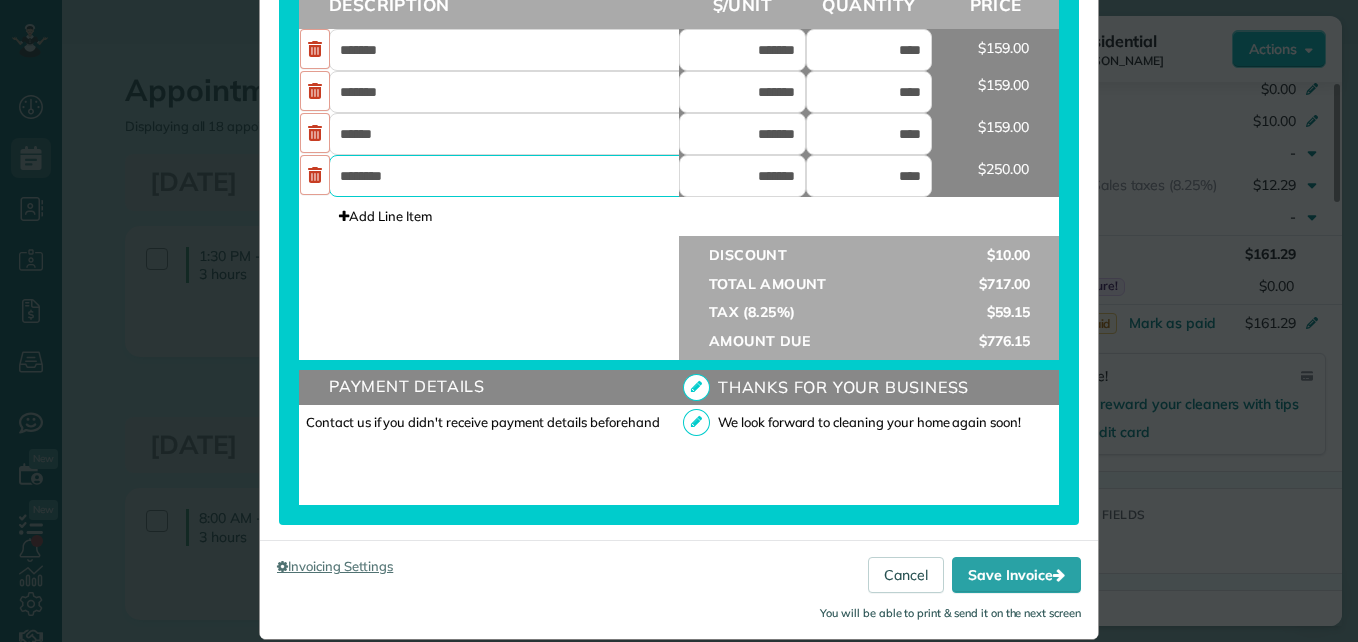 scroll, scrollTop: 849, scrollLeft: 0, axis: vertical 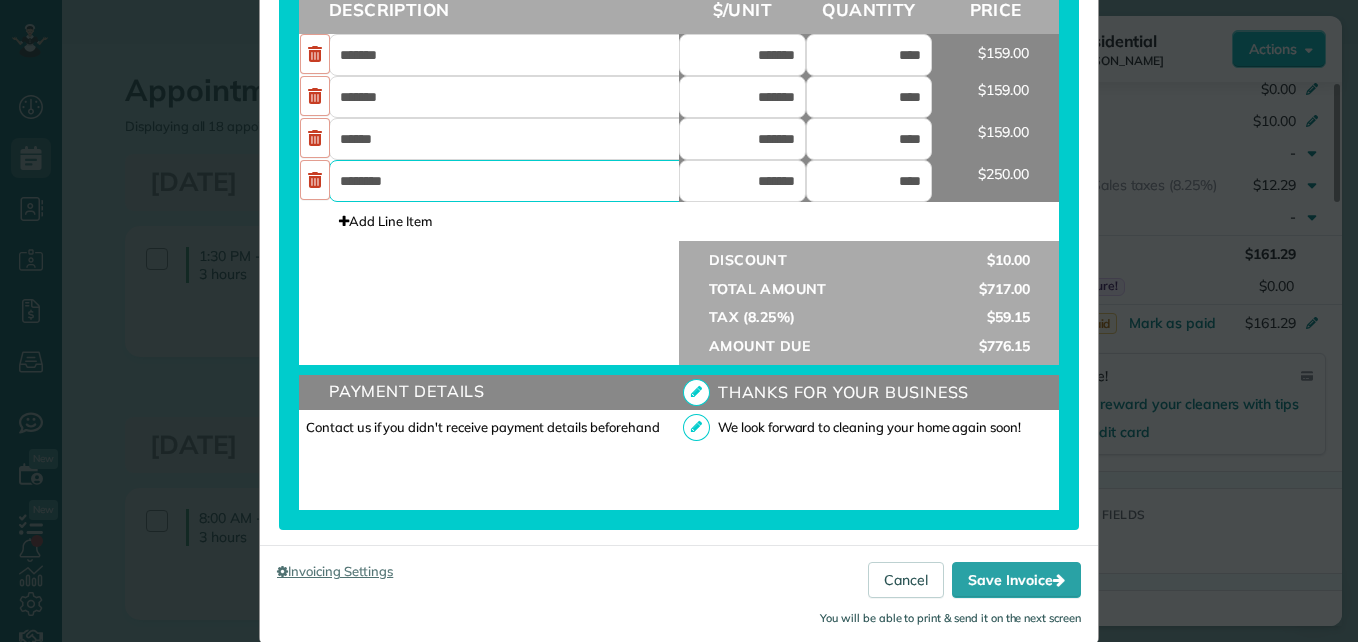 type on "********" 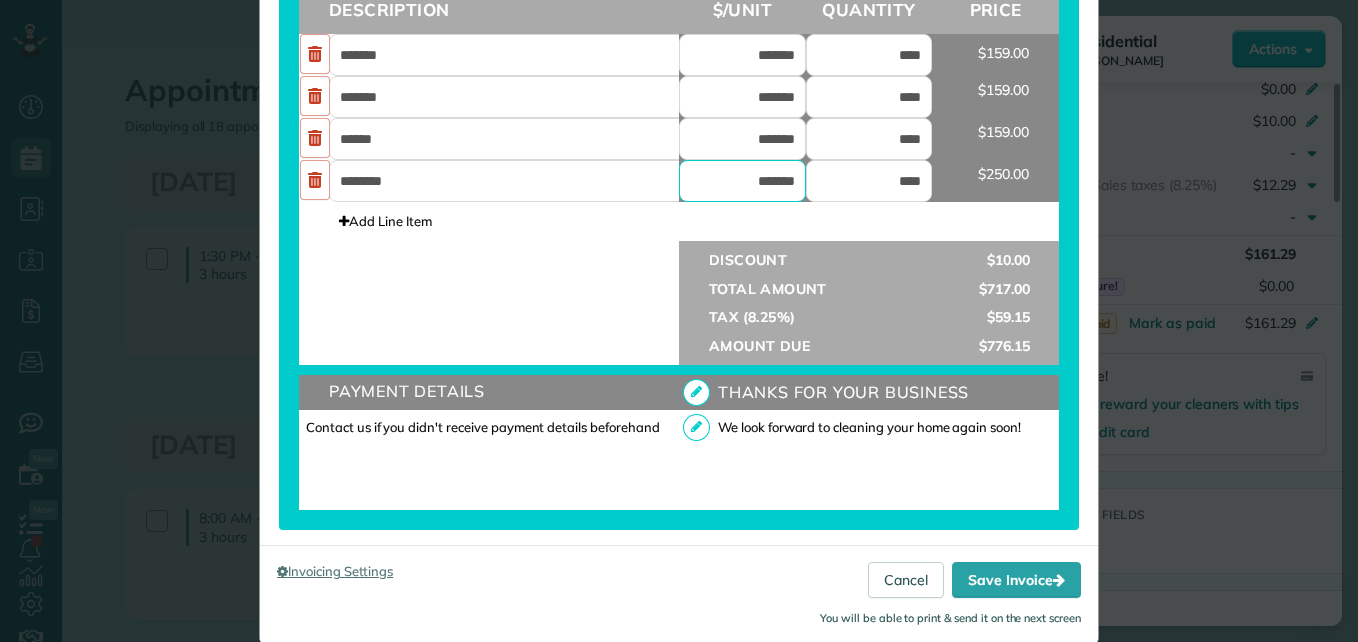 click on "*******" at bounding box center [742, 181] 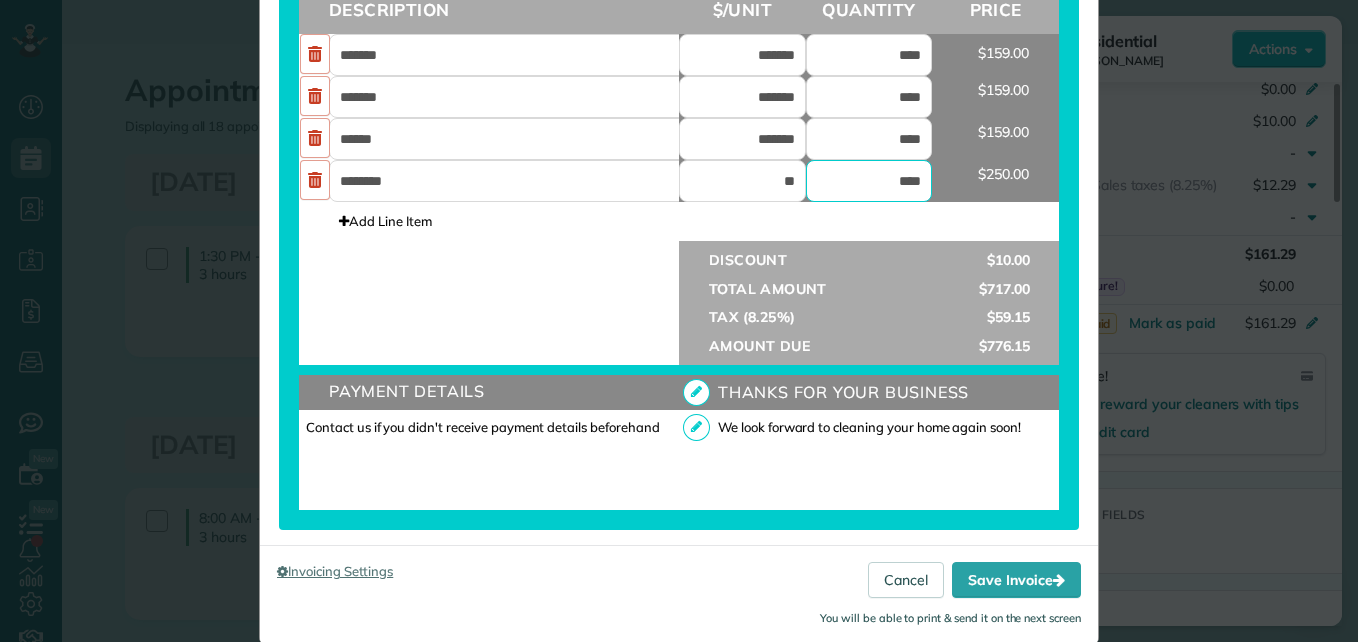type on "******" 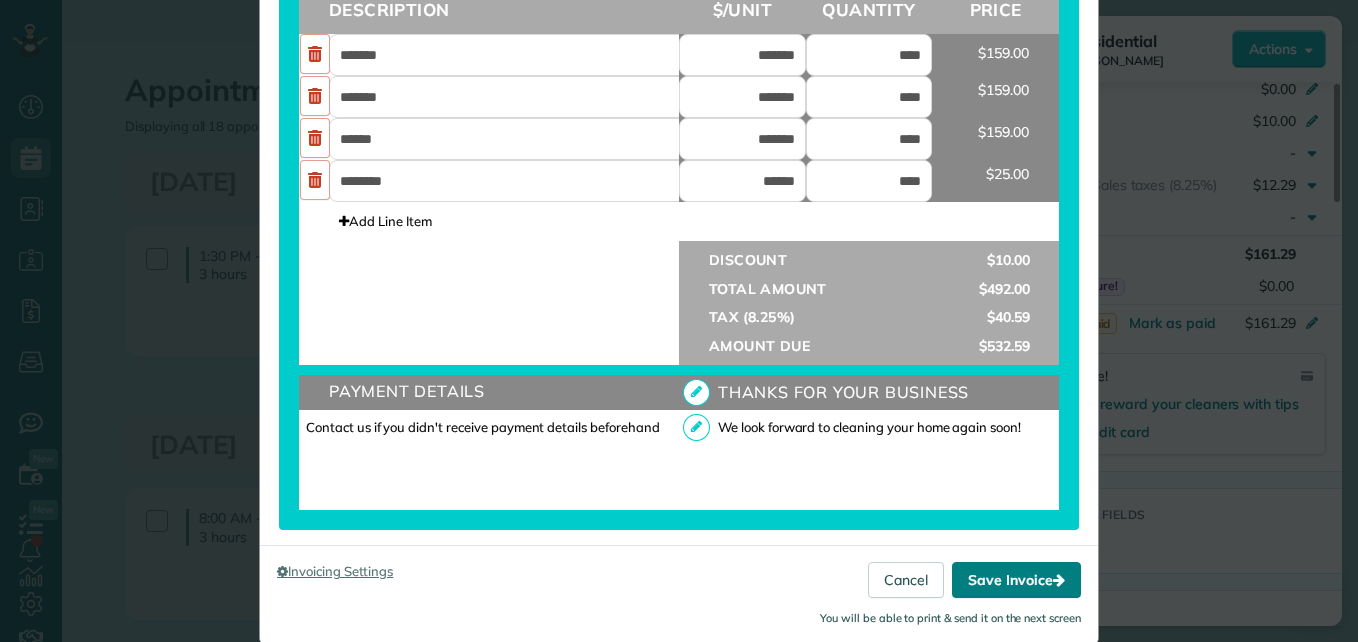 click on "Save Invoice" at bounding box center [1016, 580] 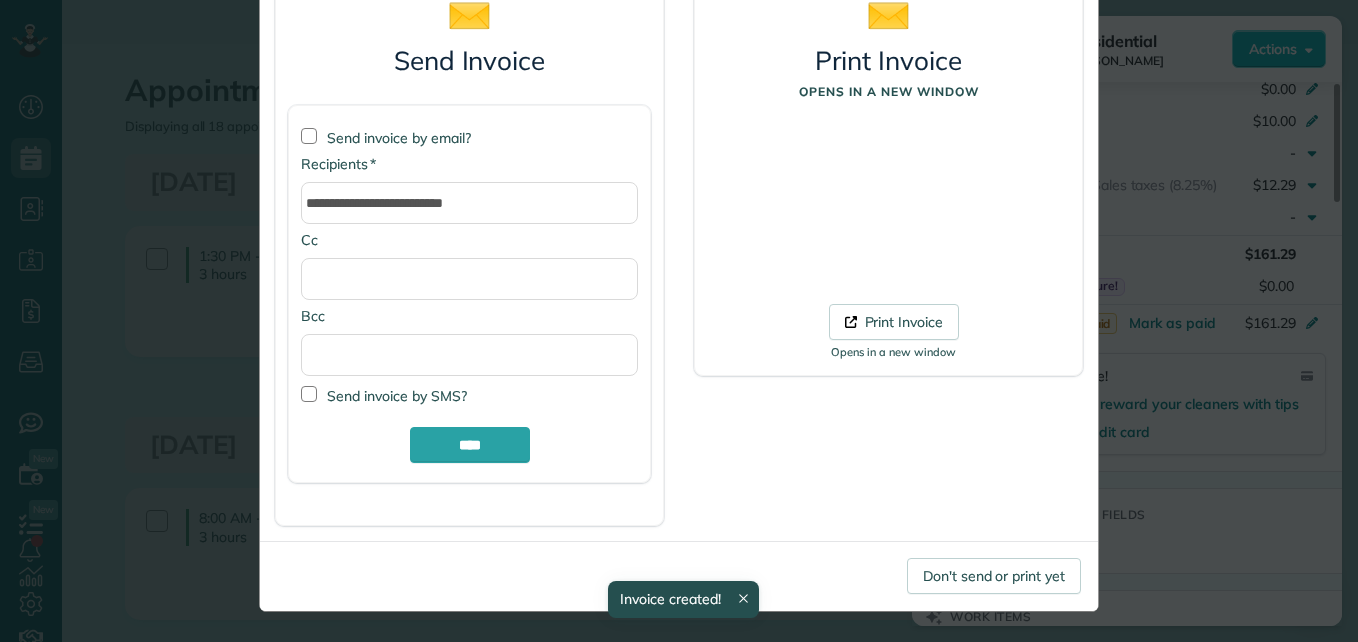scroll, scrollTop: 168, scrollLeft: 0, axis: vertical 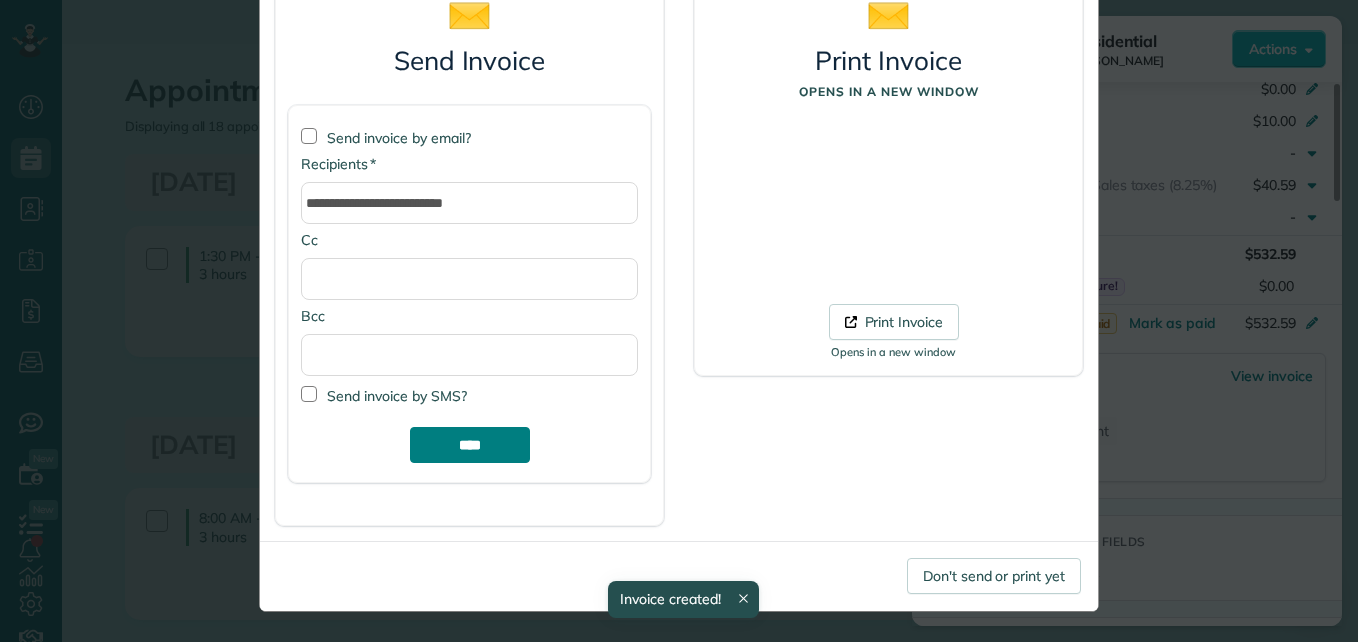 click on "****" at bounding box center (470, 445) 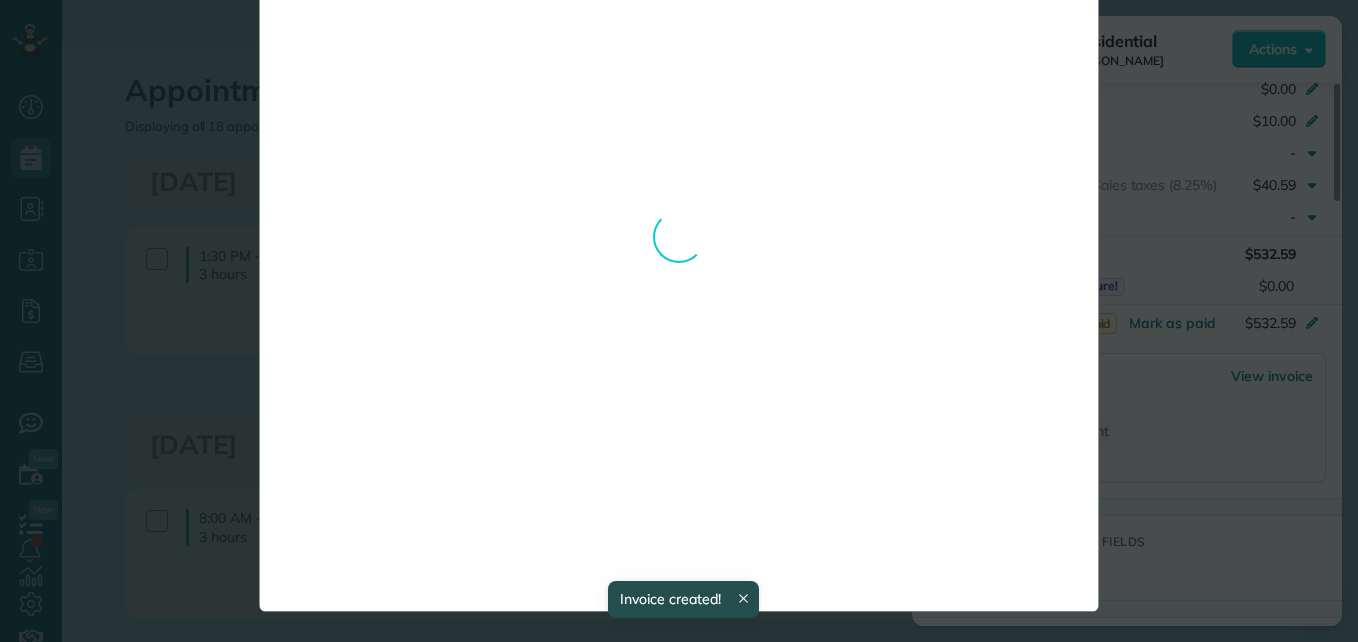 scroll, scrollTop: 0, scrollLeft: 0, axis: both 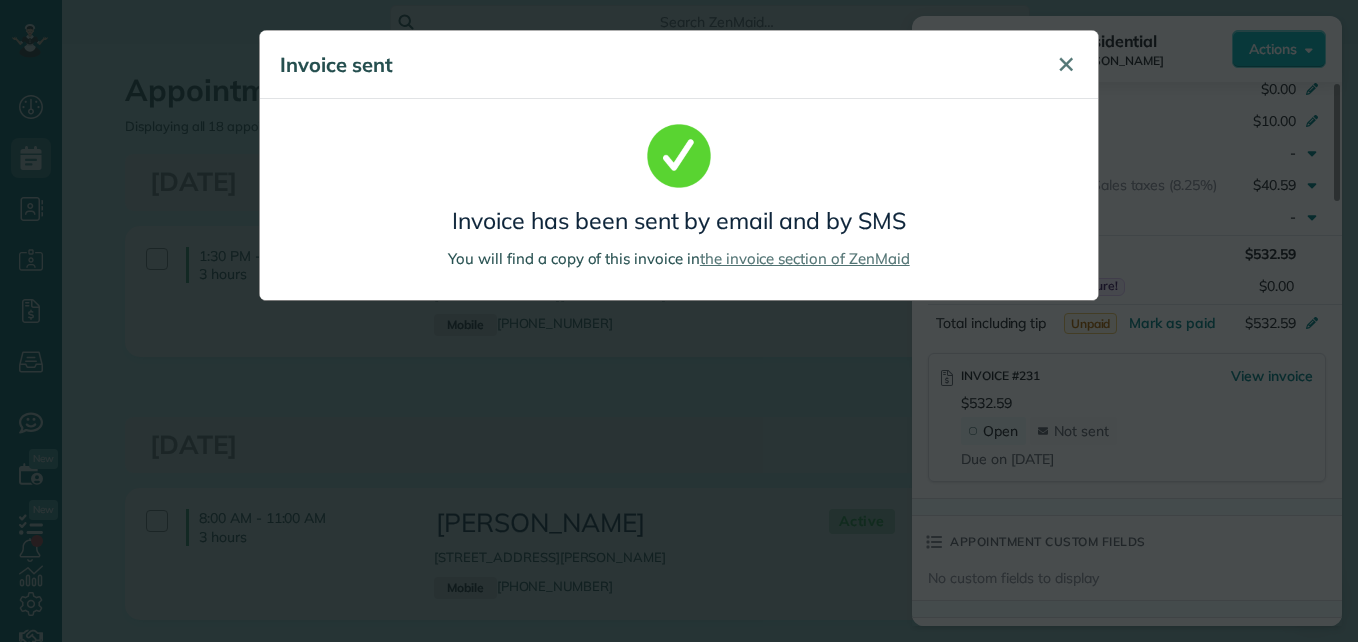 click on "✕" at bounding box center (1066, 64) 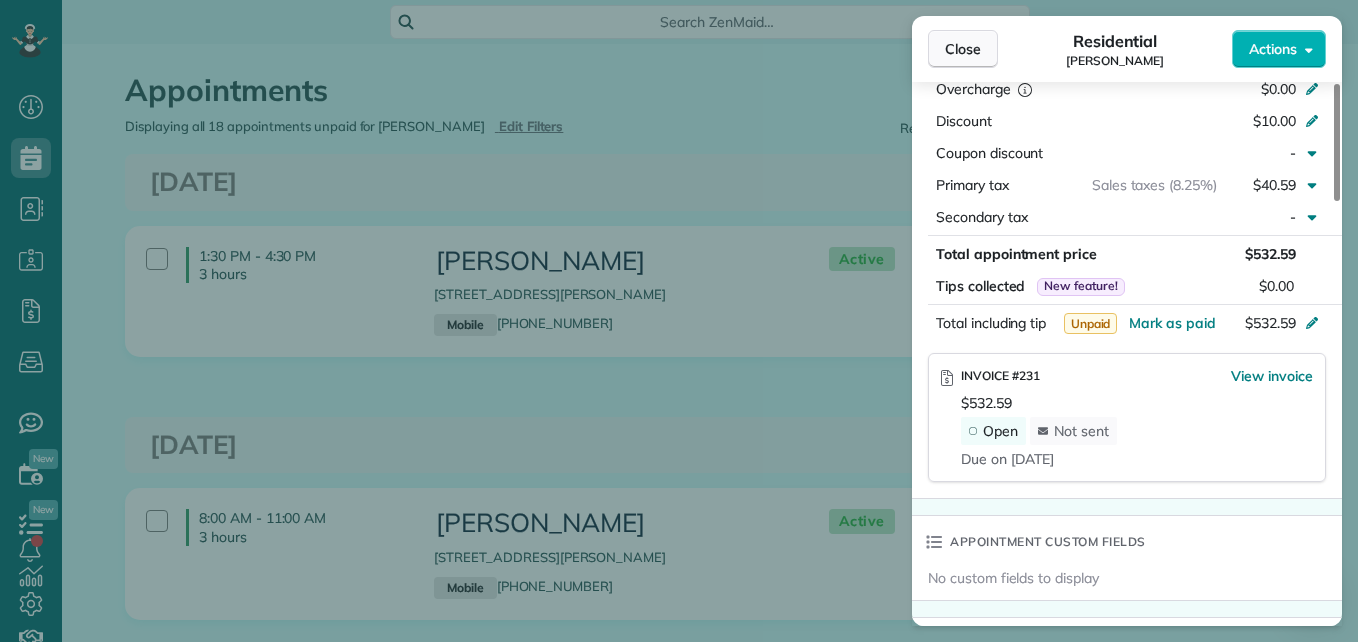 click on "Close" at bounding box center [963, 49] 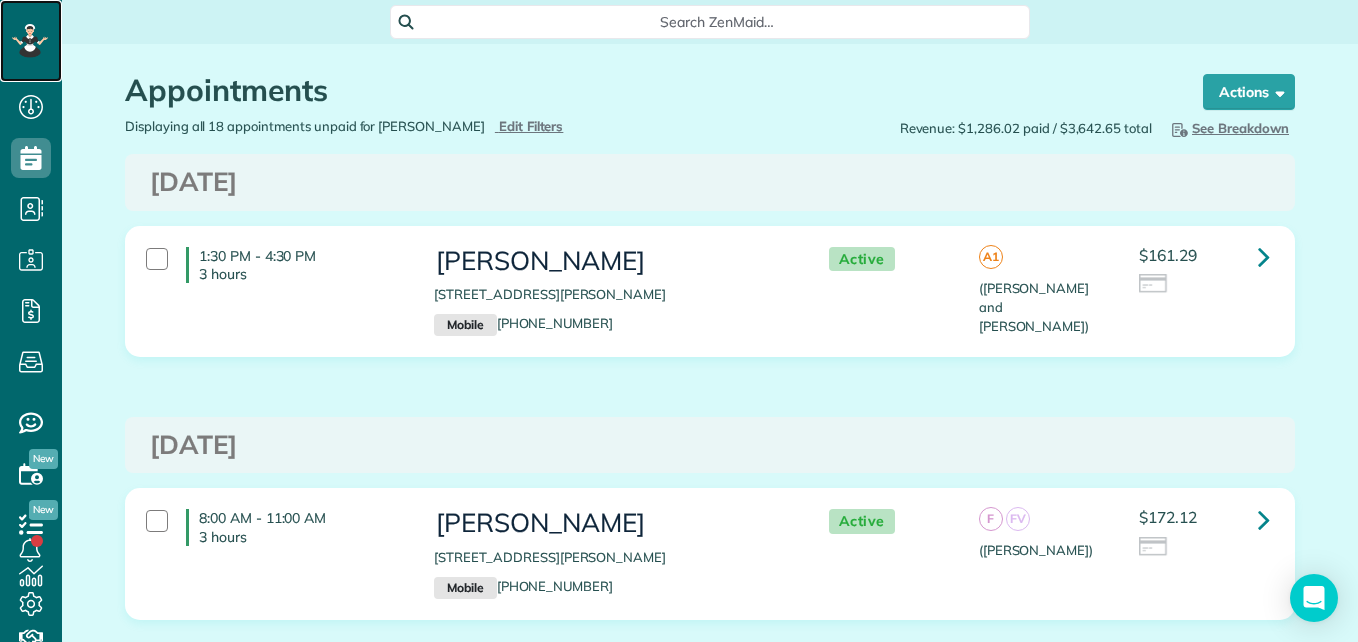 click 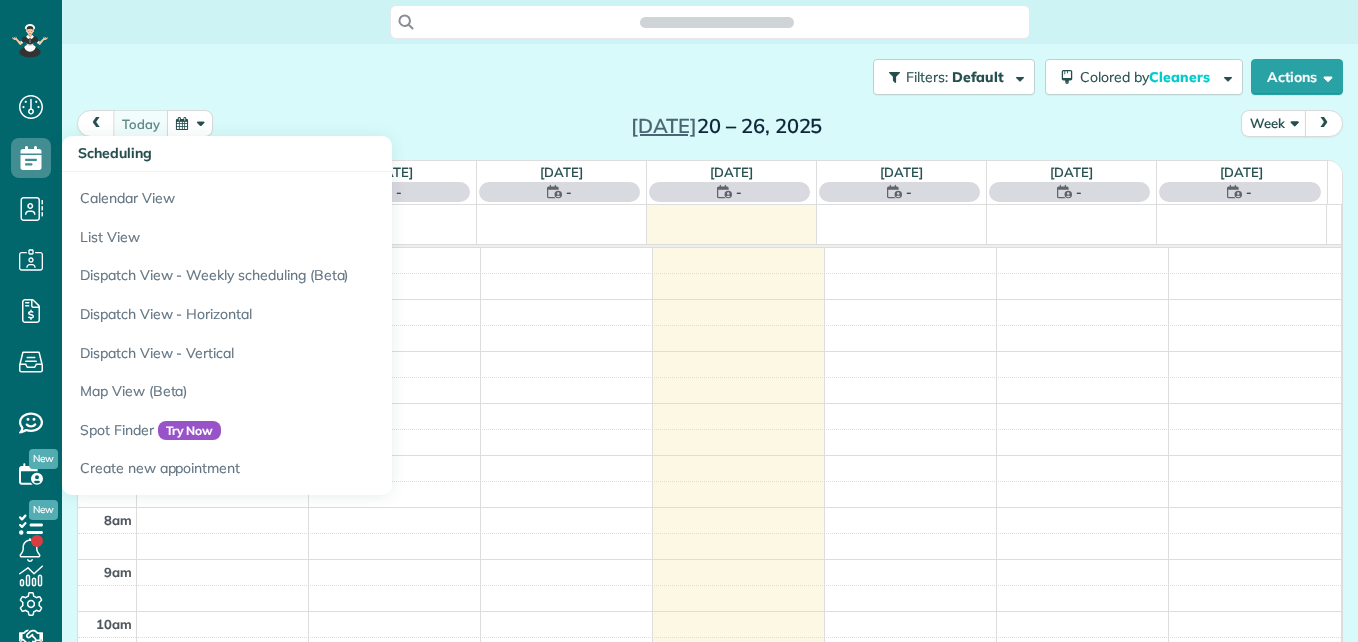 scroll, scrollTop: 0, scrollLeft: 0, axis: both 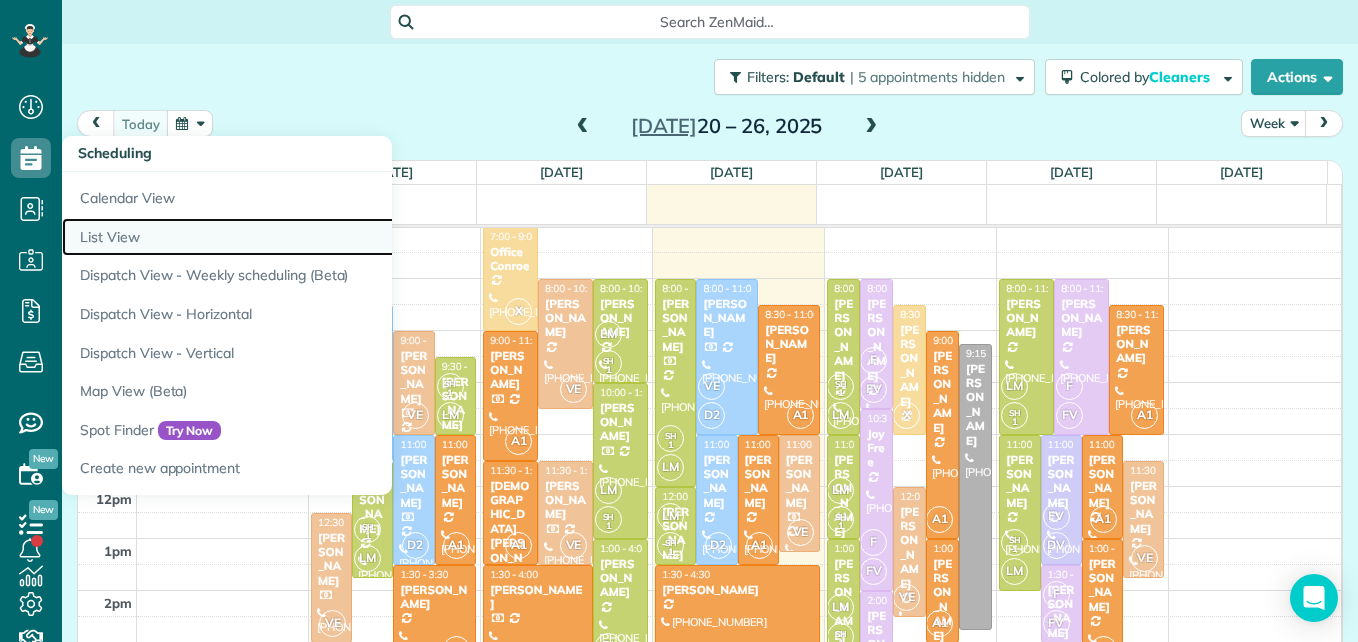 click on "List View" at bounding box center [312, 237] 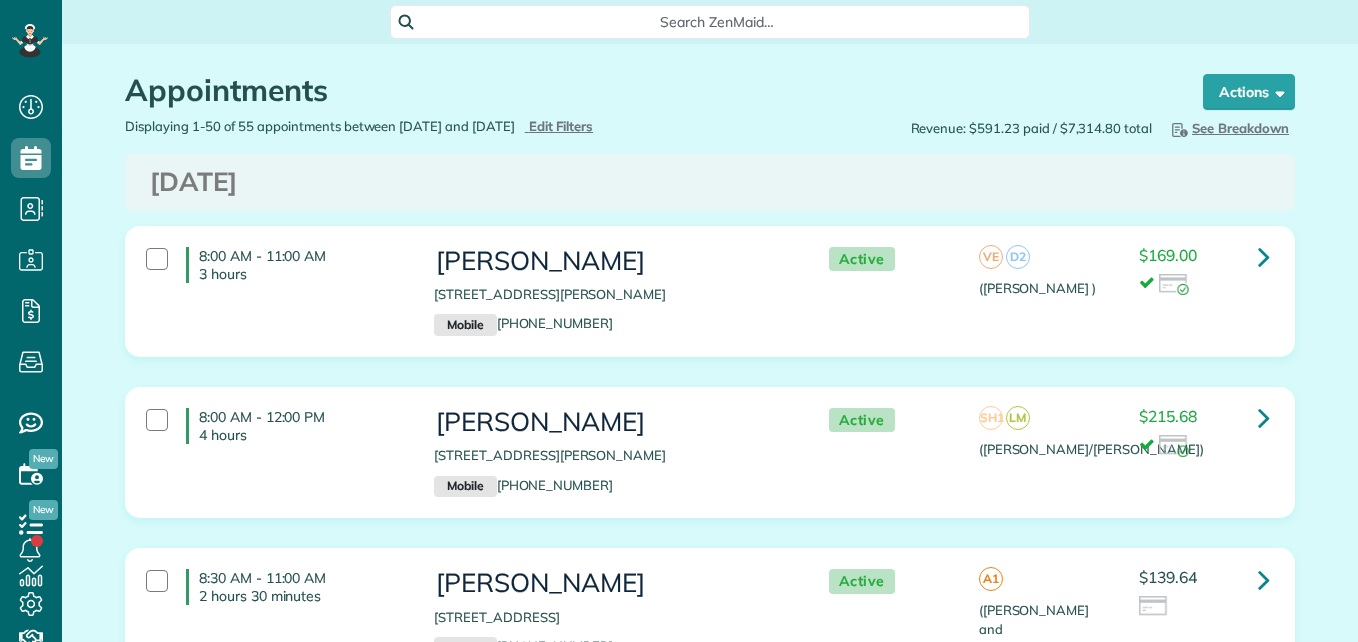 scroll, scrollTop: 0, scrollLeft: 0, axis: both 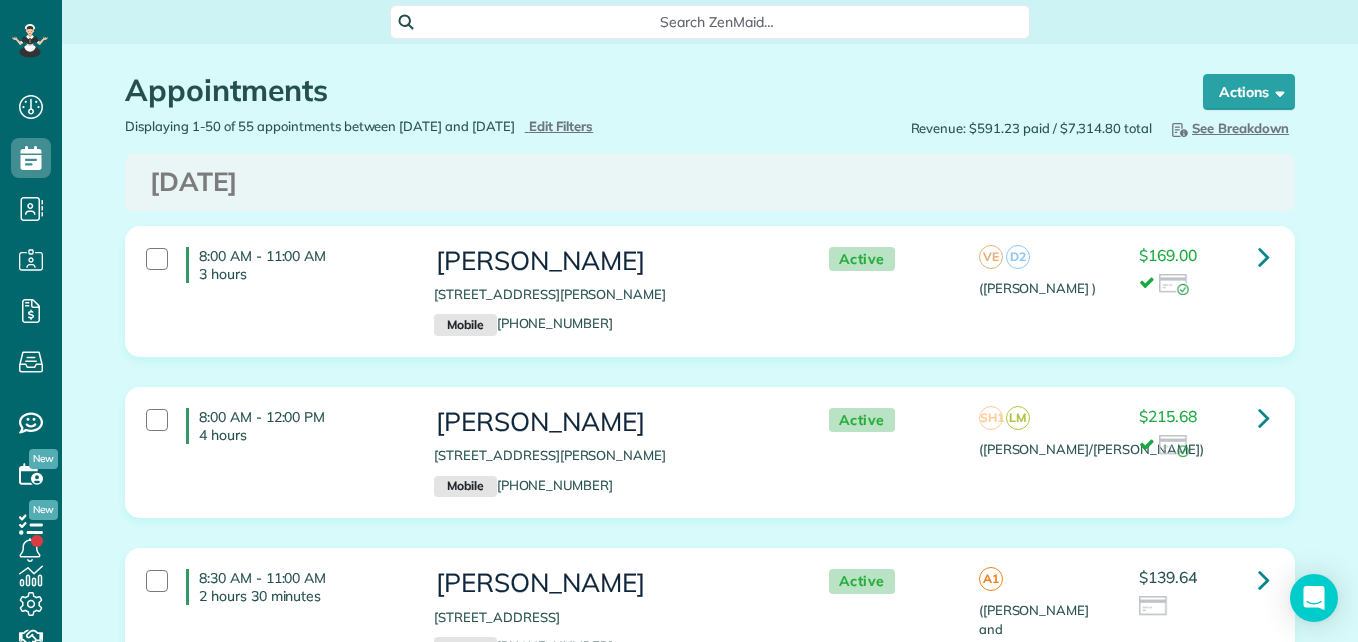 click on "Search ZenMaid…" at bounding box center (717, 22) 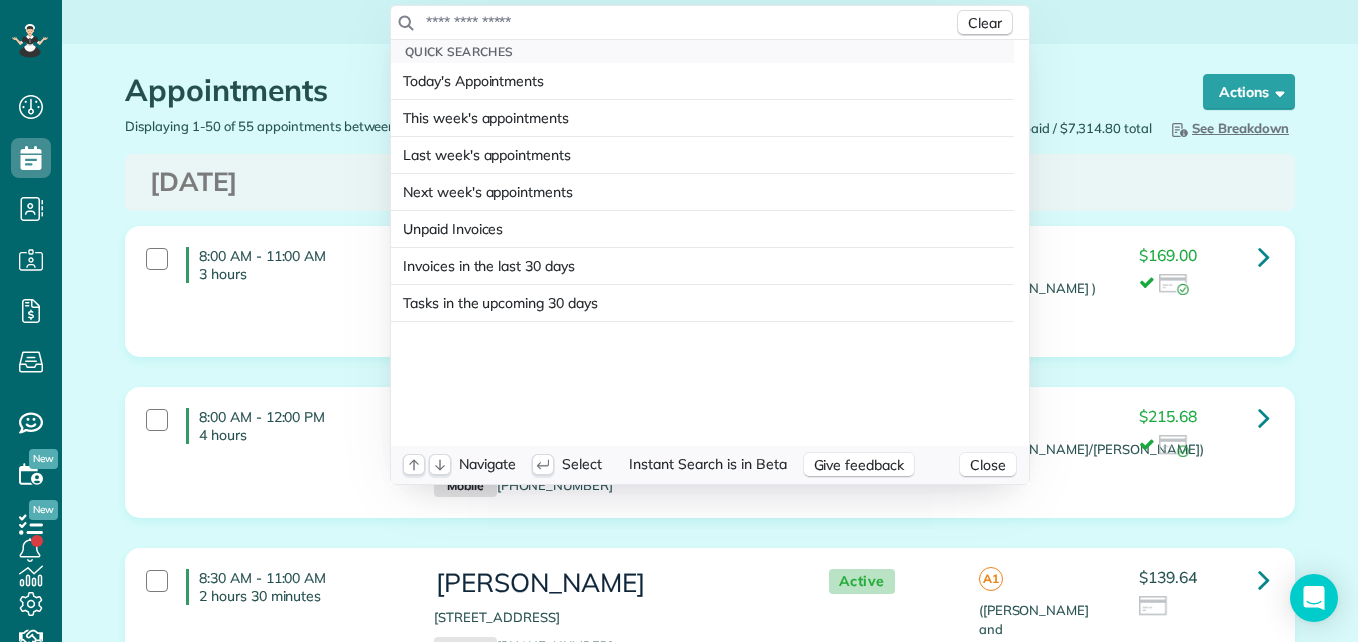 click on "Unpaid Invoices" at bounding box center [453, 229] 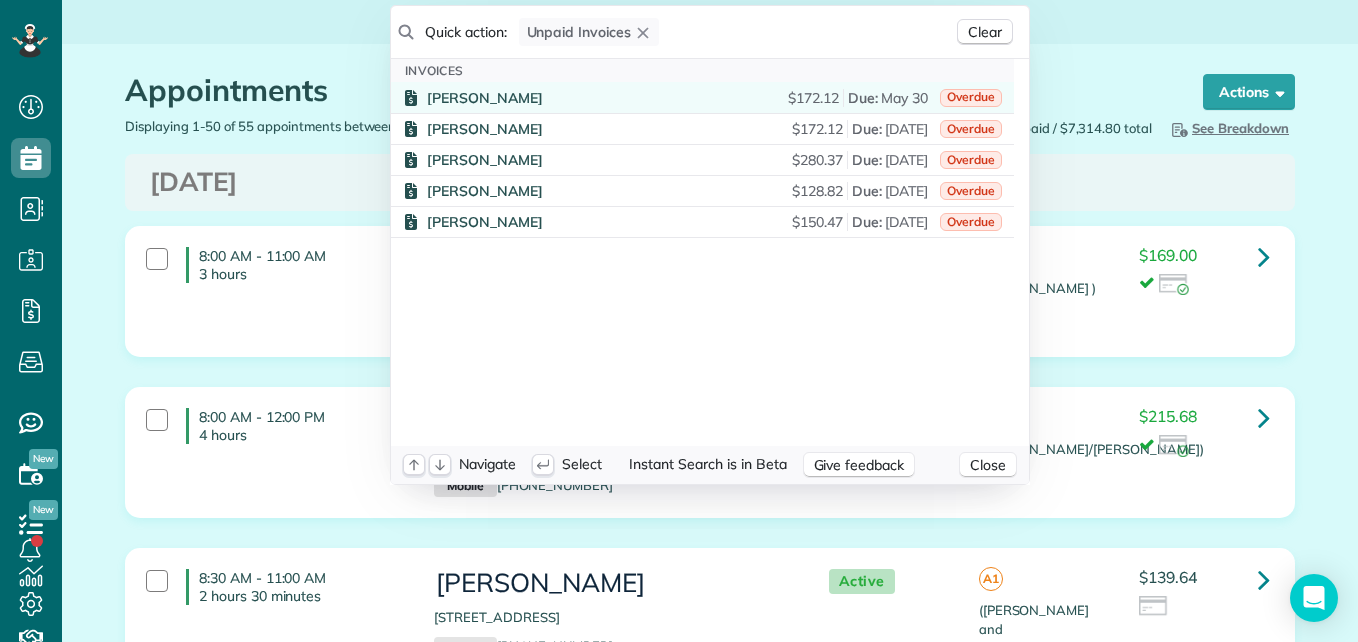 click on "$172.12" at bounding box center (813, 98) 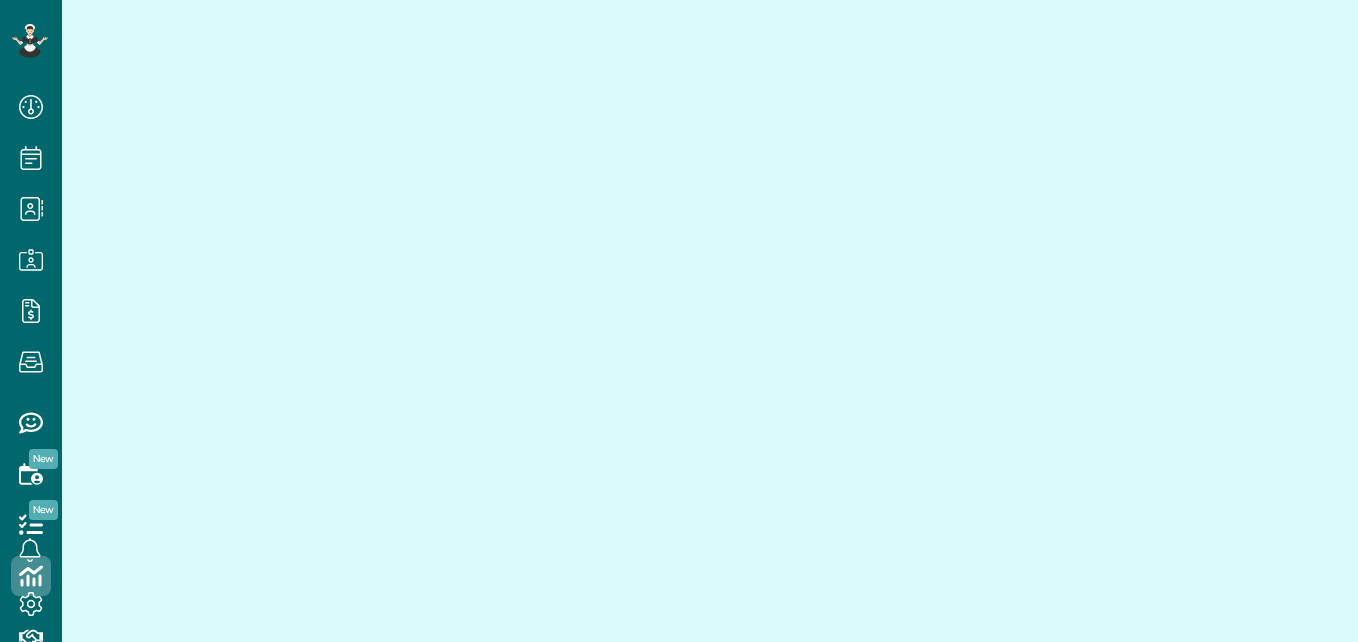 scroll, scrollTop: 0, scrollLeft: 0, axis: both 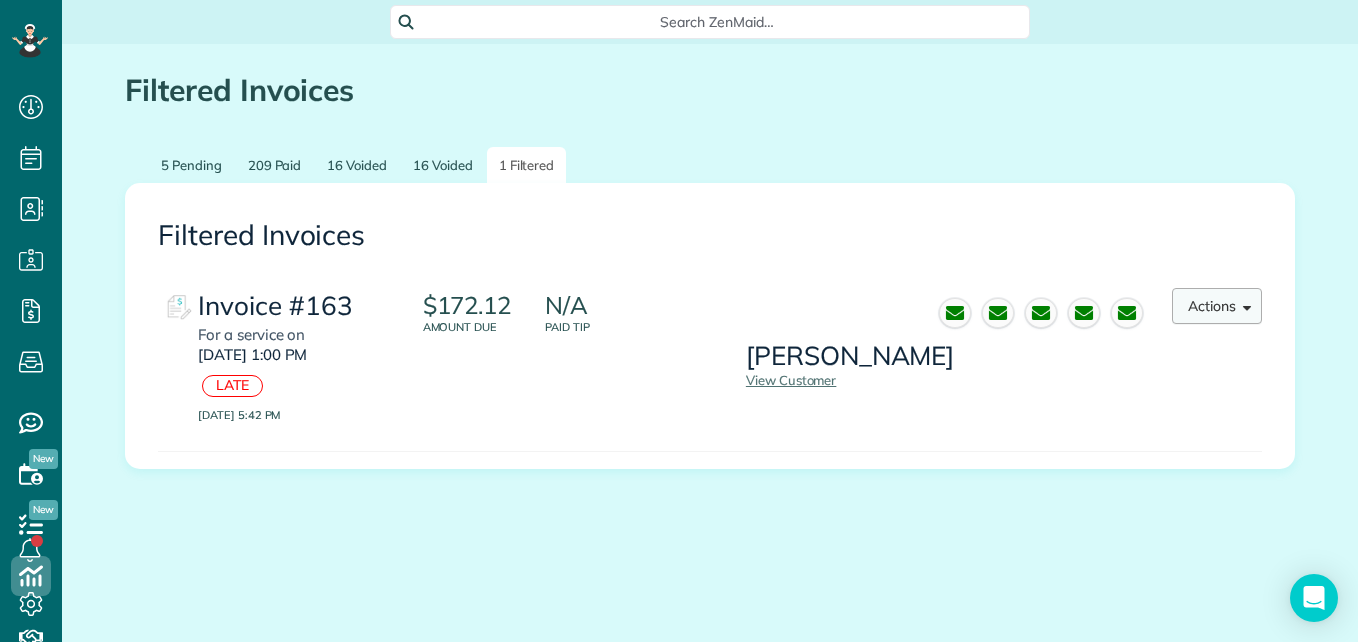 click on "Actions" at bounding box center [1217, 306] 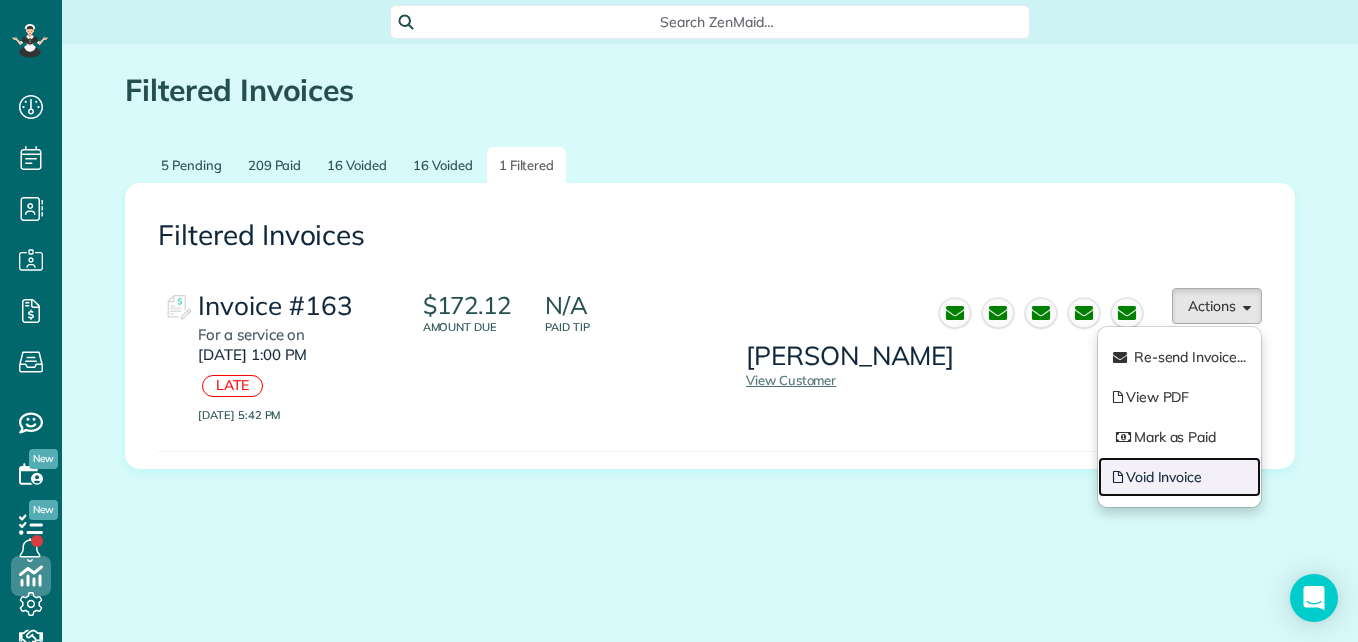 click on "Void Invoice" at bounding box center (1179, 477) 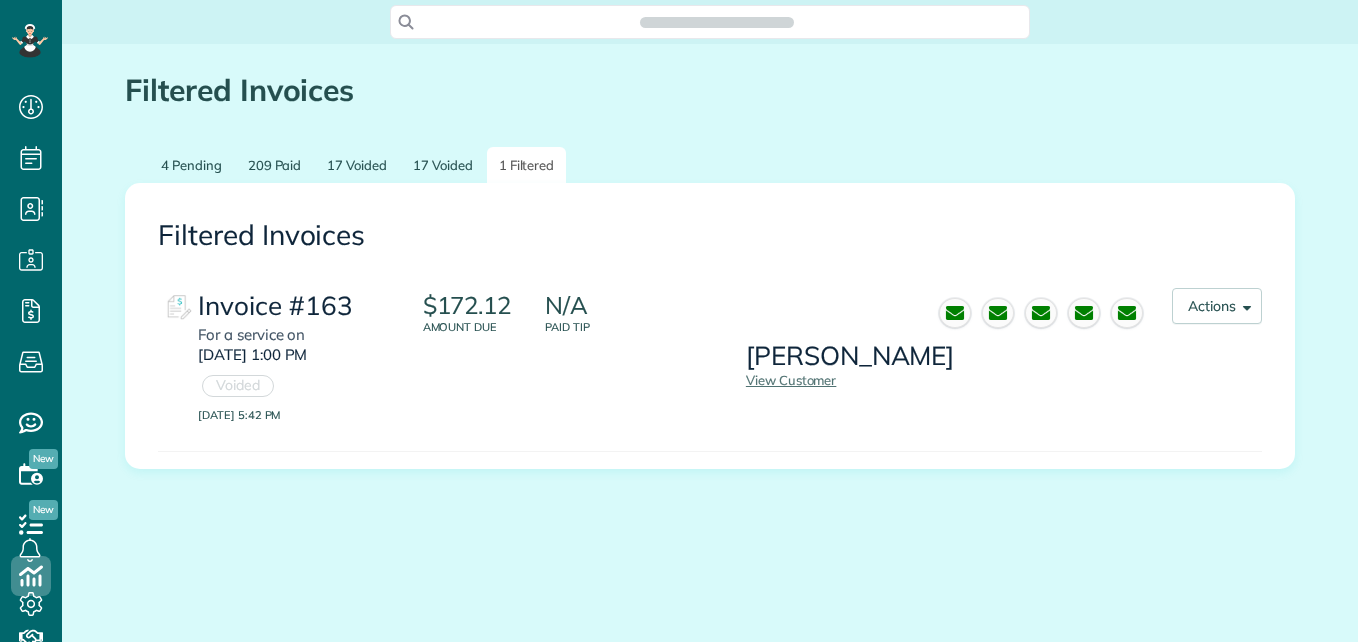 scroll, scrollTop: 0, scrollLeft: 0, axis: both 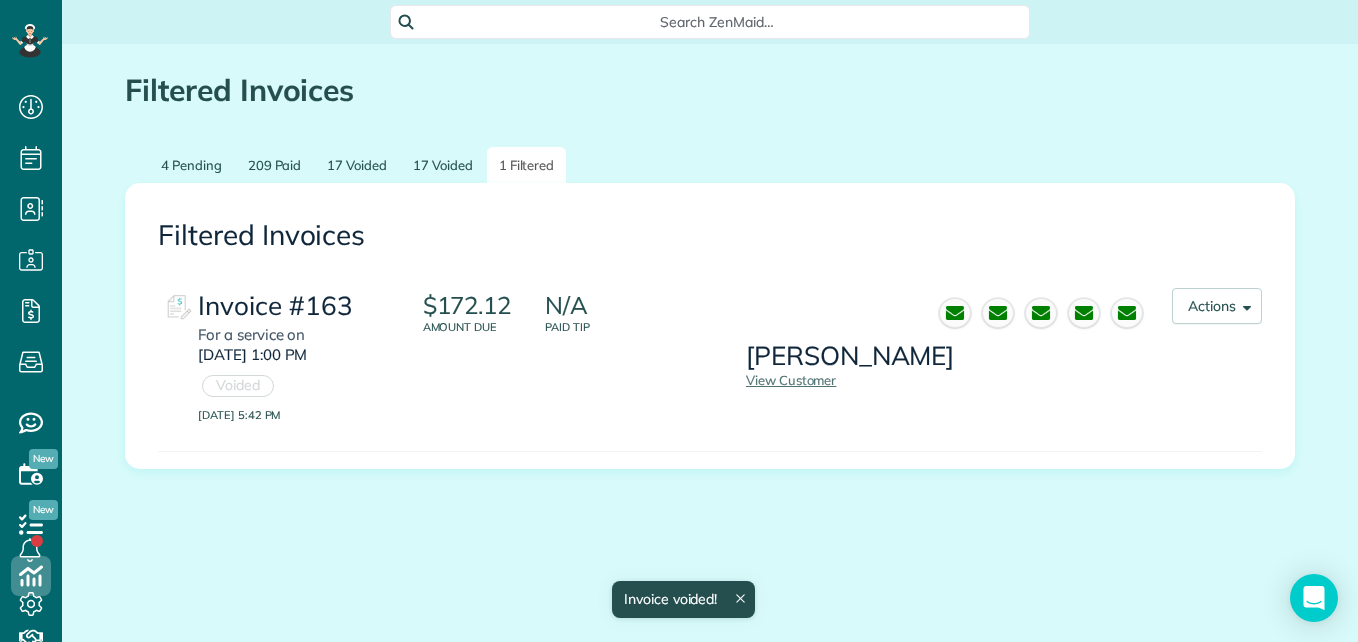 click on "Search ZenMaid…" at bounding box center [717, 22] 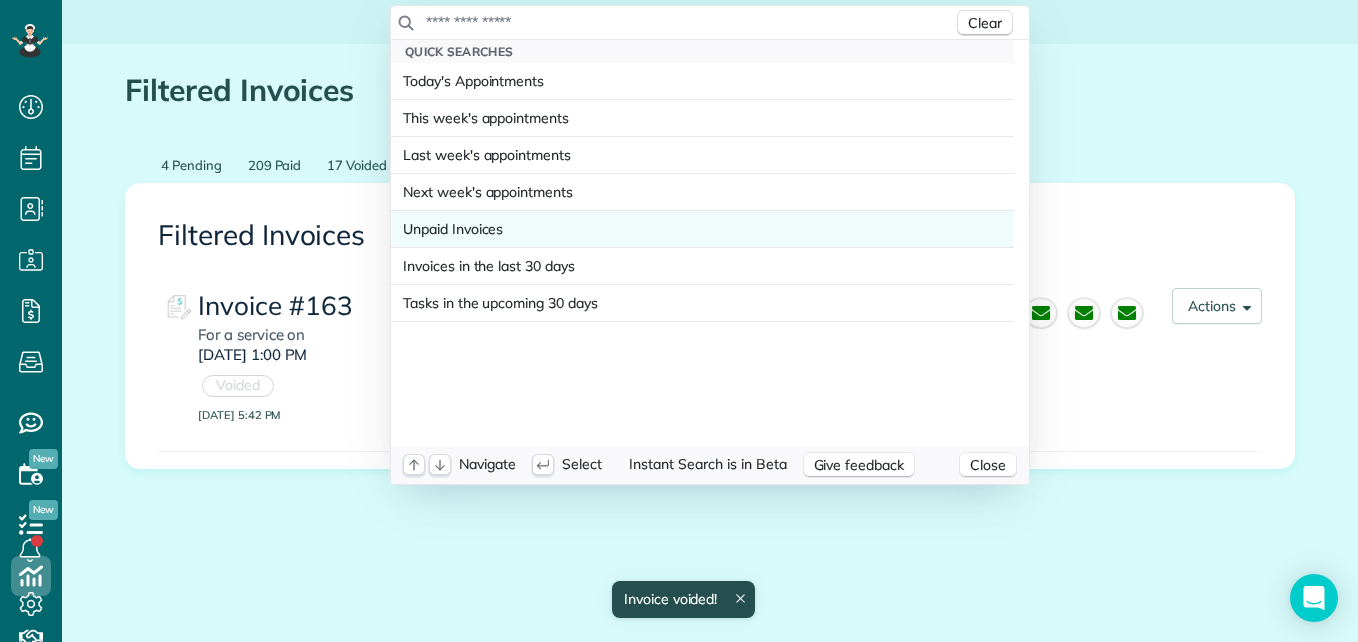 click on "Unpaid Invoices" at bounding box center [702, 229] 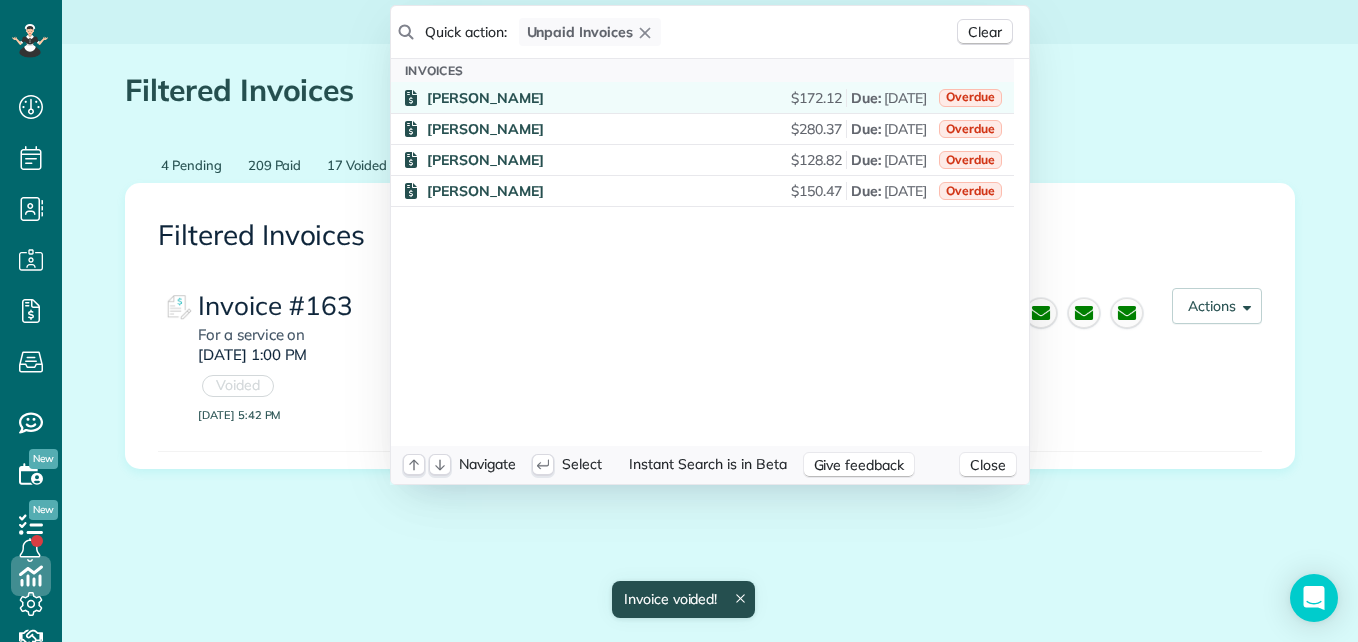 click on "$172.12" at bounding box center (816, 98) 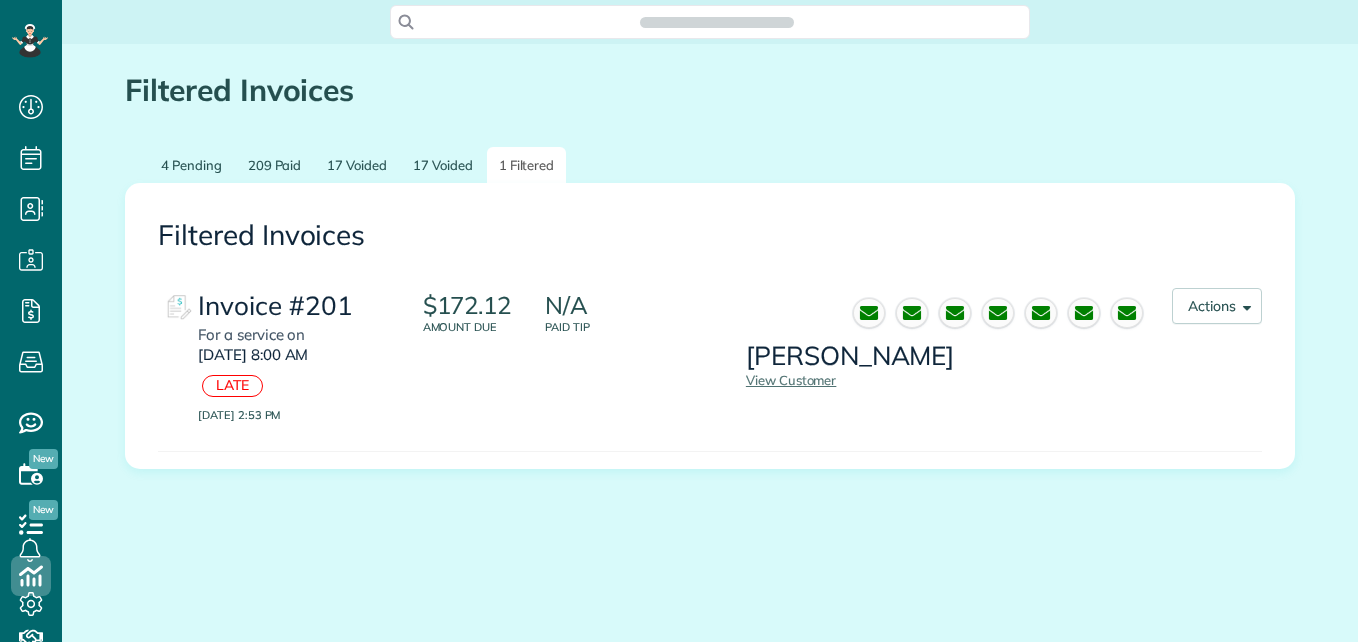 scroll, scrollTop: 0, scrollLeft: 0, axis: both 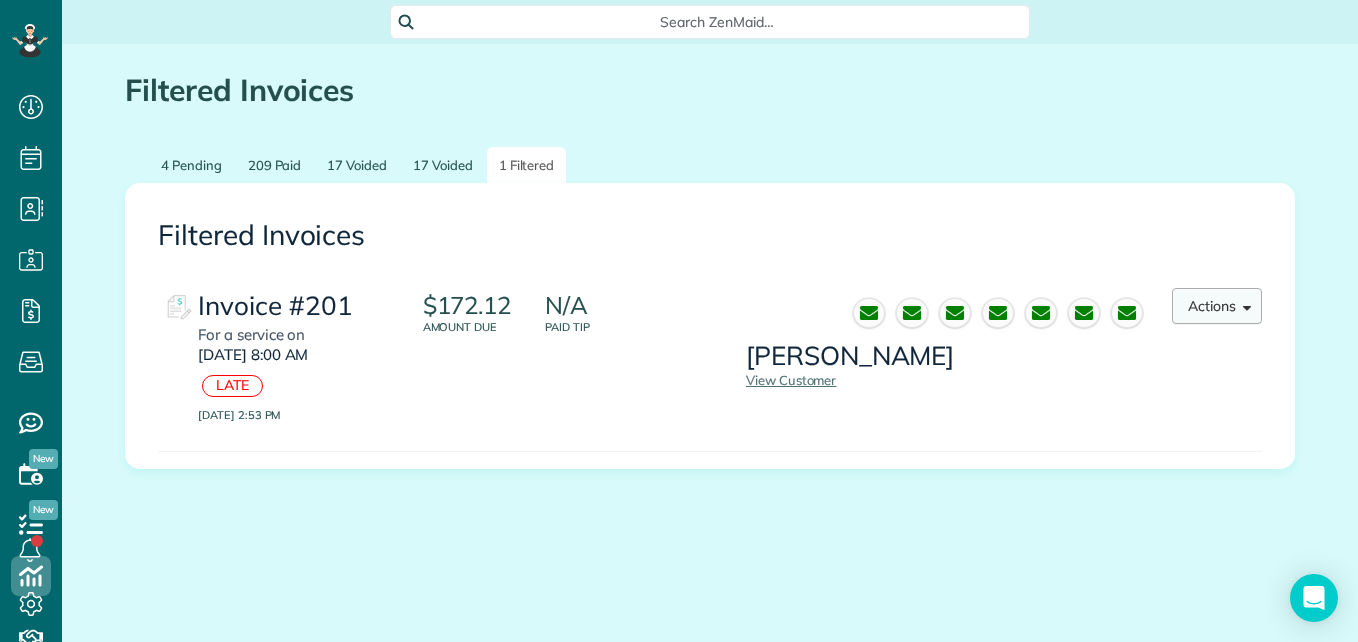 click on "Actions" at bounding box center [1217, 306] 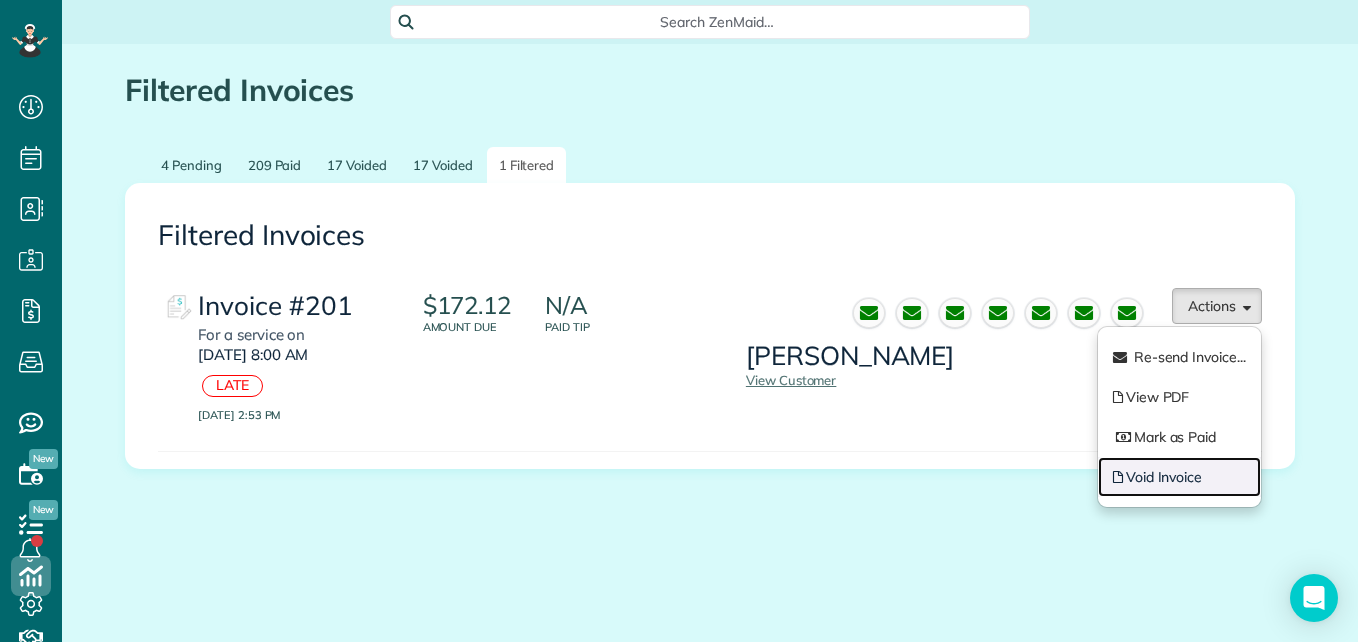 click on "Void Invoice" at bounding box center [1179, 477] 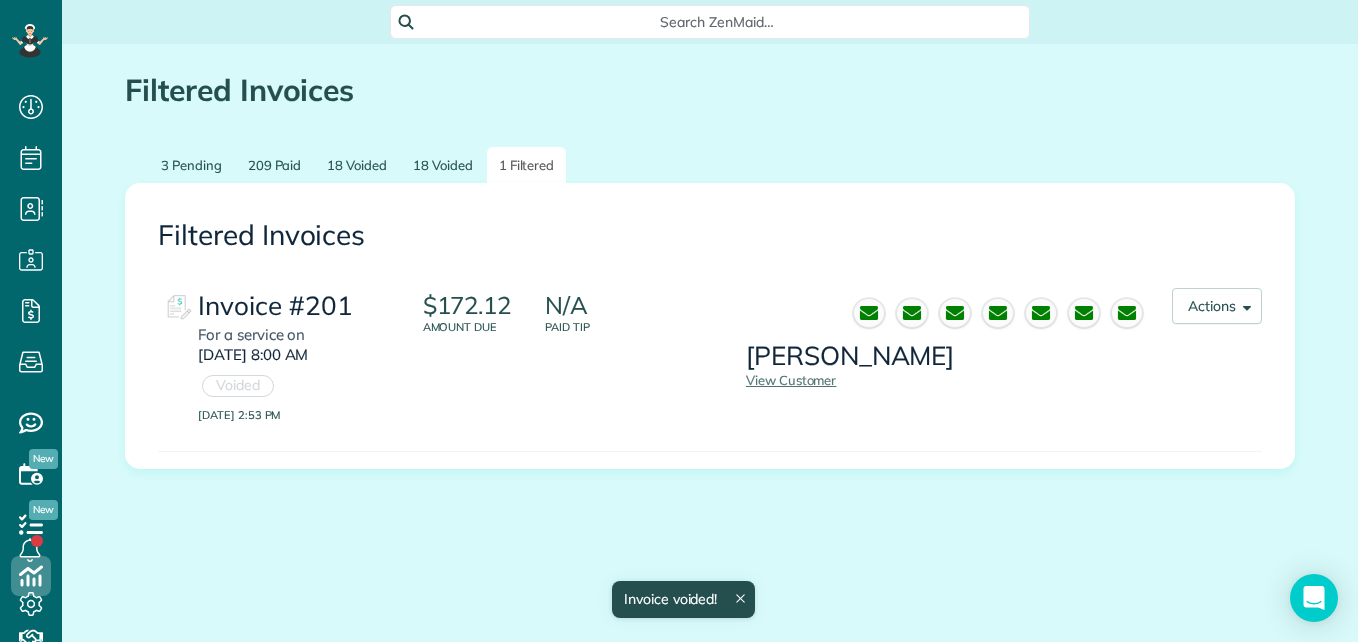 scroll, scrollTop: 0, scrollLeft: 0, axis: both 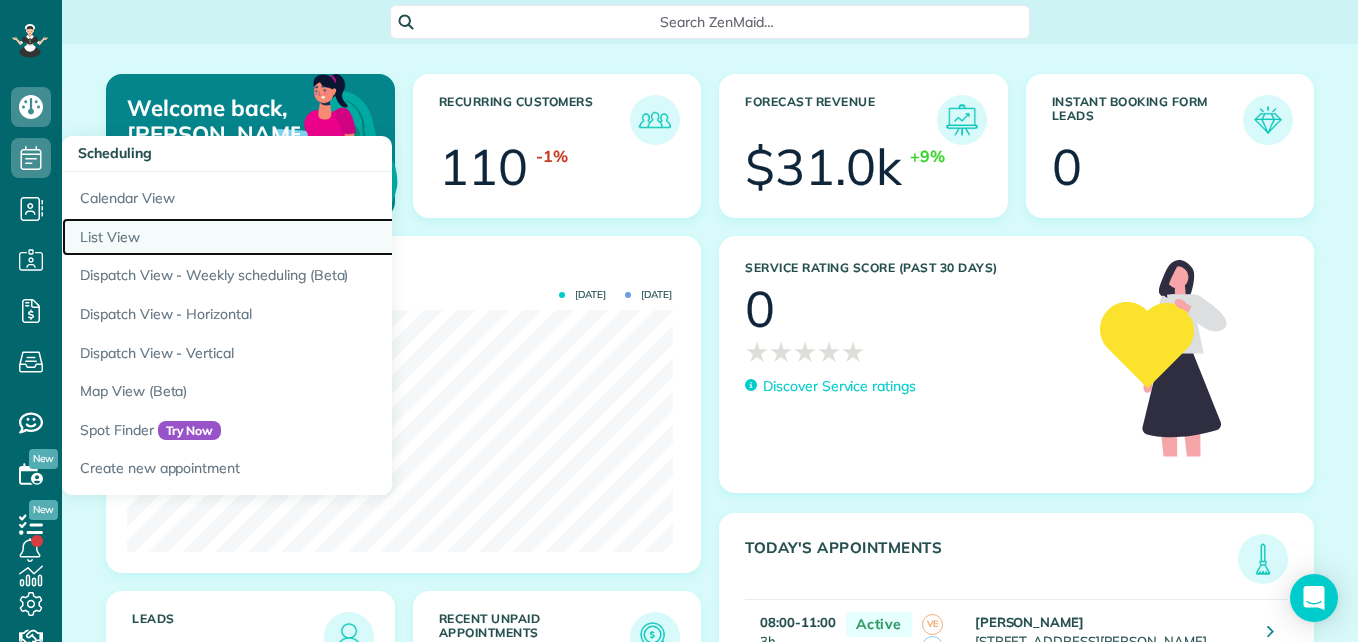 click on "List View" at bounding box center (312, 237) 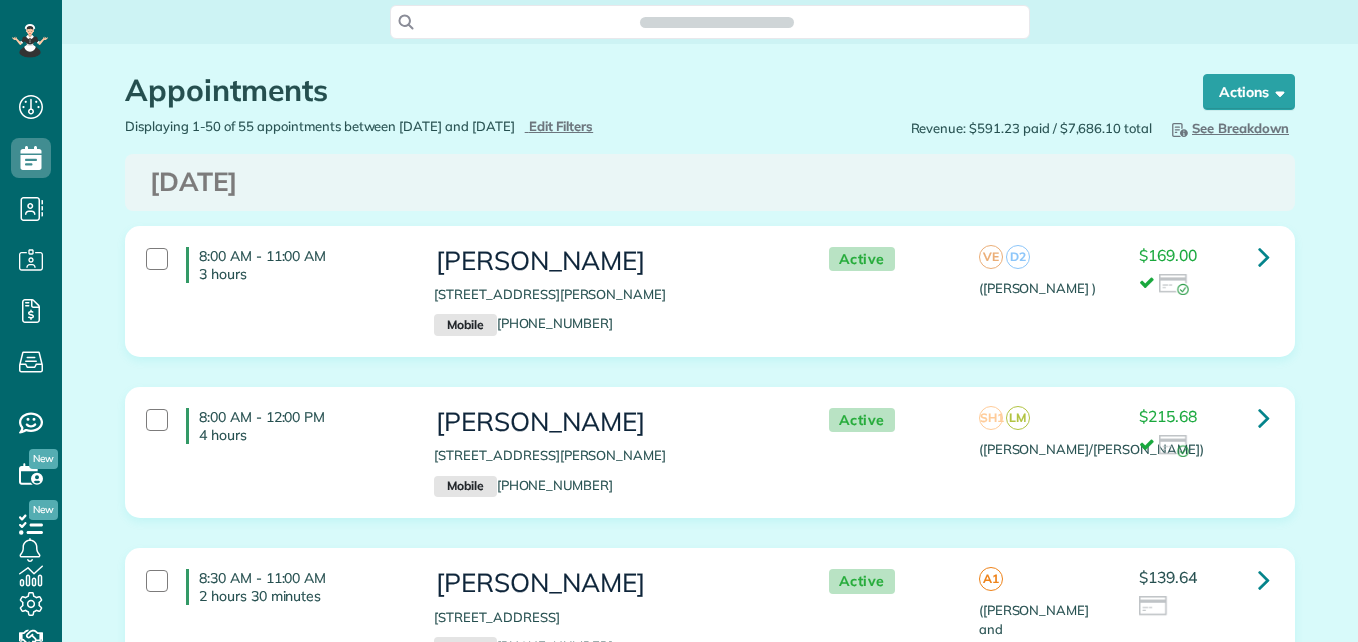 scroll, scrollTop: 0, scrollLeft: 0, axis: both 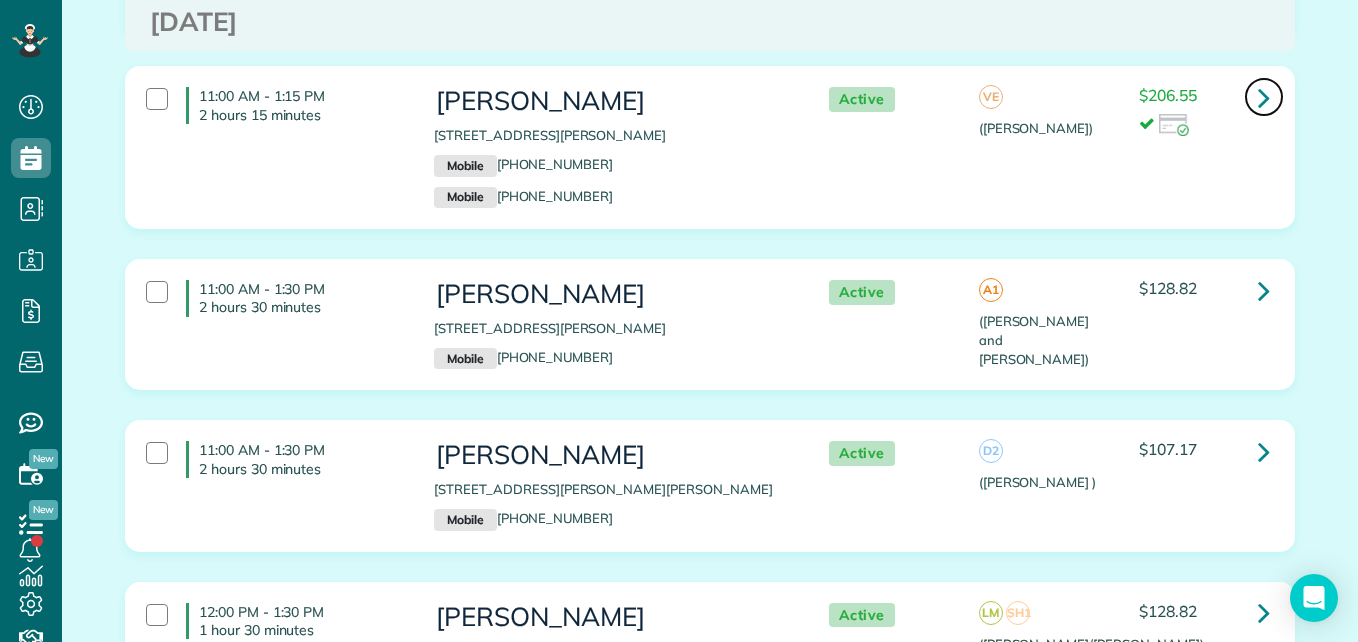 click at bounding box center (1264, 97) 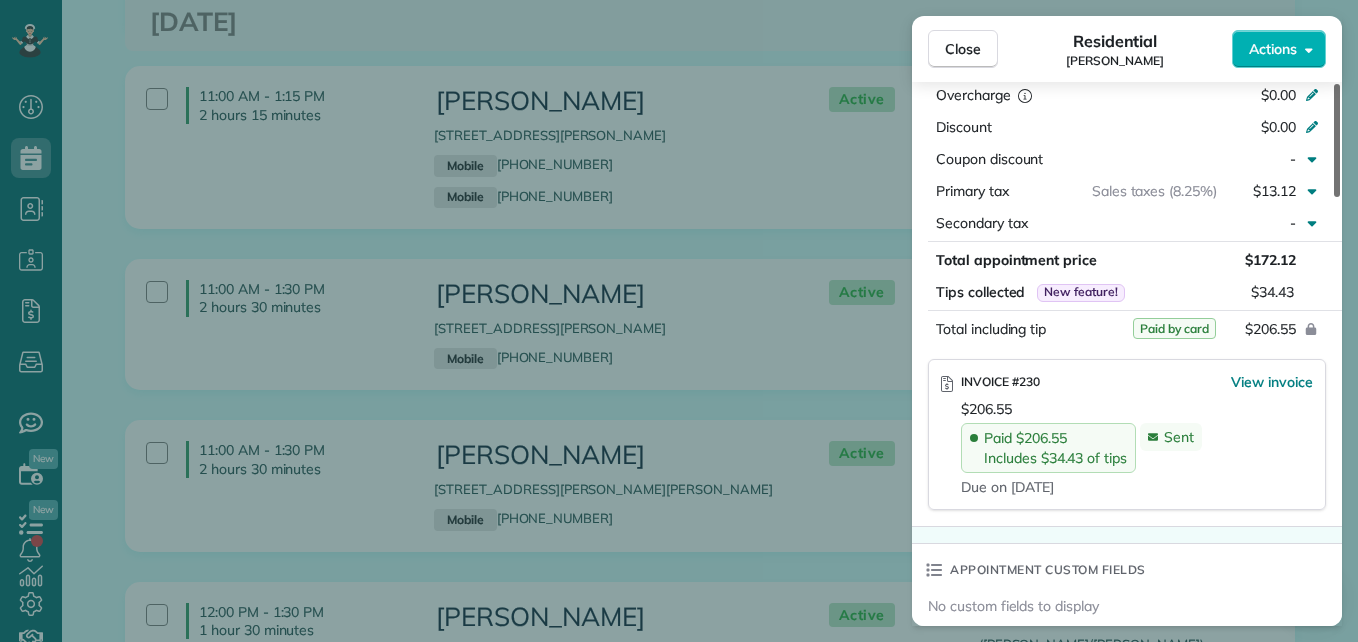 scroll, scrollTop: 1056, scrollLeft: 0, axis: vertical 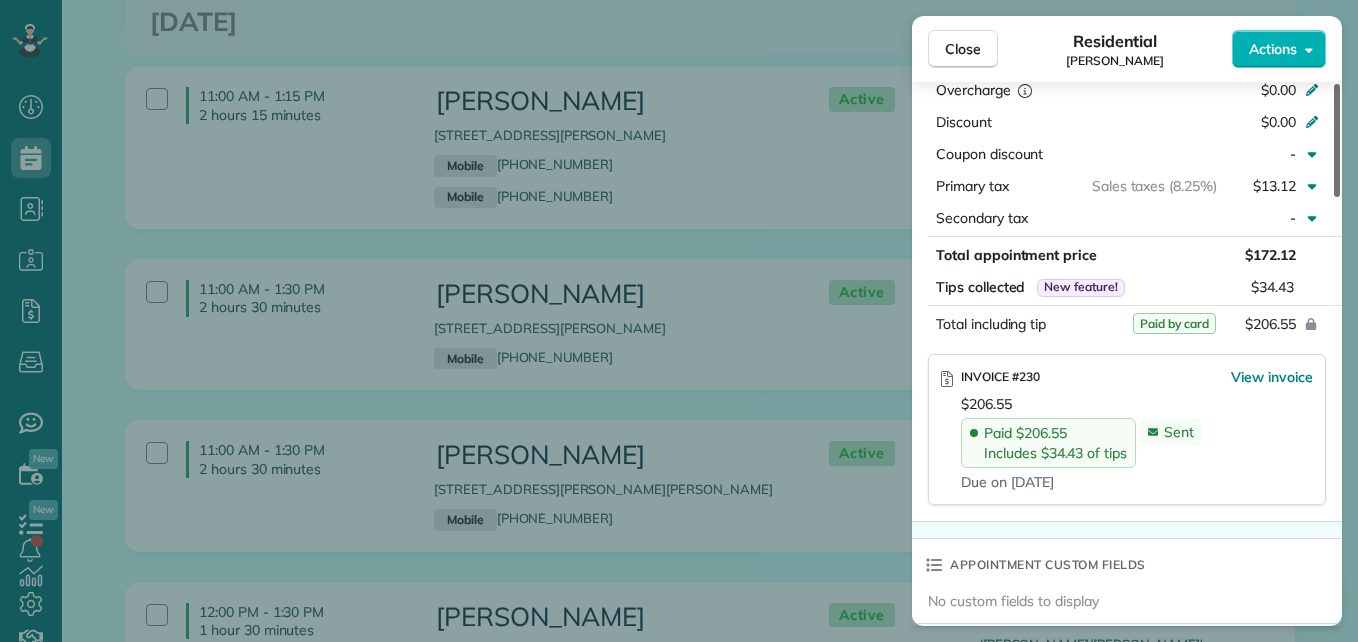 drag, startPoint x: 1338, startPoint y: 123, endPoint x: 1361, endPoint y: 342, distance: 220.20445 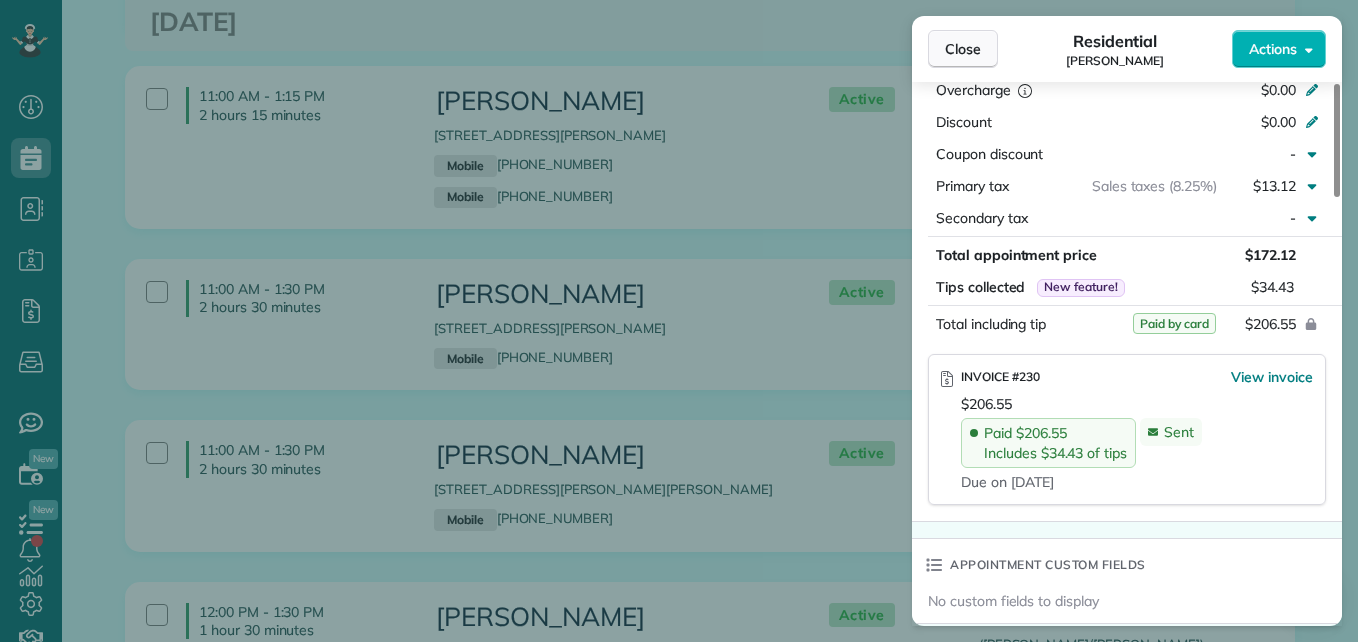 click on "Close" at bounding box center (963, 49) 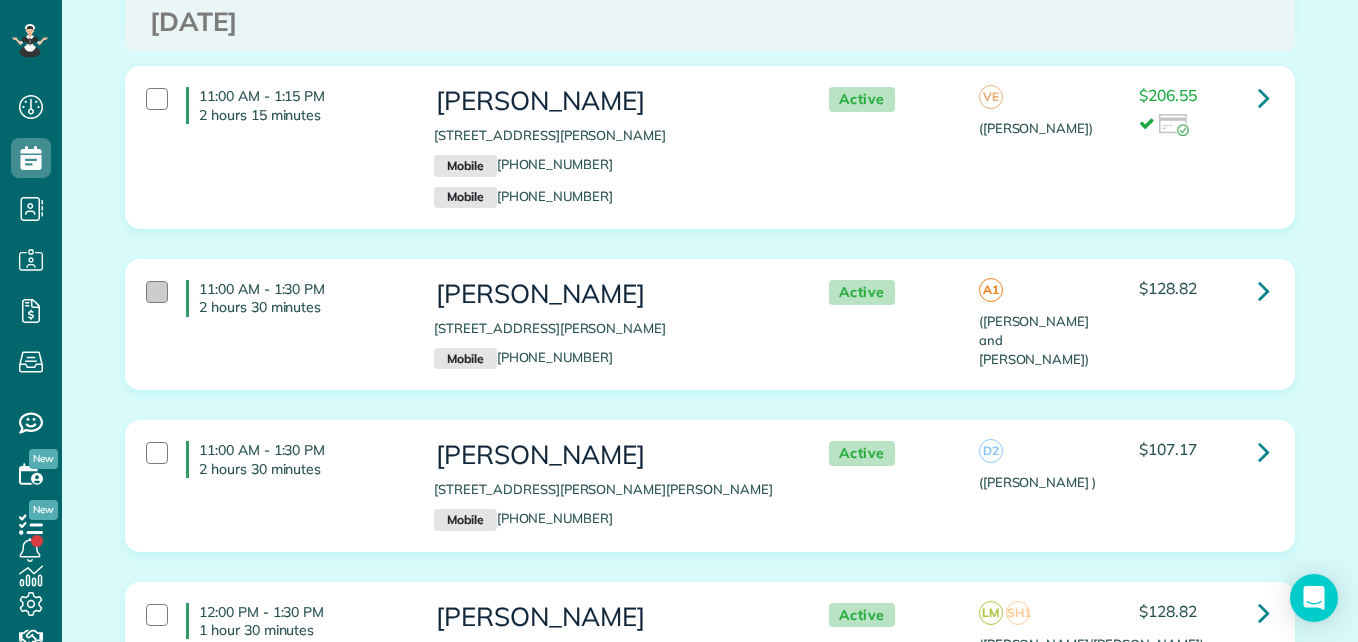 click at bounding box center [157, 292] 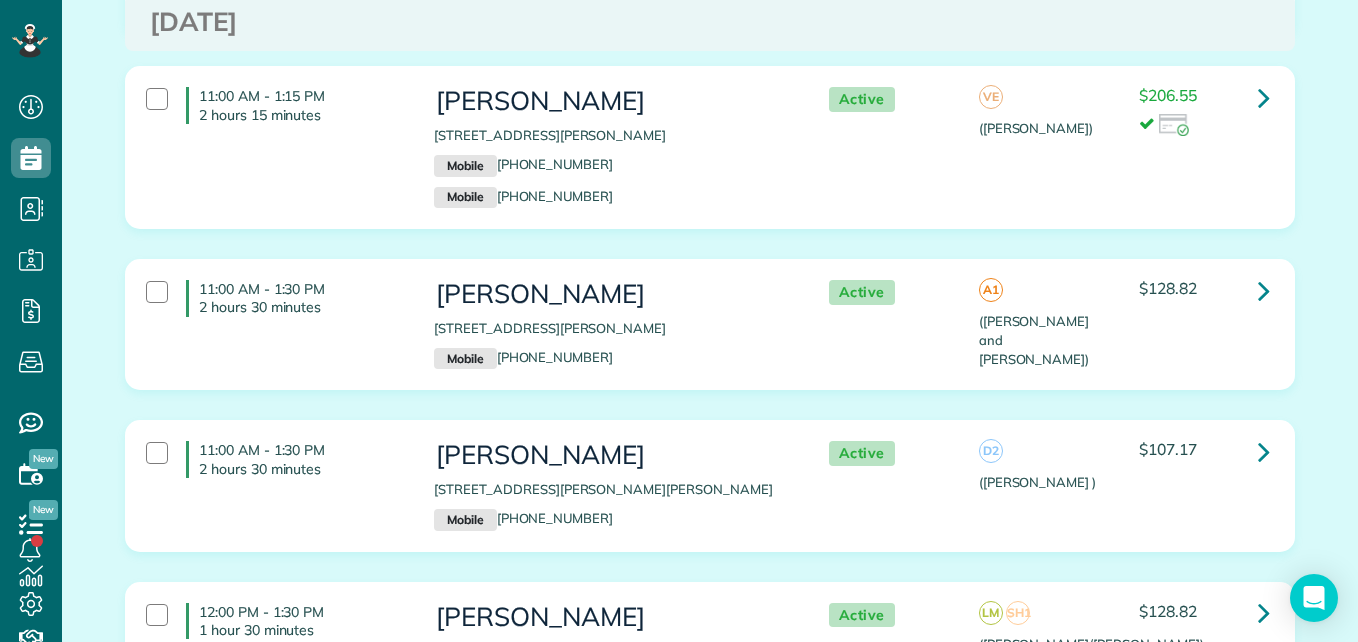 scroll, scrollTop: 0, scrollLeft: 0, axis: both 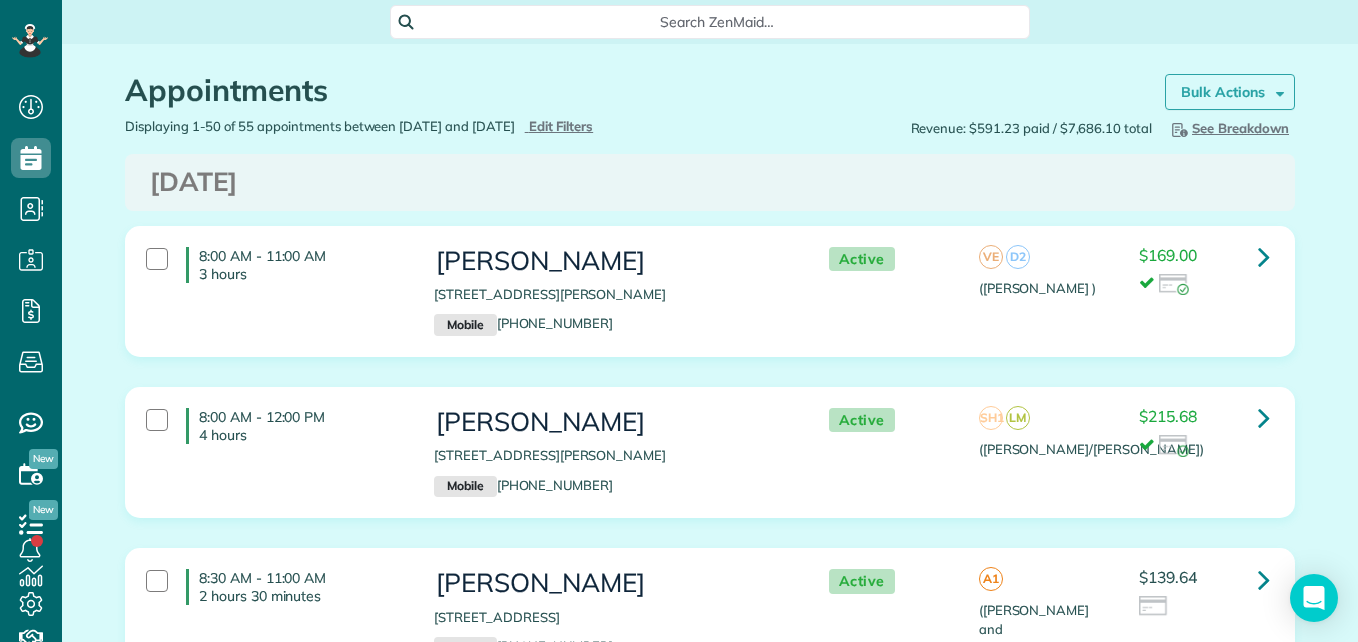 click on "Bulk Actions" at bounding box center (1223, 92) 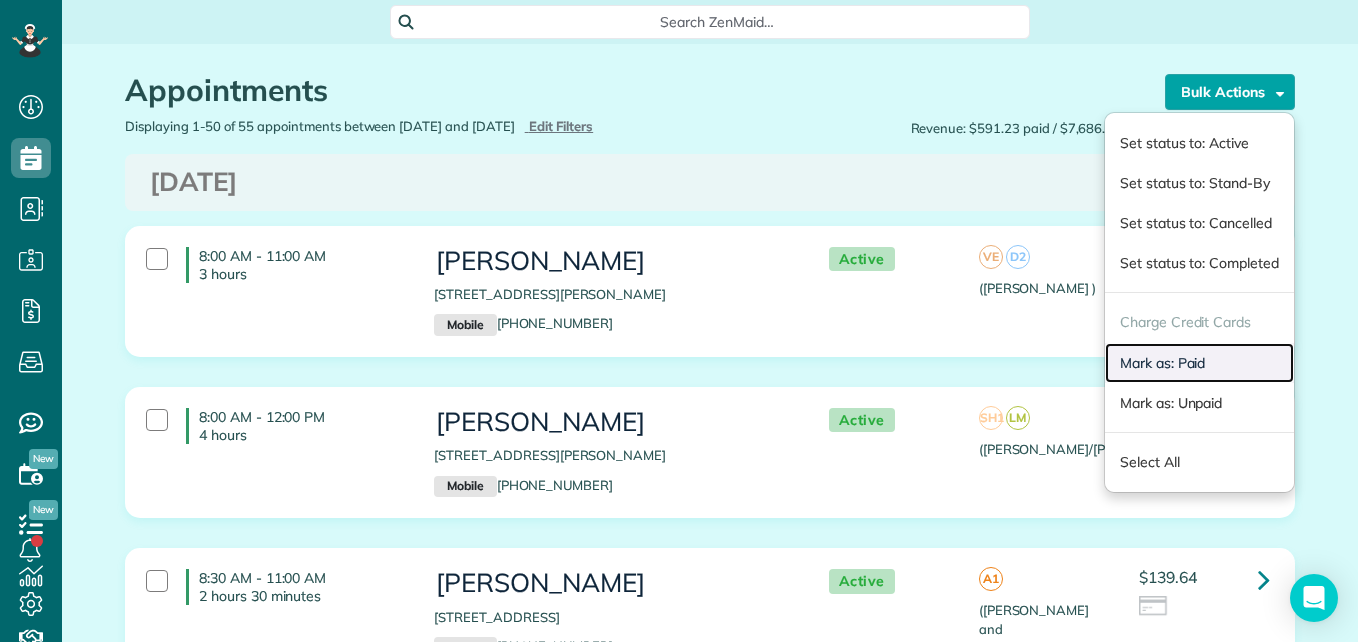 click on "Mark as: Paid" at bounding box center [1199, 363] 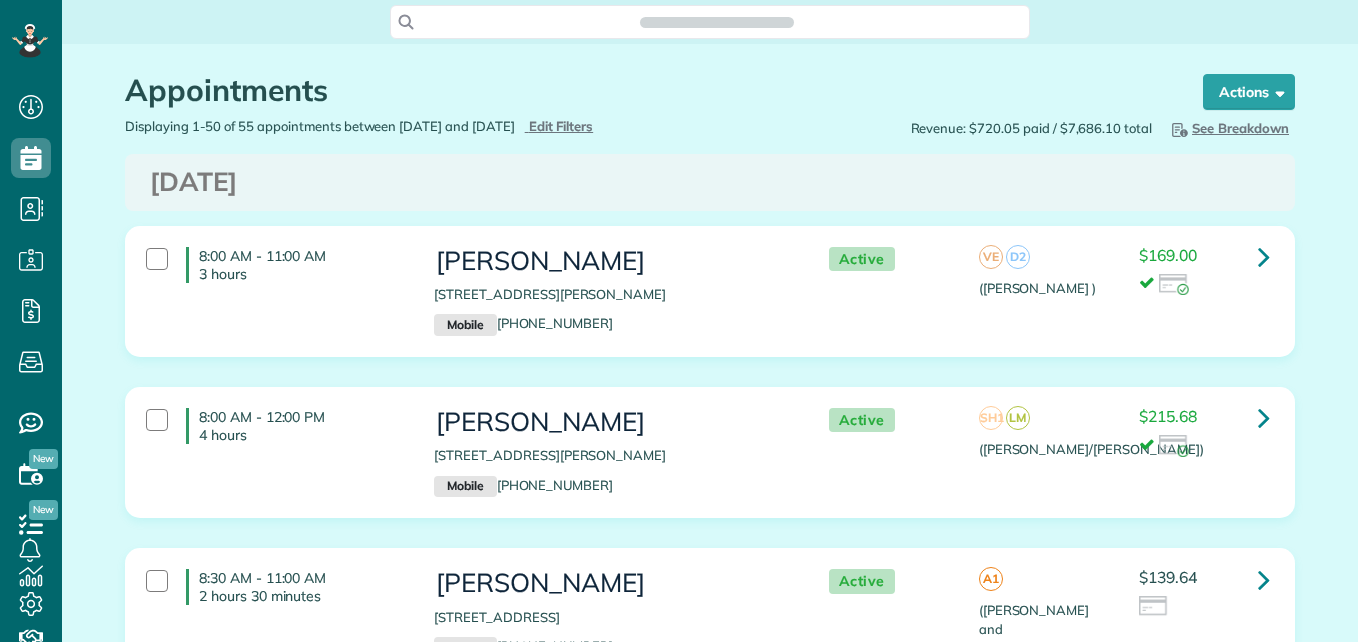 scroll, scrollTop: 0, scrollLeft: 0, axis: both 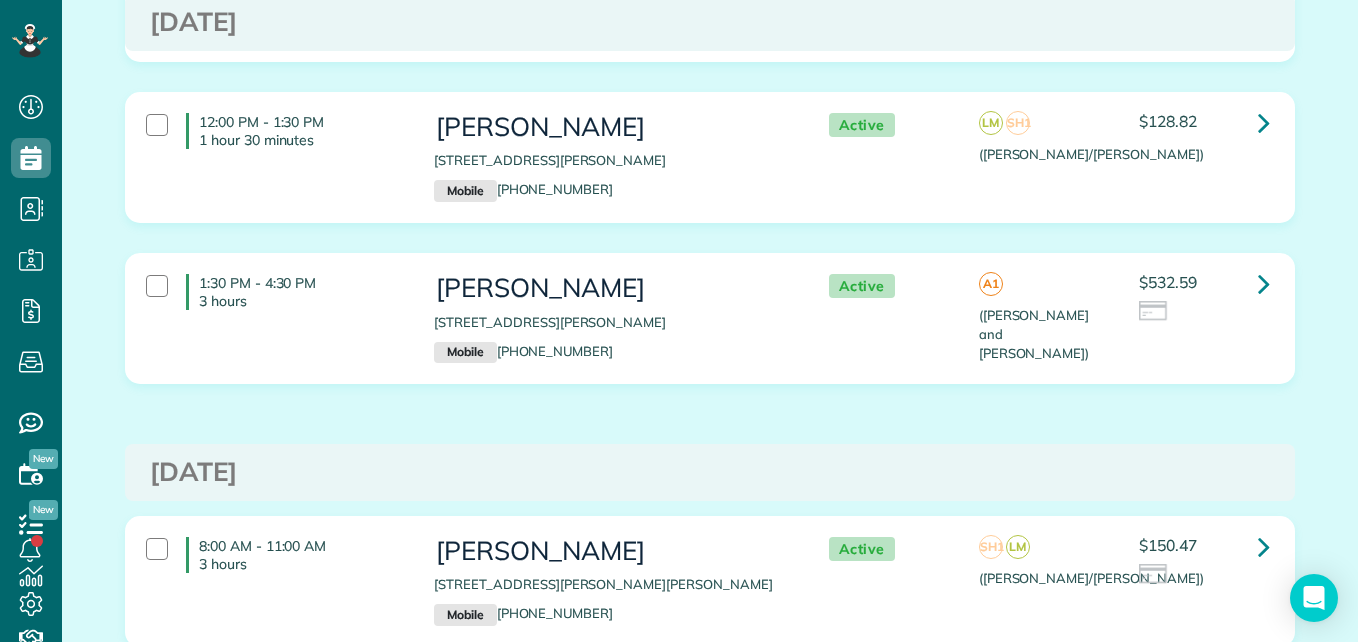 drag, startPoint x: 1342, startPoint y: 124, endPoint x: 1348, endPoint y: 86, distance: 38.470768 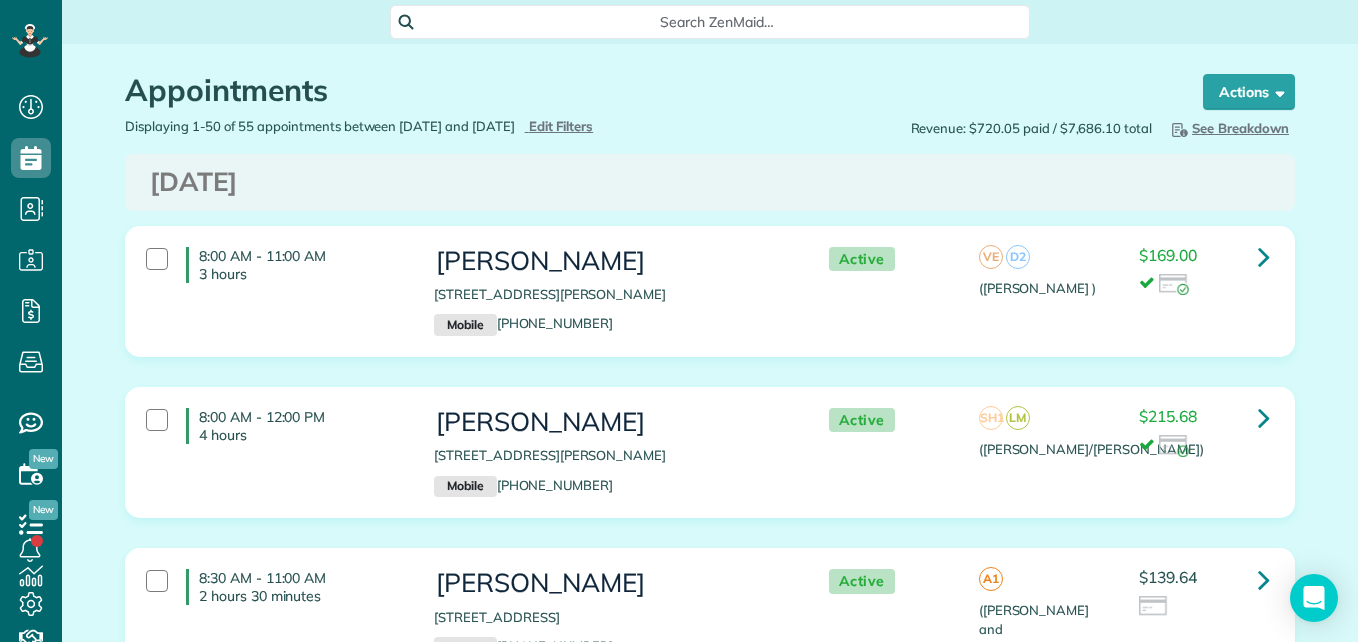 click on "Search ZenMaid…" at bounding box center [710, 22] 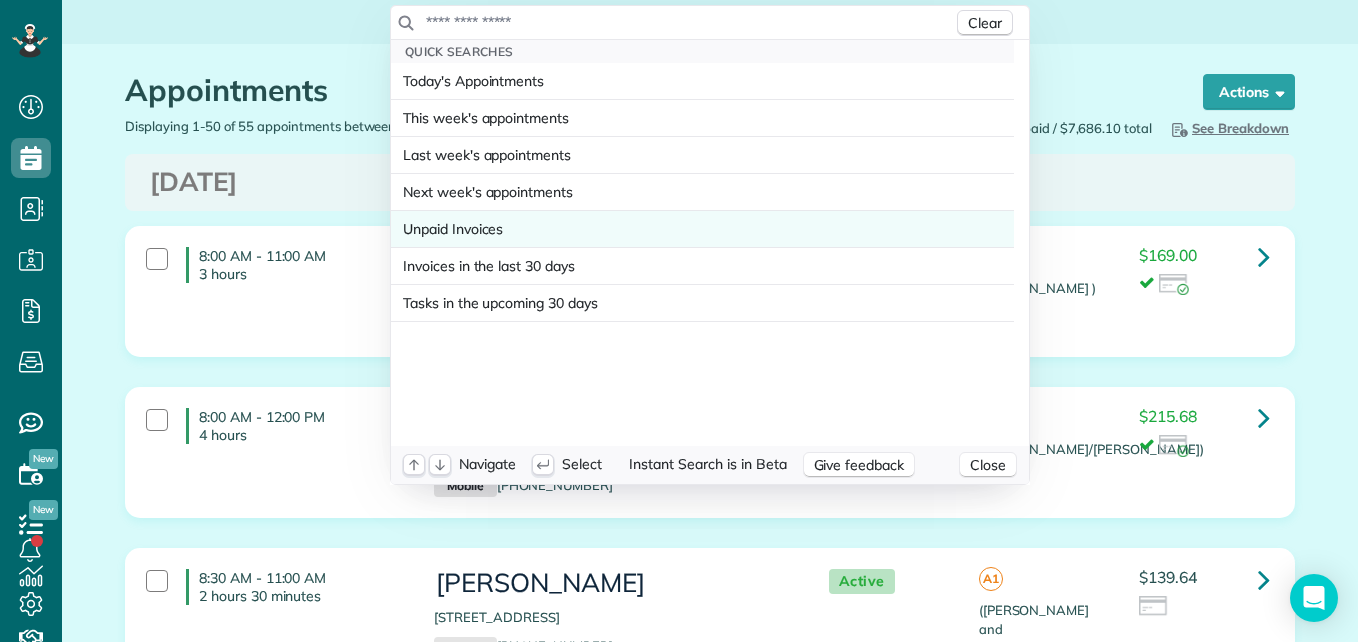 click on "Unpaid Invoices" at bounding box center (453, 229) 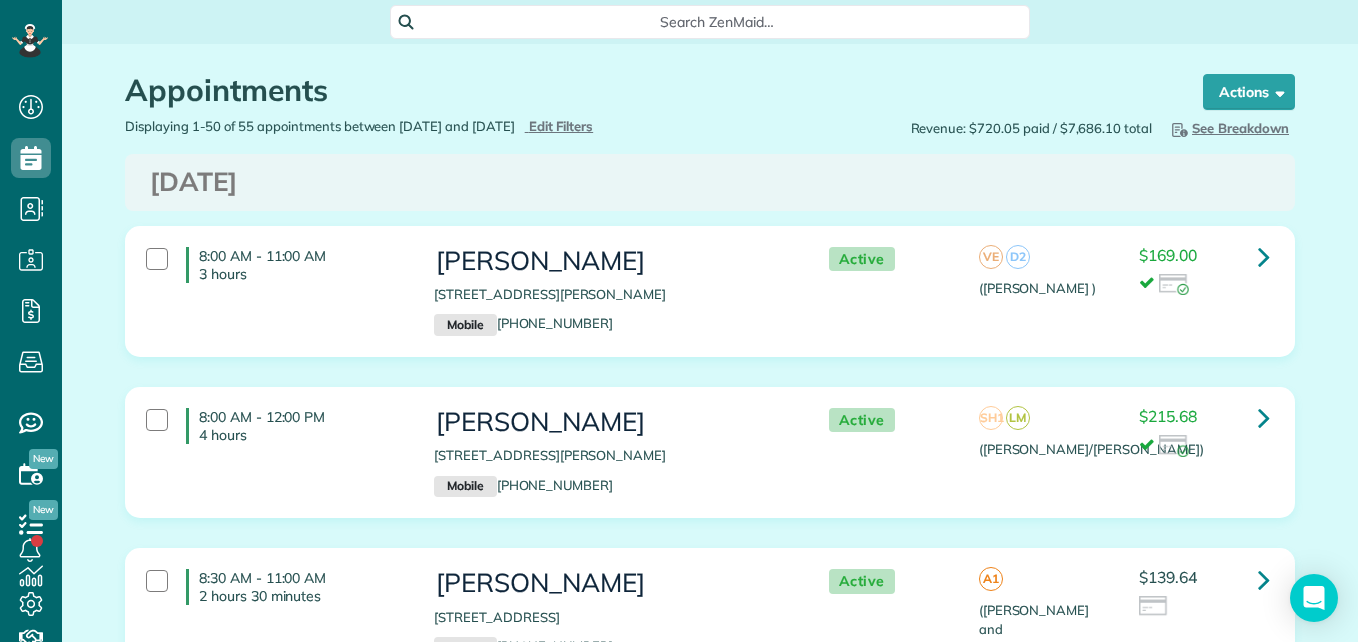 click on "Dashboard
Scheduling
Calendar View
List View
Dispatch View - Weekly scheduling (Beta)" at bounding box center (679, 321) 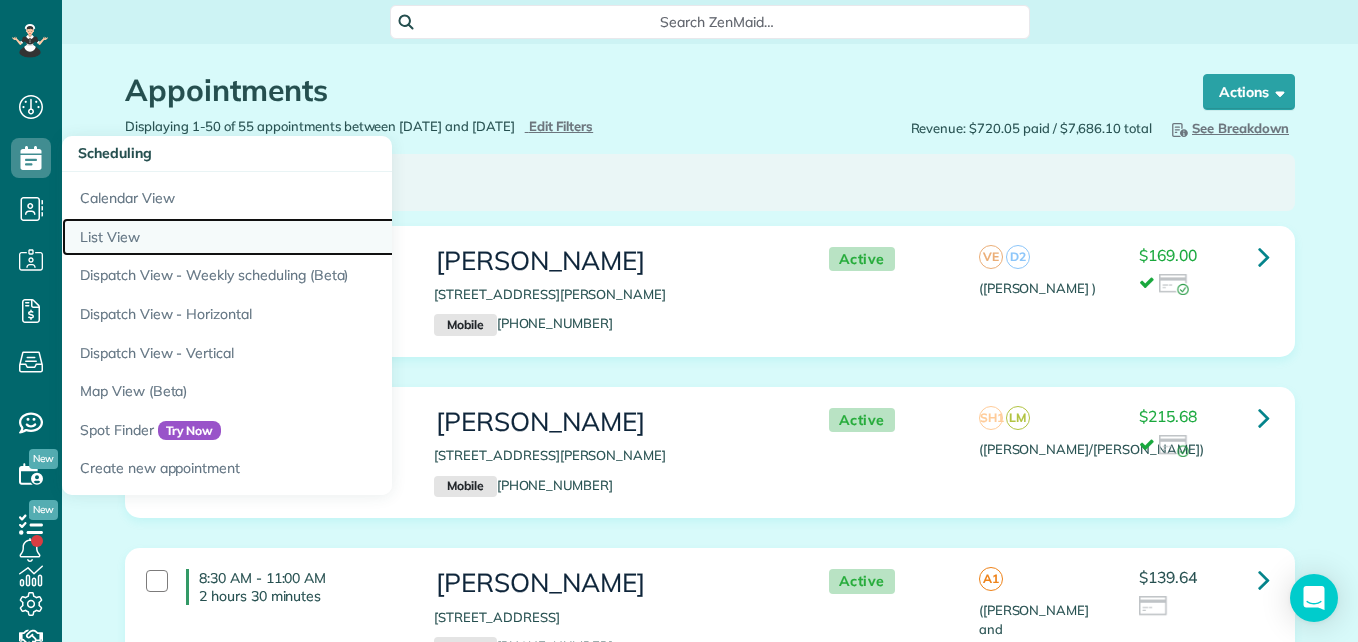 click on "List View" at bounding box center [312, 237] 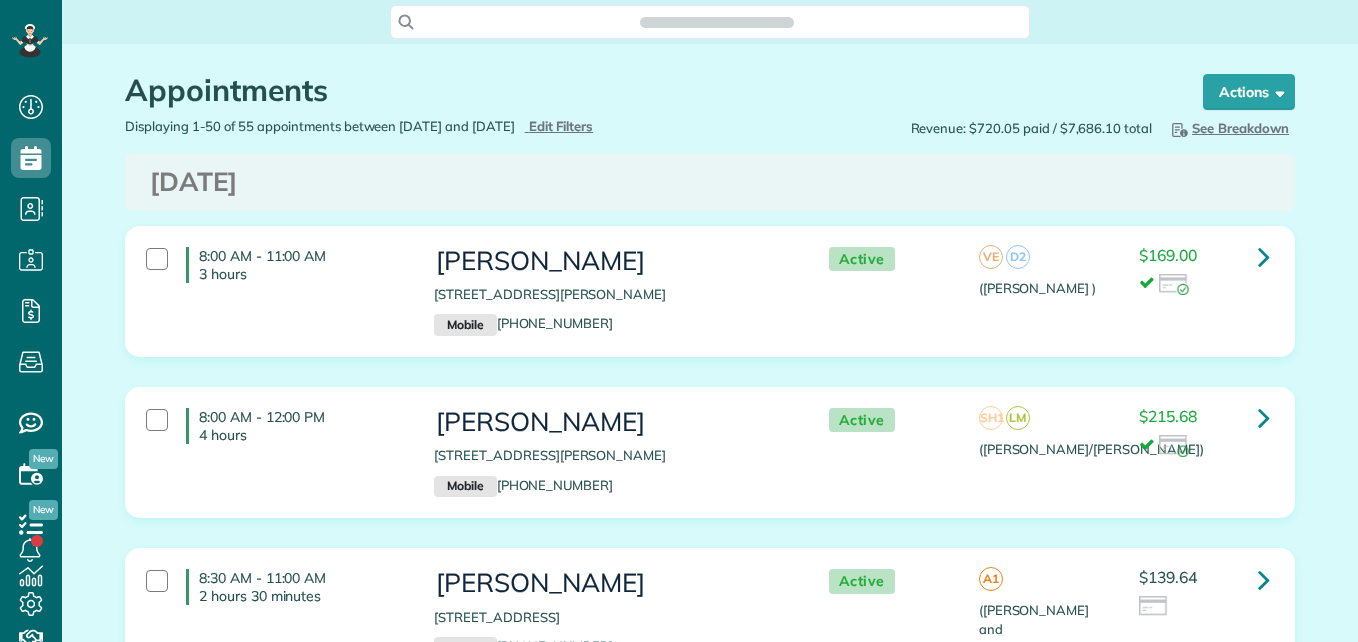 scroll, scrollTop: 0, scrollLeft: 0, axis: both 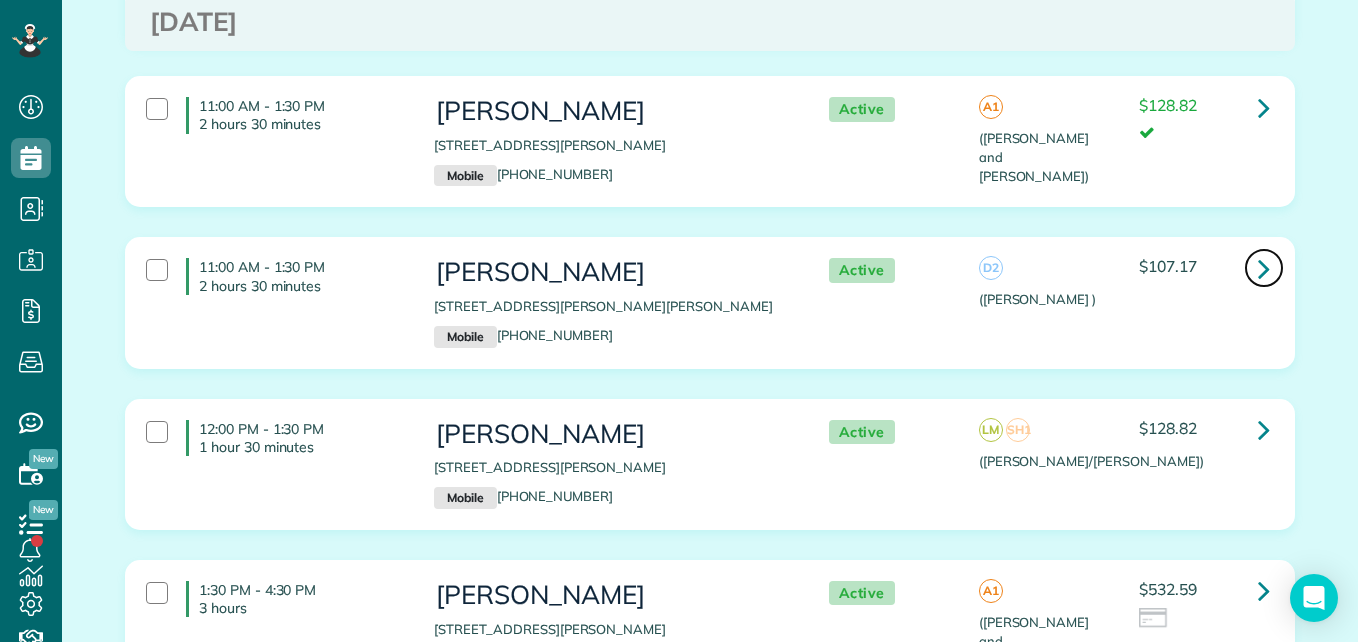 click at bounding box center [1264, 268] 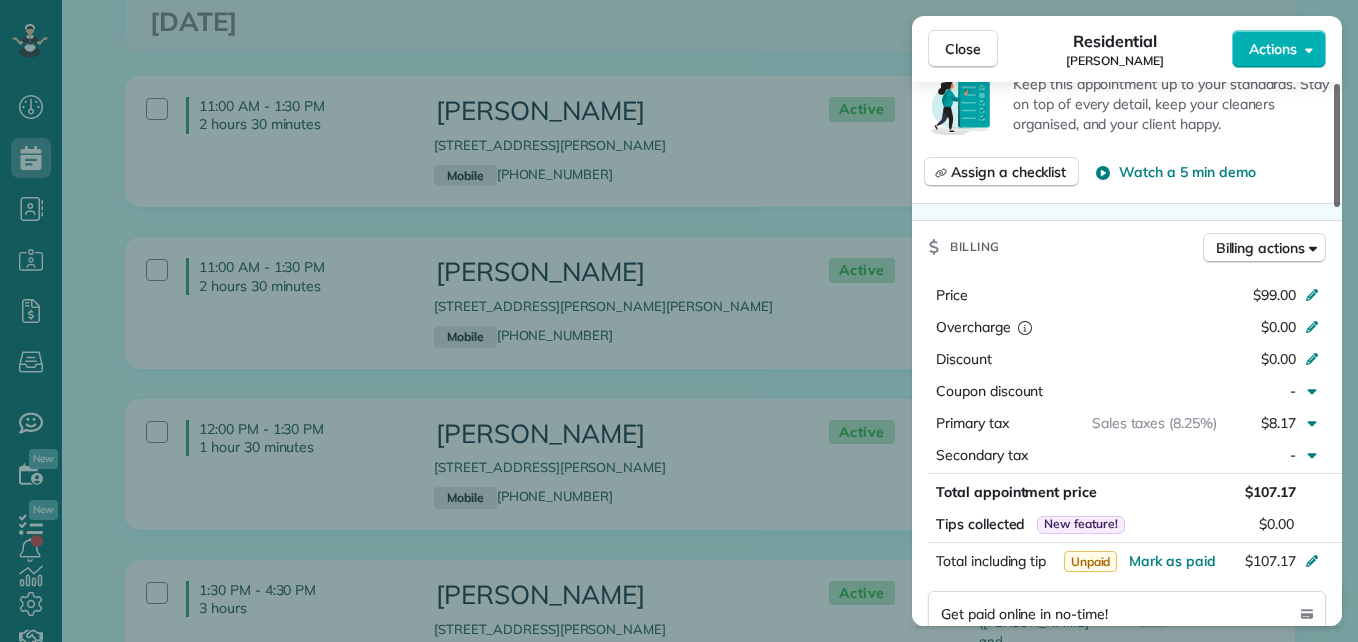 drag, startPoint x: 1339, startPoint y: 141, endPoint x: 1342, endPoint y: 319, distance: 178.02528 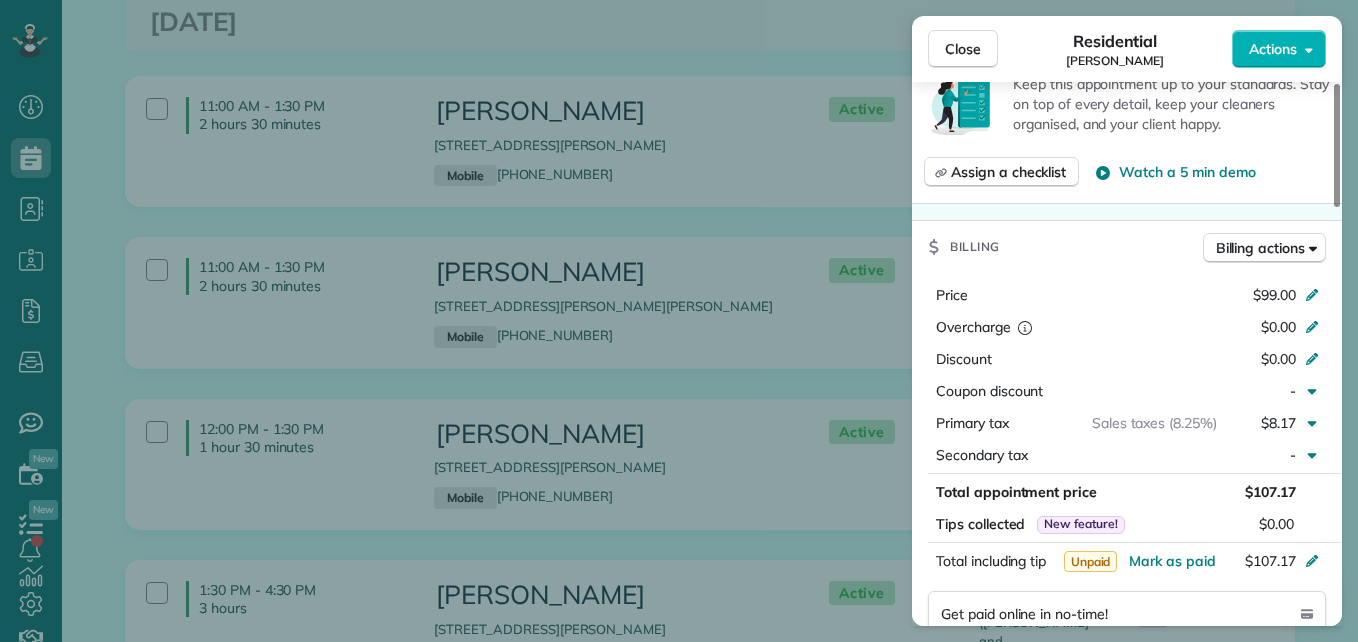 scroll, scrollTop: 784, scrollLeft: 0, axis: vertical 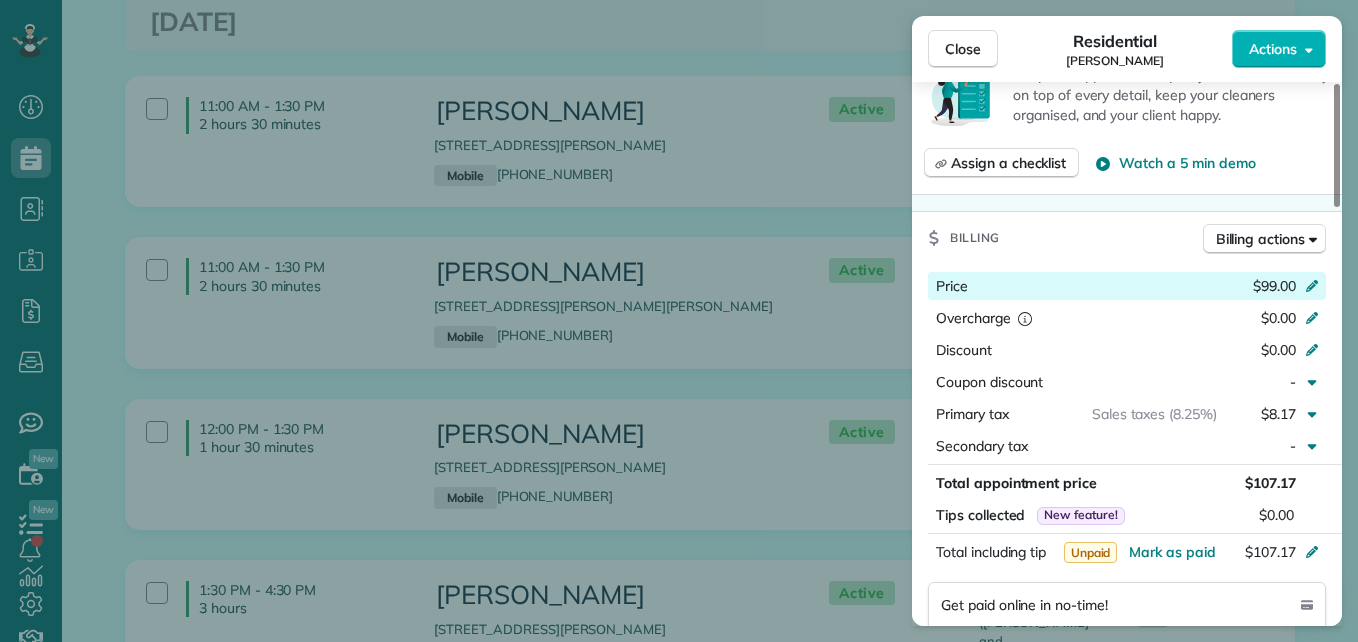 click on "$99.00" at bounding box center (1274, 286) 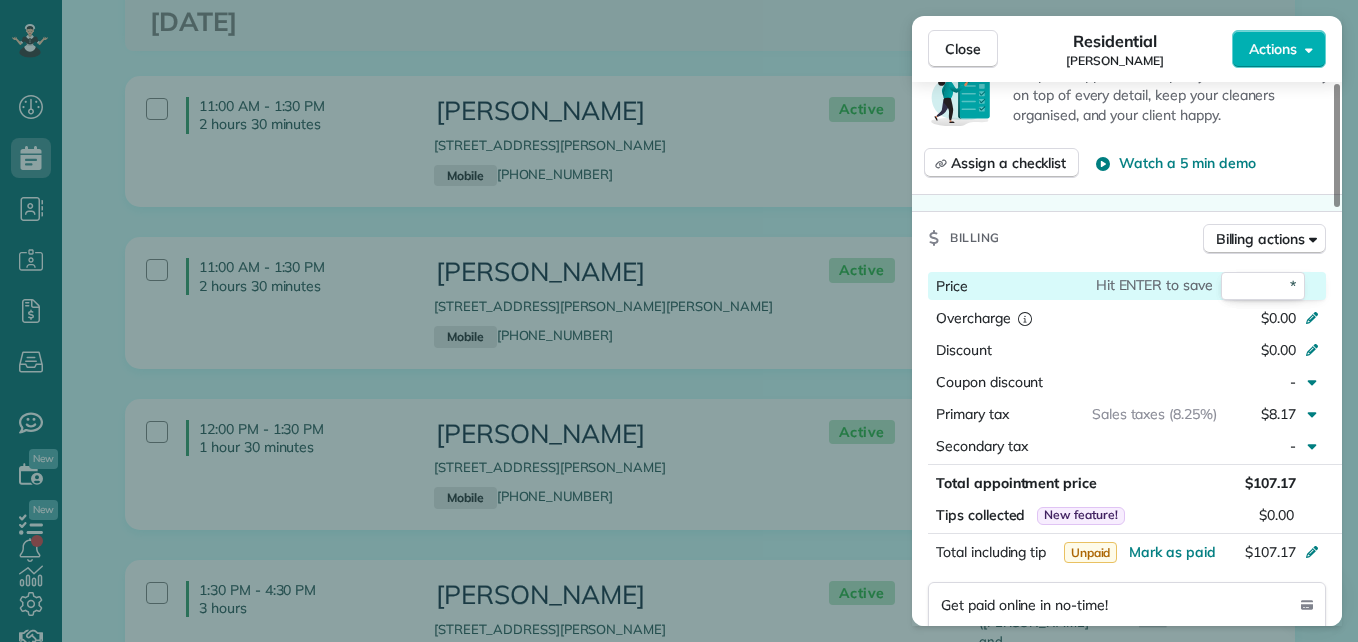type on "**" 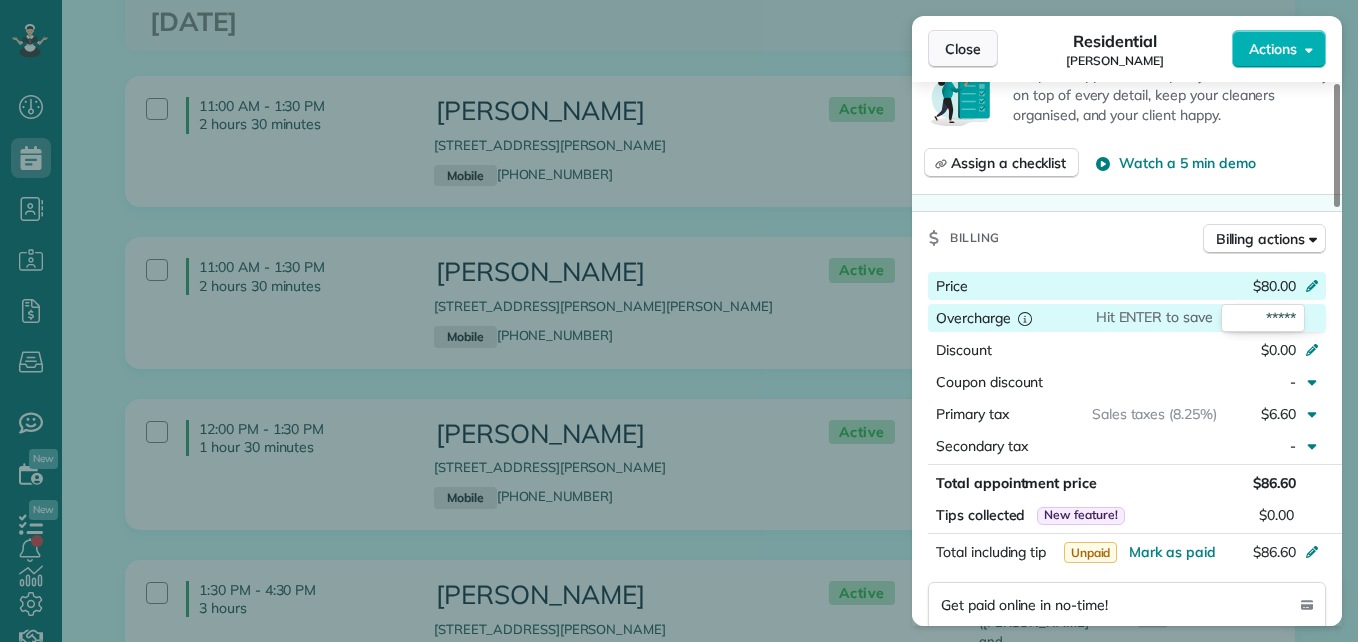 click on "Close" at bounding box center [963, 49] 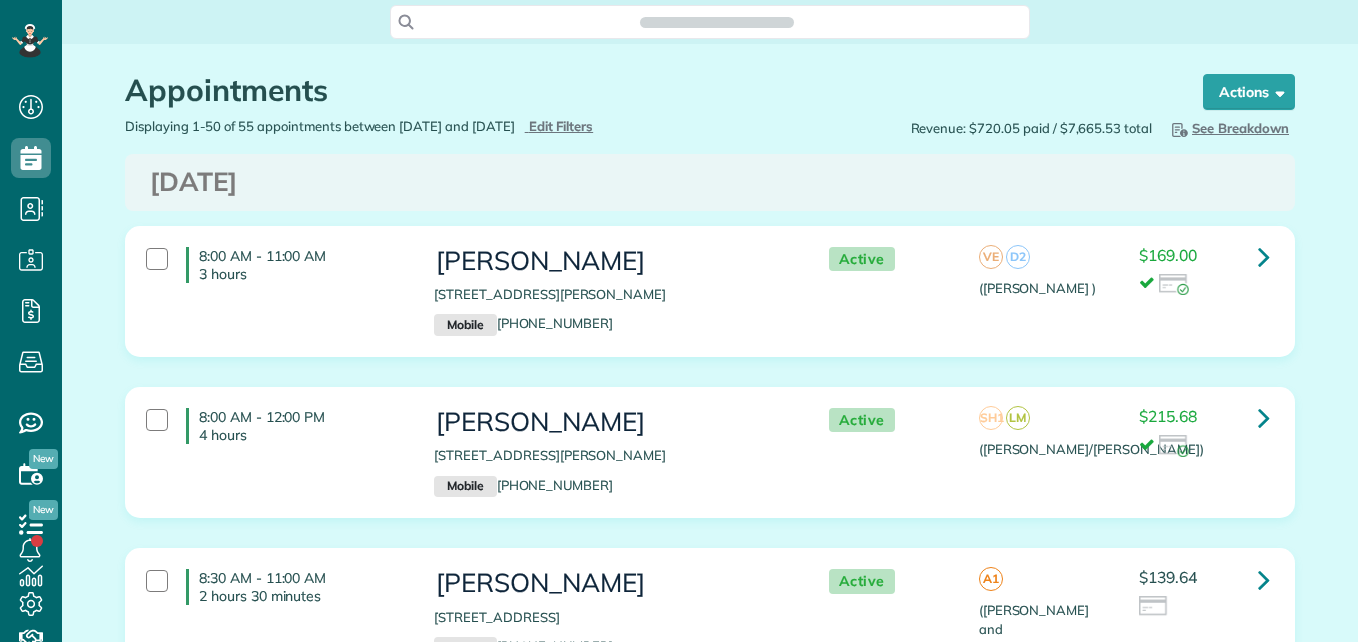 scroll, scrollTop: 0, scrollLeft: 0, axis: both 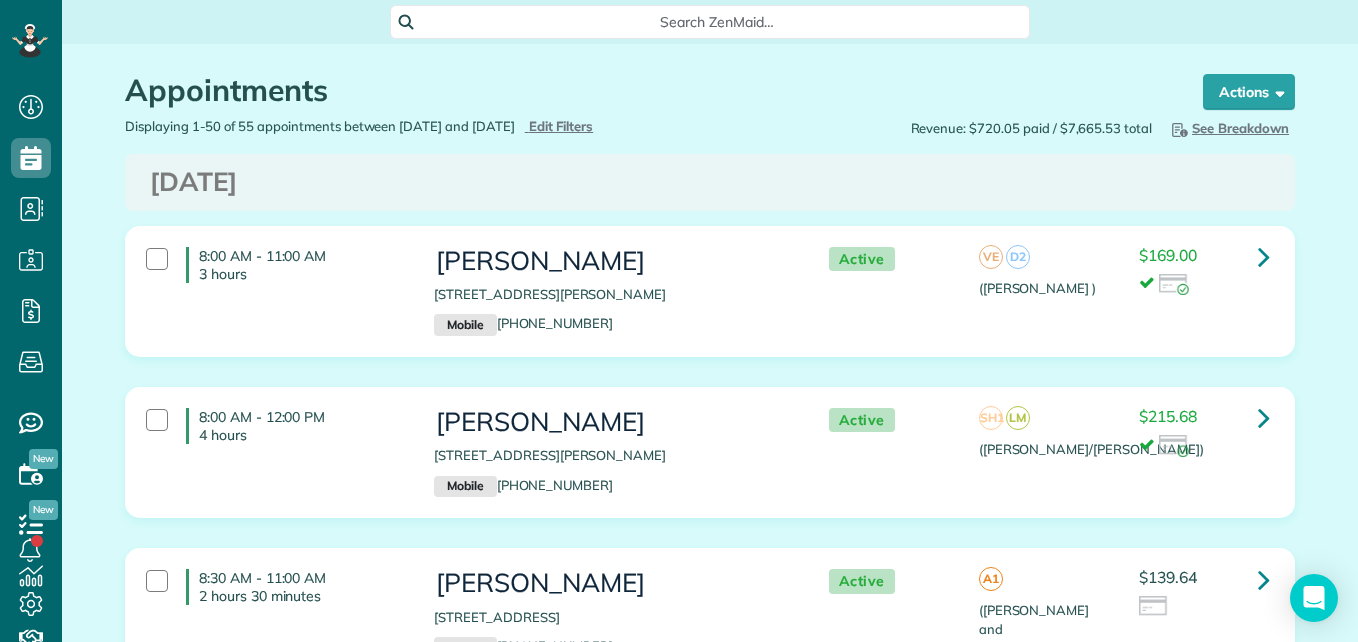click on "Search ZenMaid…" at bounding box center (717, 22) 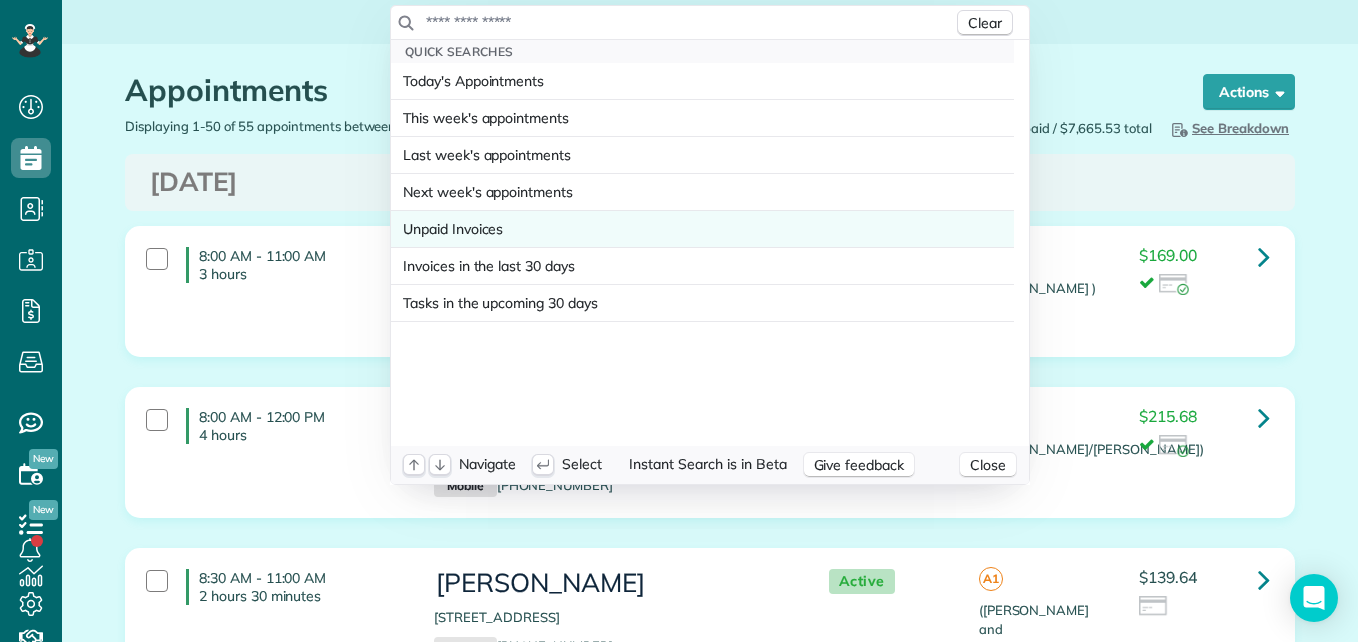 click on "Unpaid Invoices" at bounding box center [453, 229] 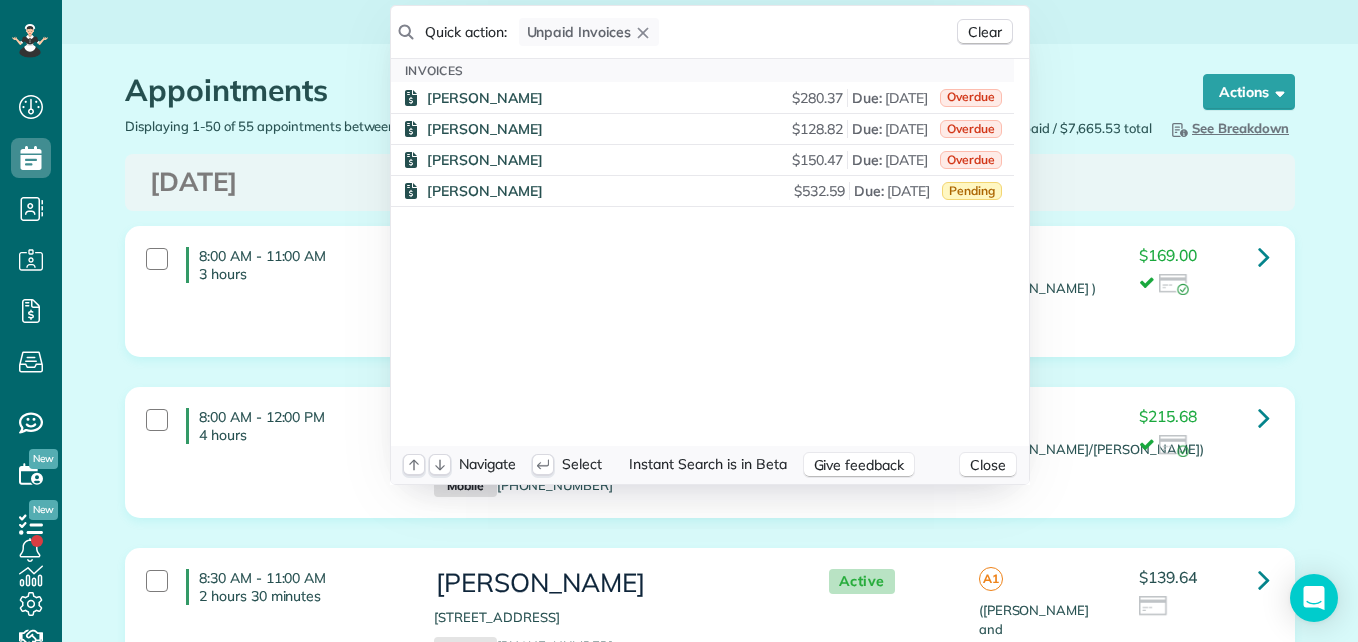 click on "Dashboard
Scheduling
Calendar View
List View
Dispatch View - Weekly scheduling (Beta)" at bounding box center [679, 321] 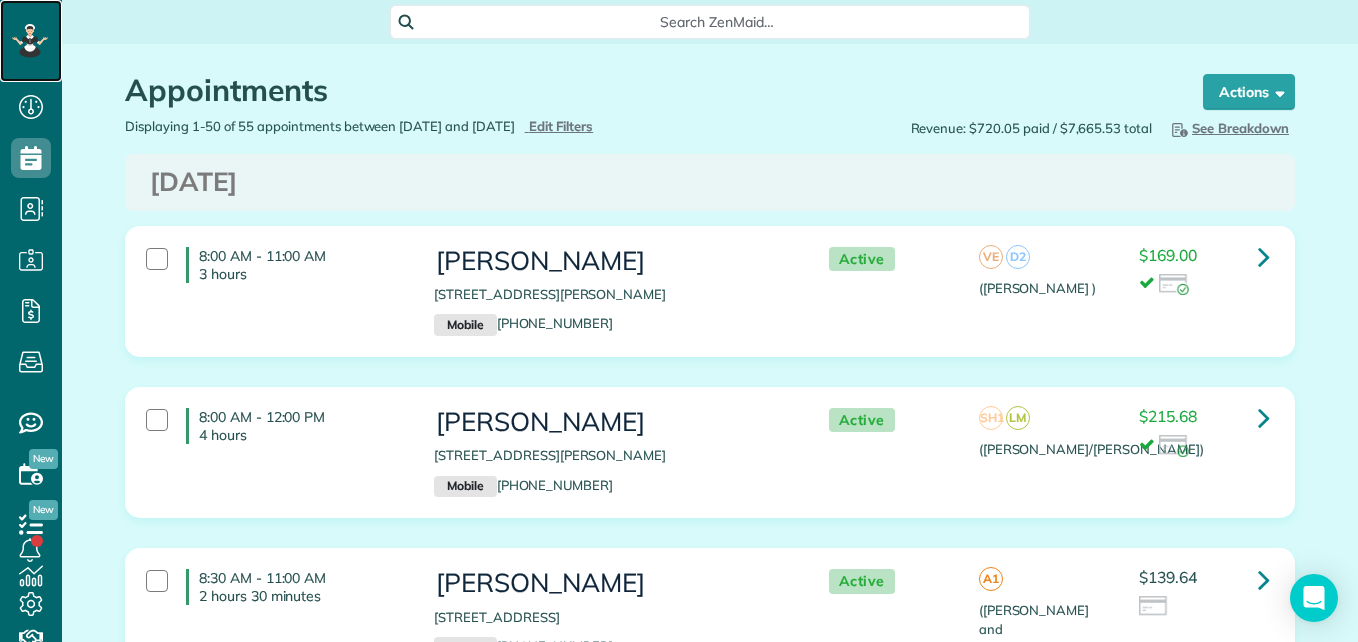 click 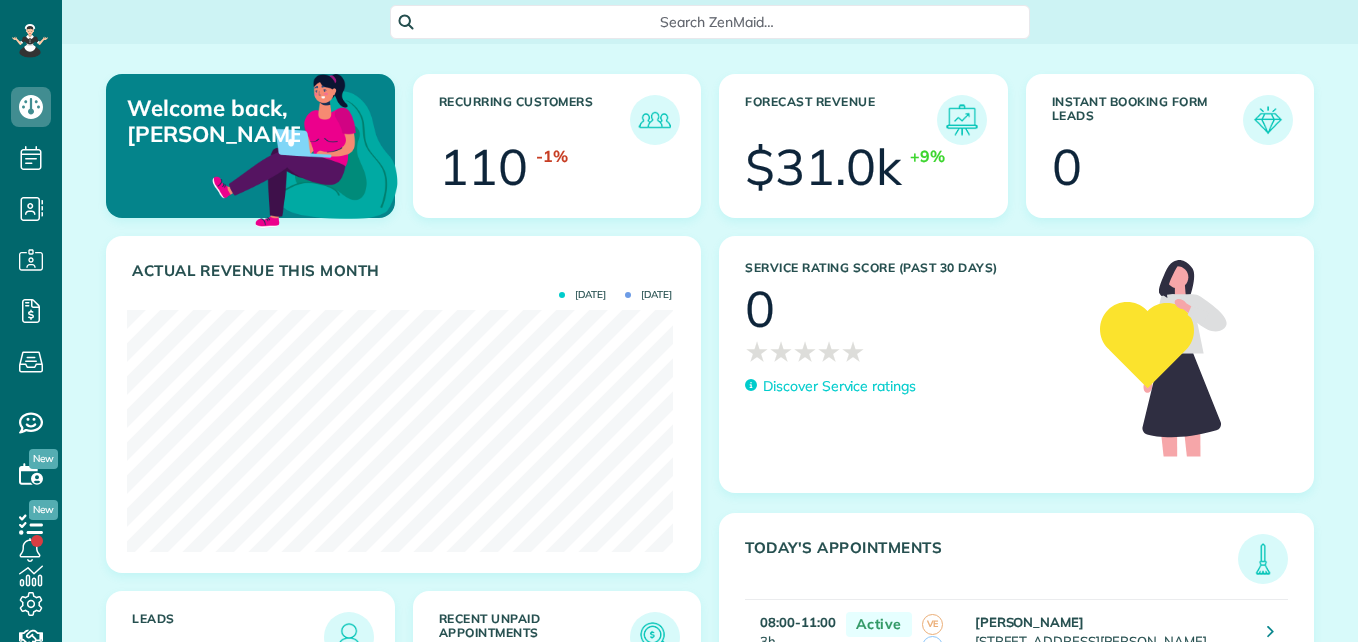scroll, scrollTop: 0, scrollLeft: 0, axis: both 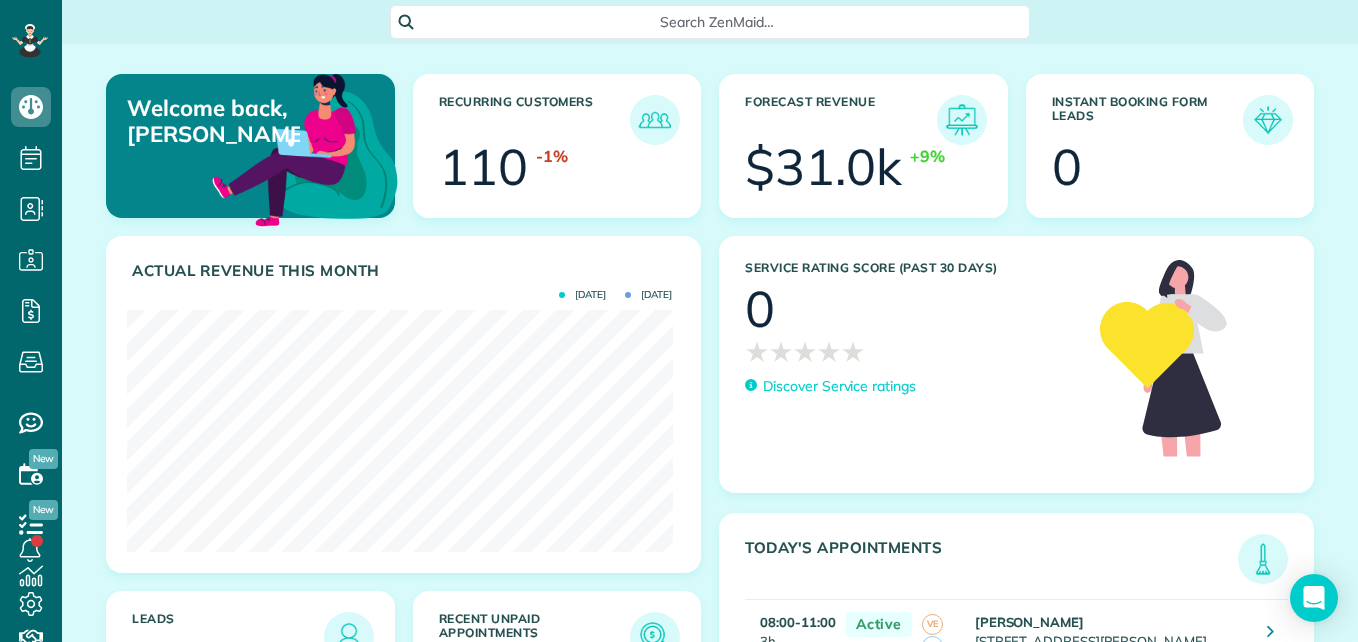click on "Search ZenMaid…" at bounding box center (710, 20) 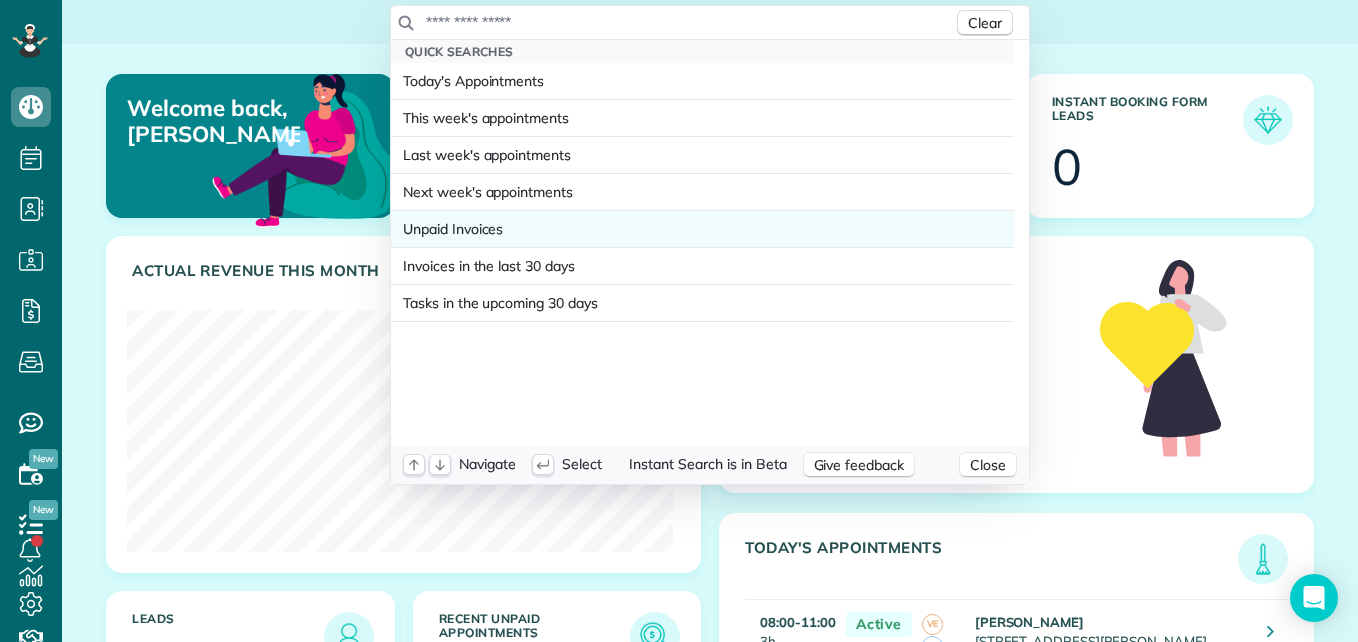 click on "Unpaid Invoices" at bounding box center [453, 229] 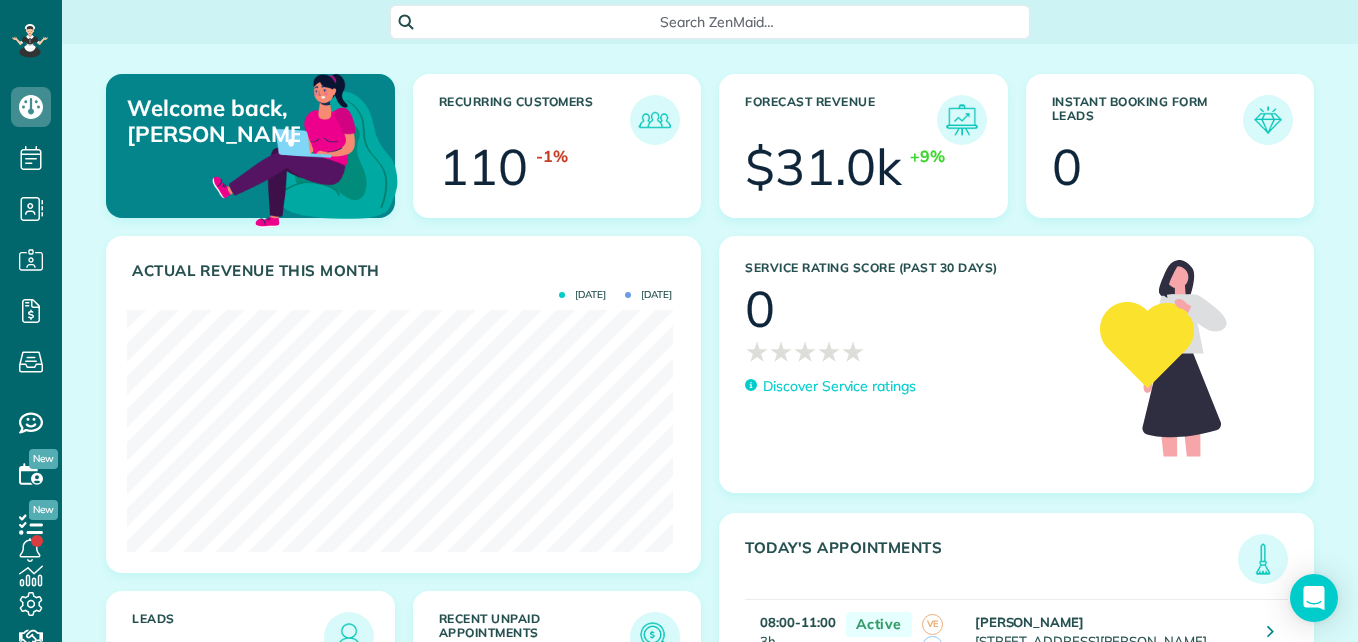click on "Dashboard
Scheduling
Calendar View
List View
Dispatch View - Weekly scheduling (Beta)" at bounding box center [679, 321] 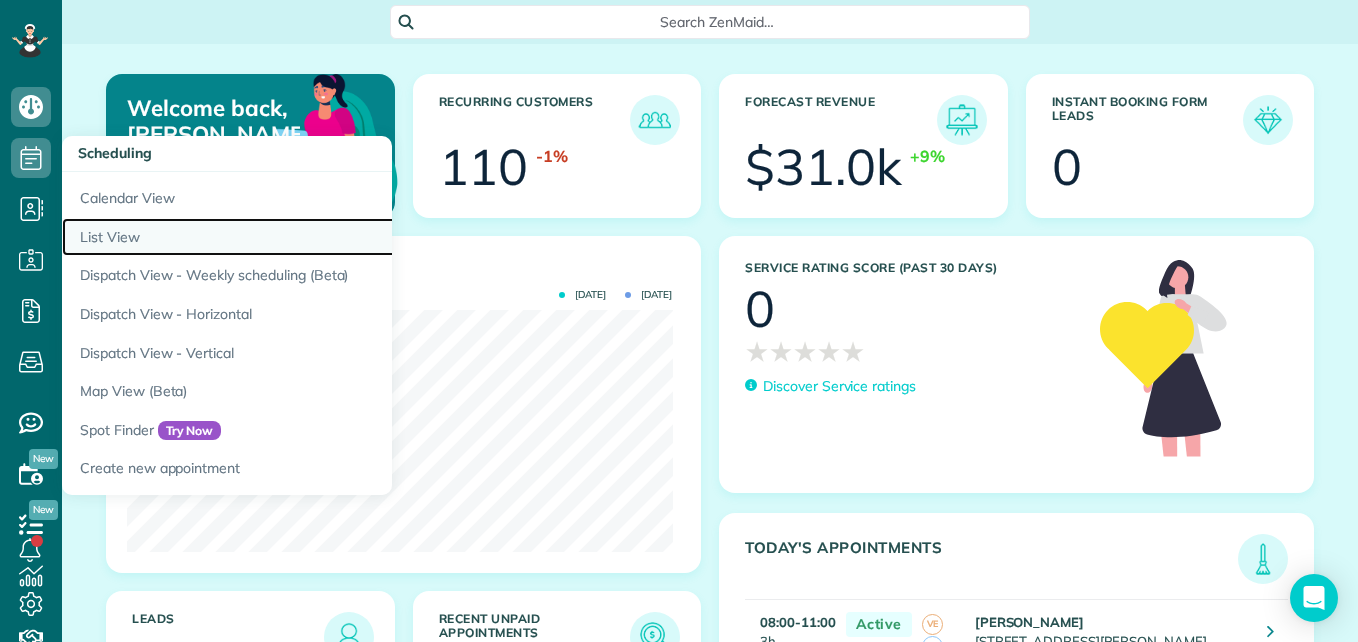 click on "List View" at bounding box center [312, 237] 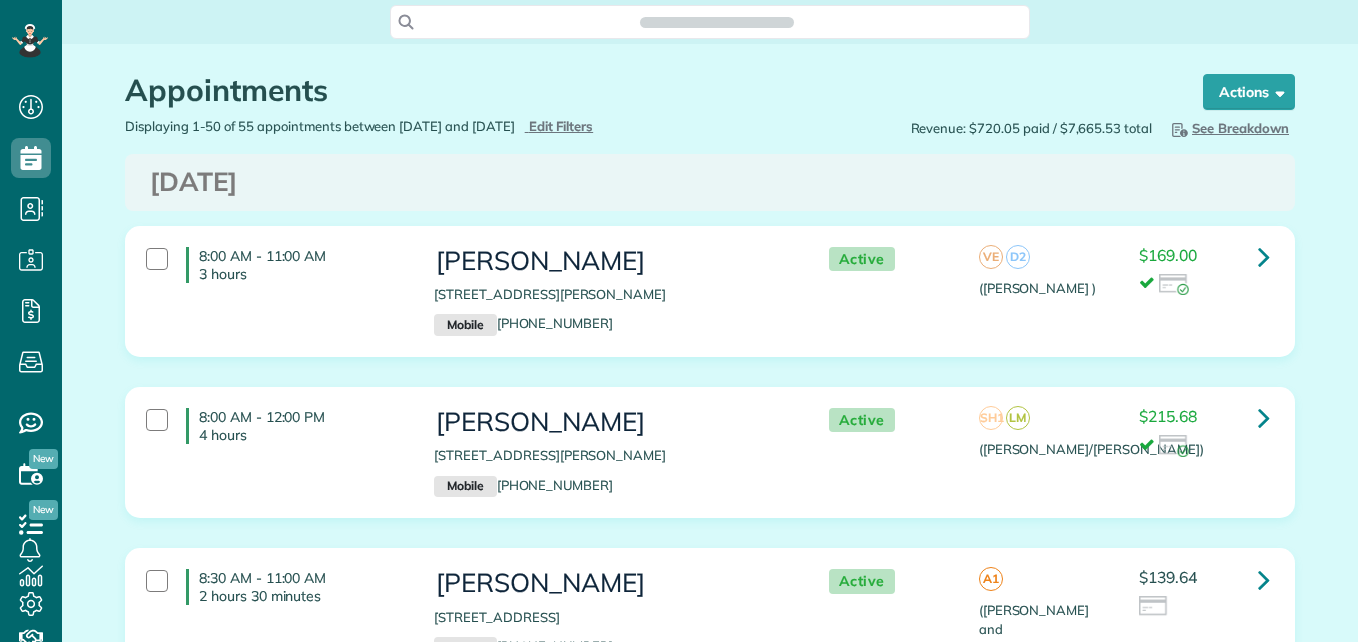 scroll, scrollTop: 0, scrollLeft: 0, axis: both 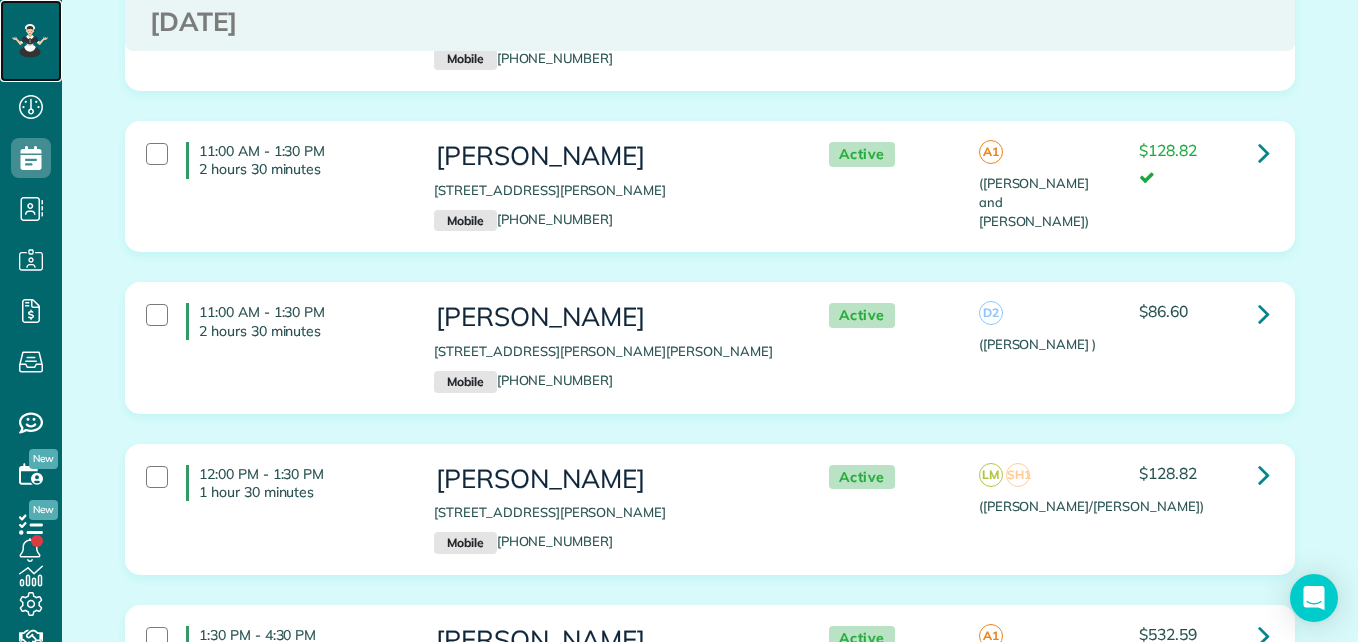 click 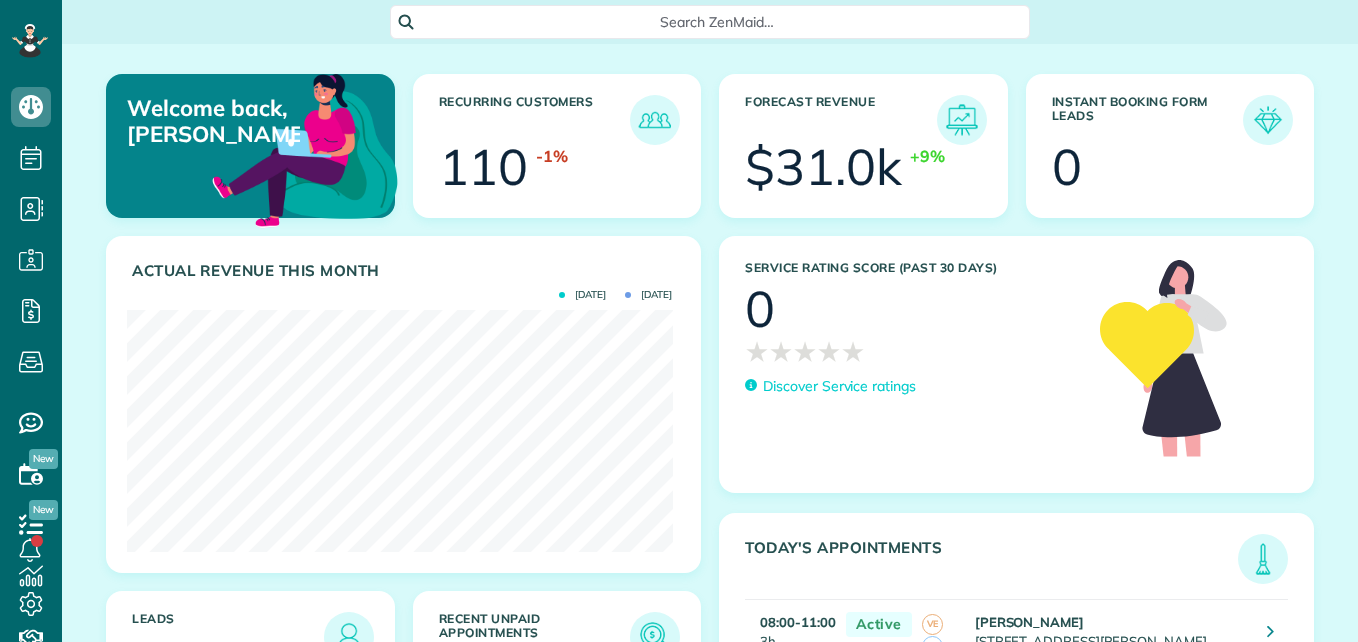 scroll, scrollTop: 0, scrollLeft: 0, axis: both 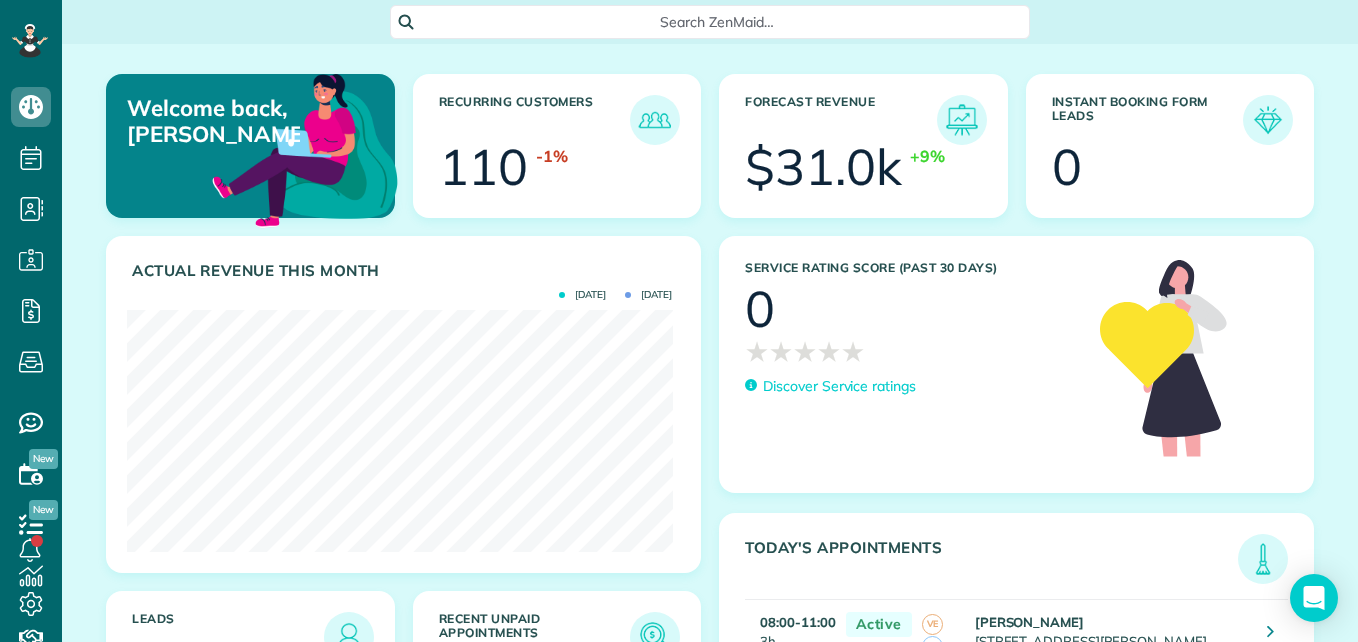 click on "Search ZenMaid…" at bounding box center (717, 22) 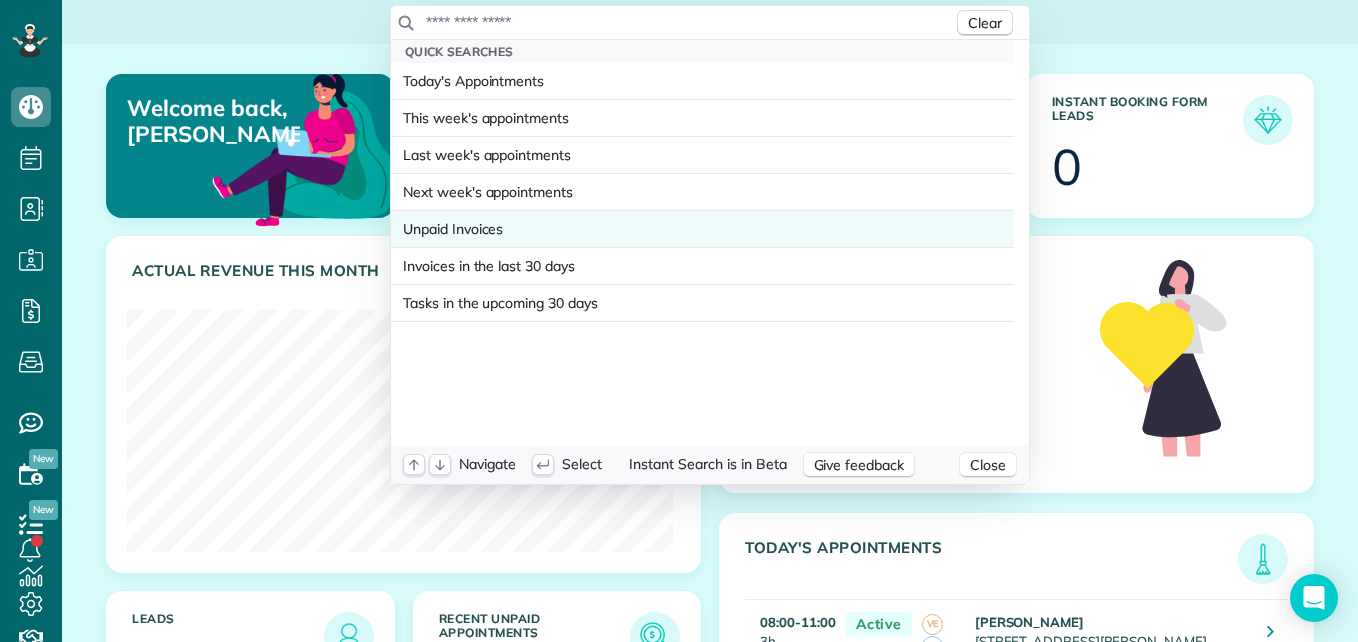 click on "Unpaid Invoices" at bounding box center [453, 229] 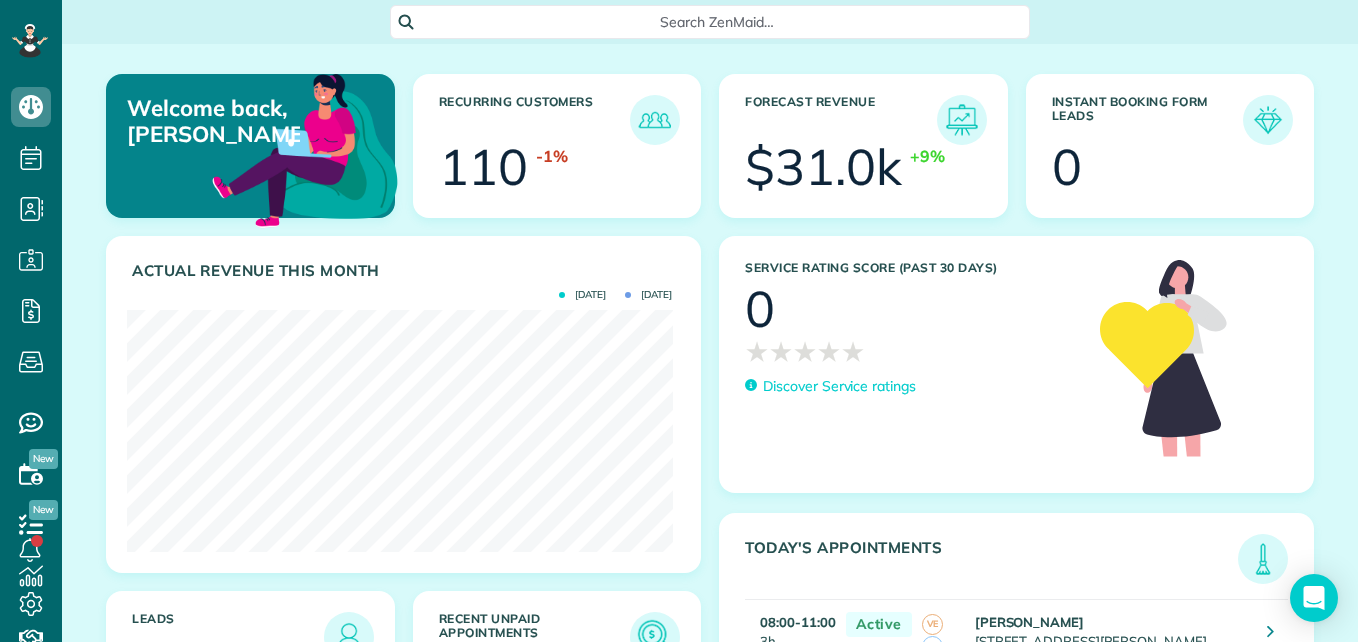 click on "Dashboard
Scheduling
Calendar View
List View
Dispatch View - Weekly scheduling (Beta)" at bounding box center [679, 321] 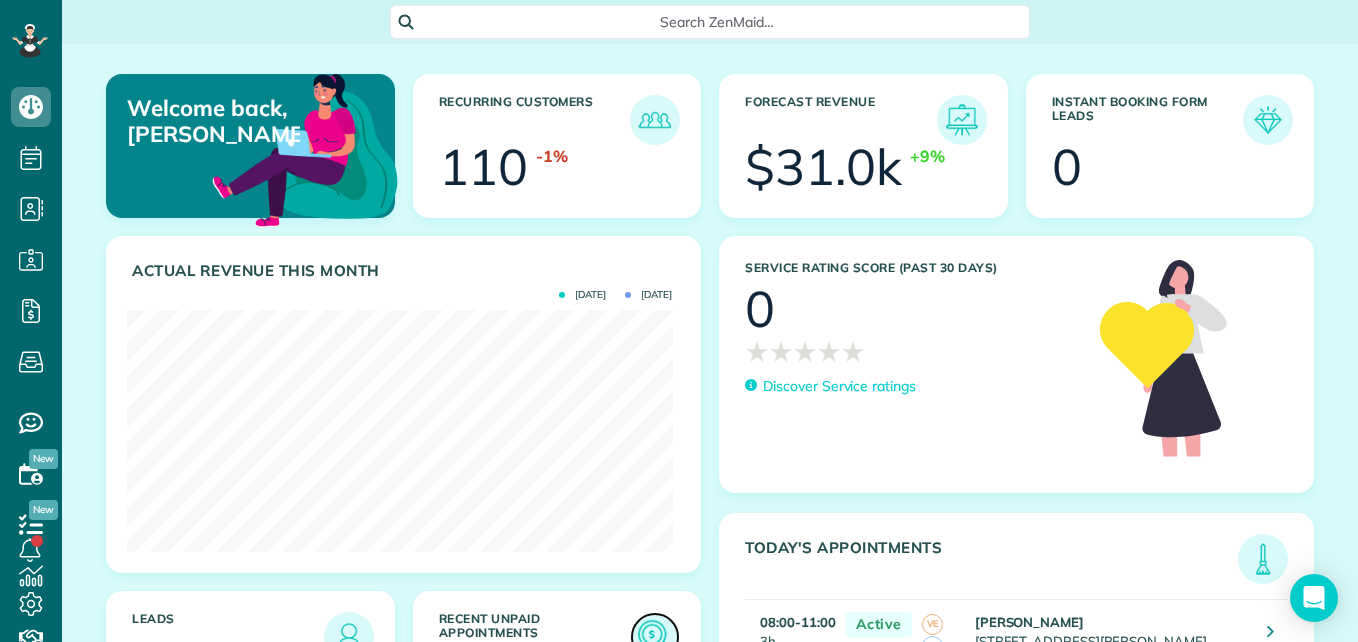 click at bounding box center [655, 637] 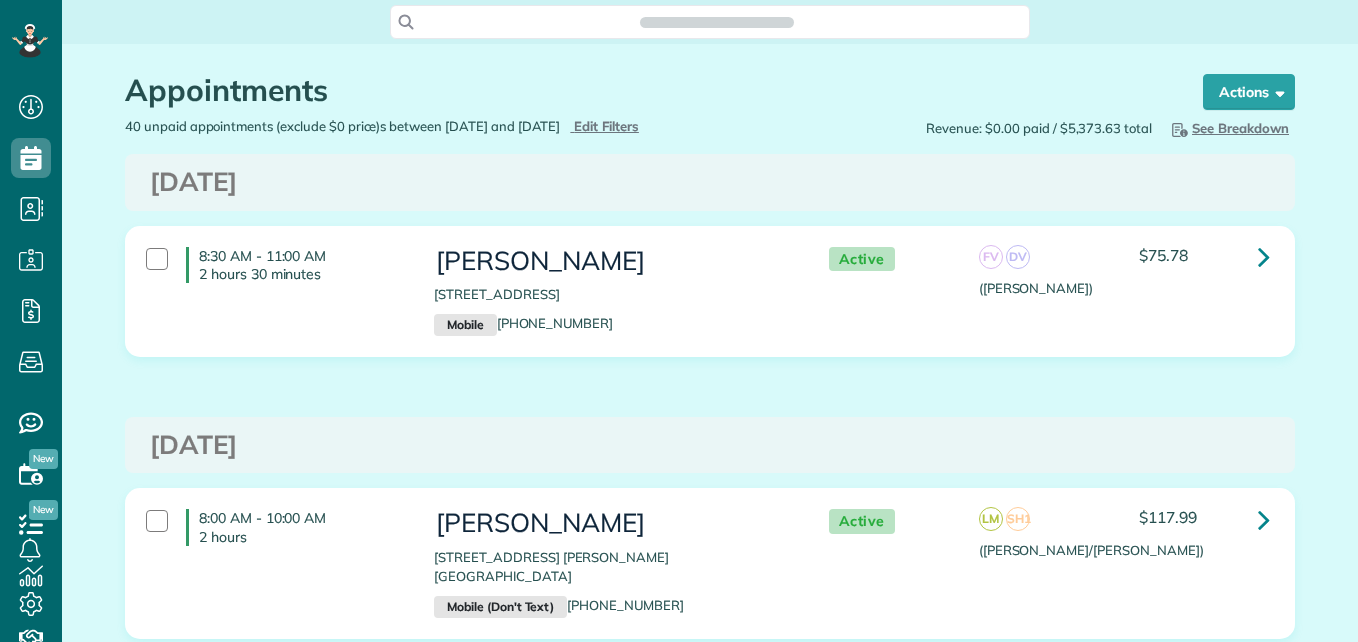 scroll, scrollTop: 0, scrollLeft: 0, axis: both 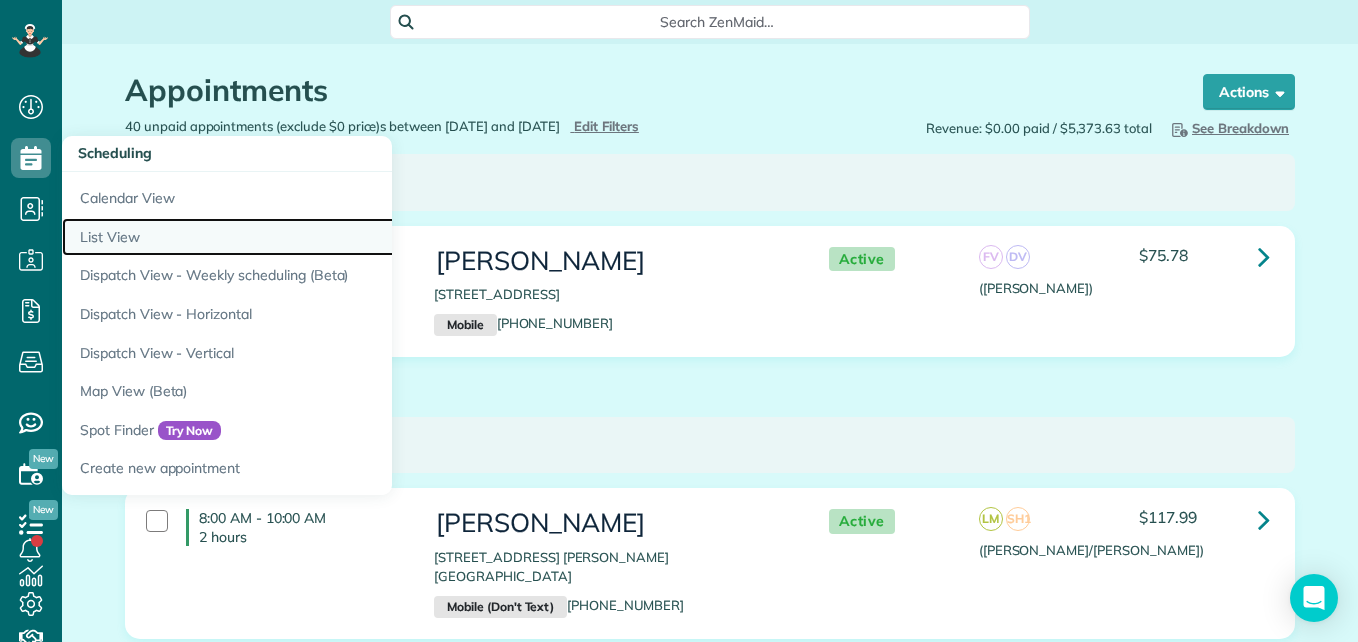 click on "List View" at bounding box center (312, 237) 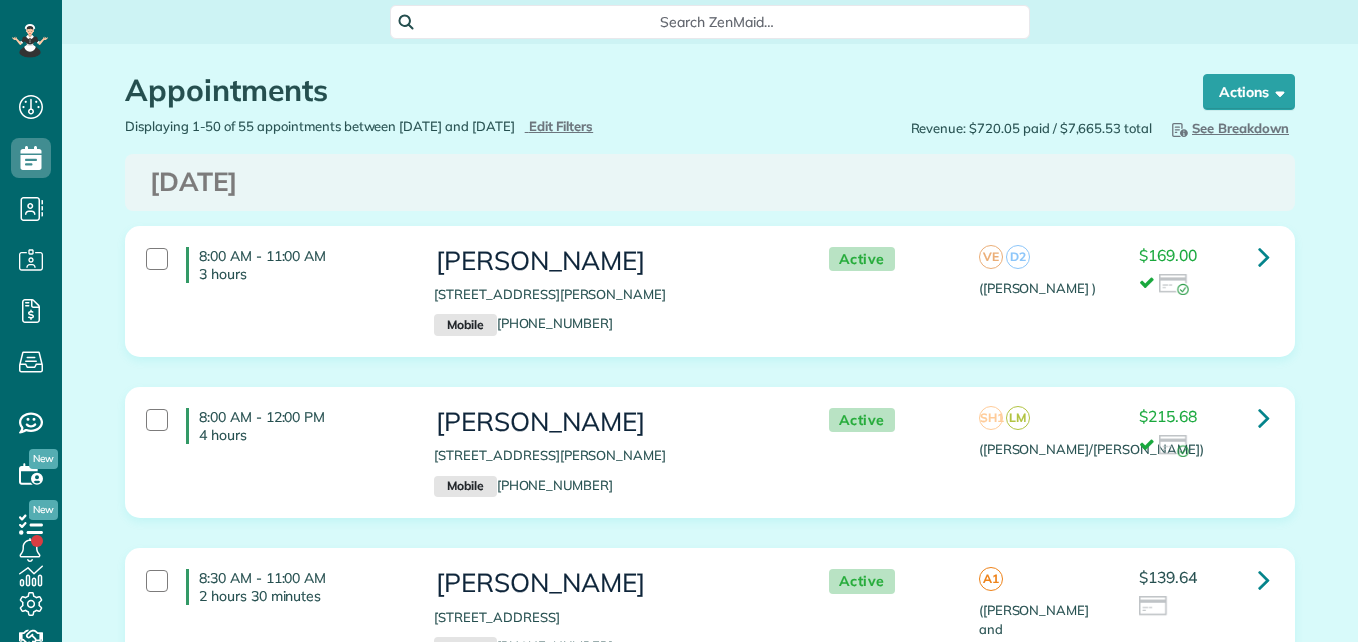 scroll, scrollTop: 0, scrollLeft: 0, axis: both 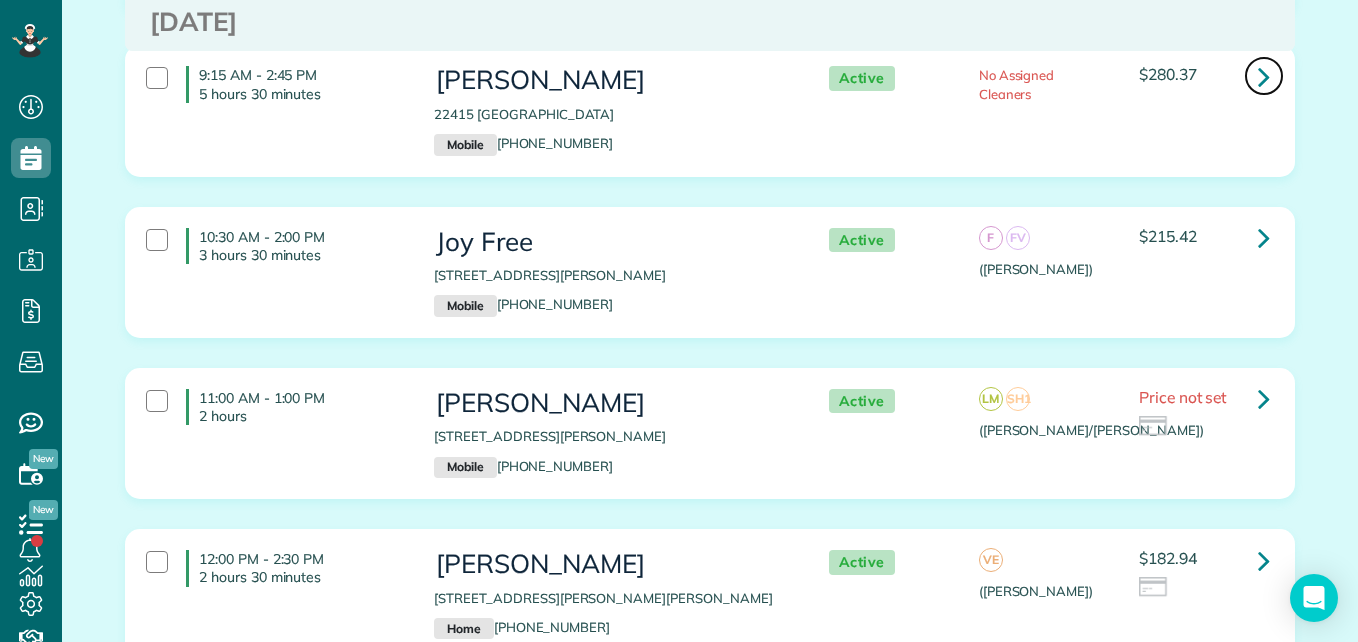 click at bounding box center (1264, 76) 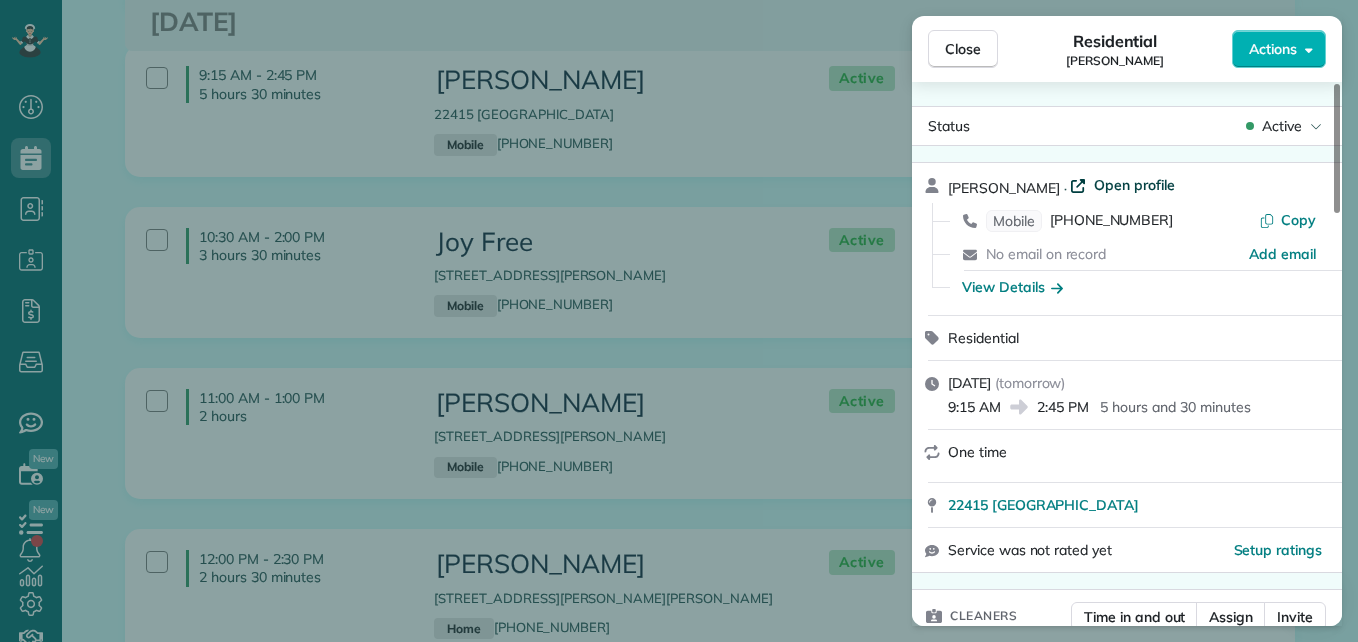 click on "Open profile" at bounding box center (1134, 185) 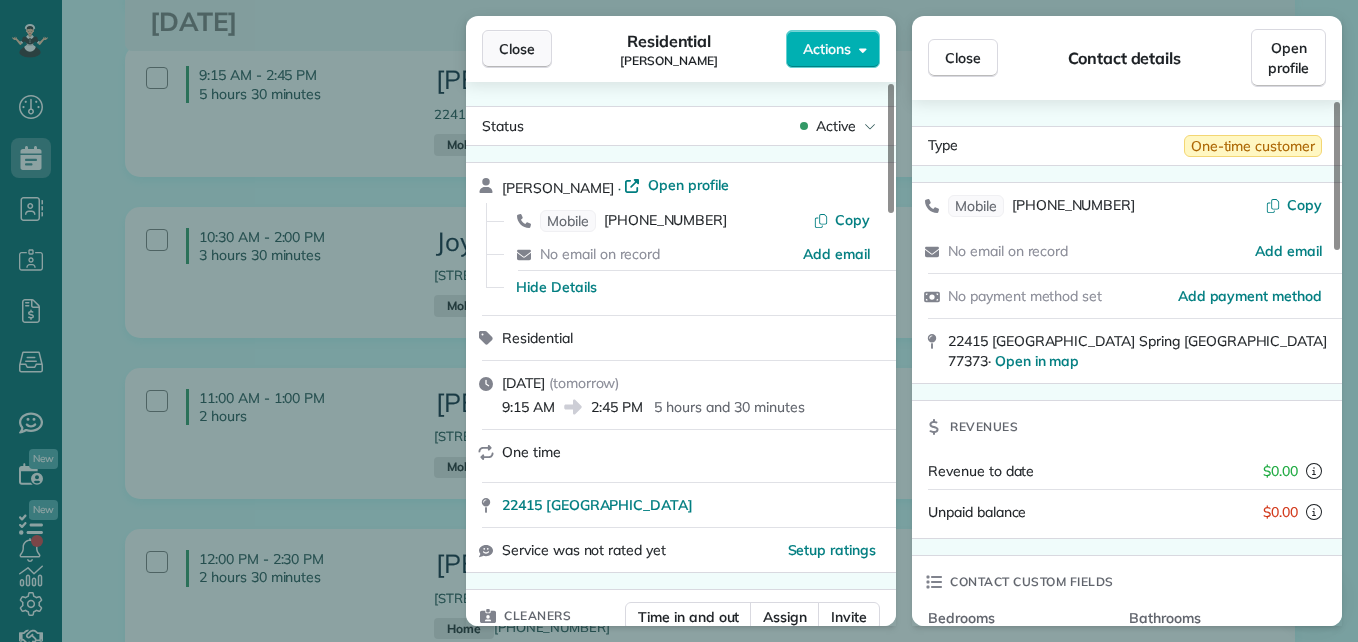 click on "Close" at bounding box center (517, 49) 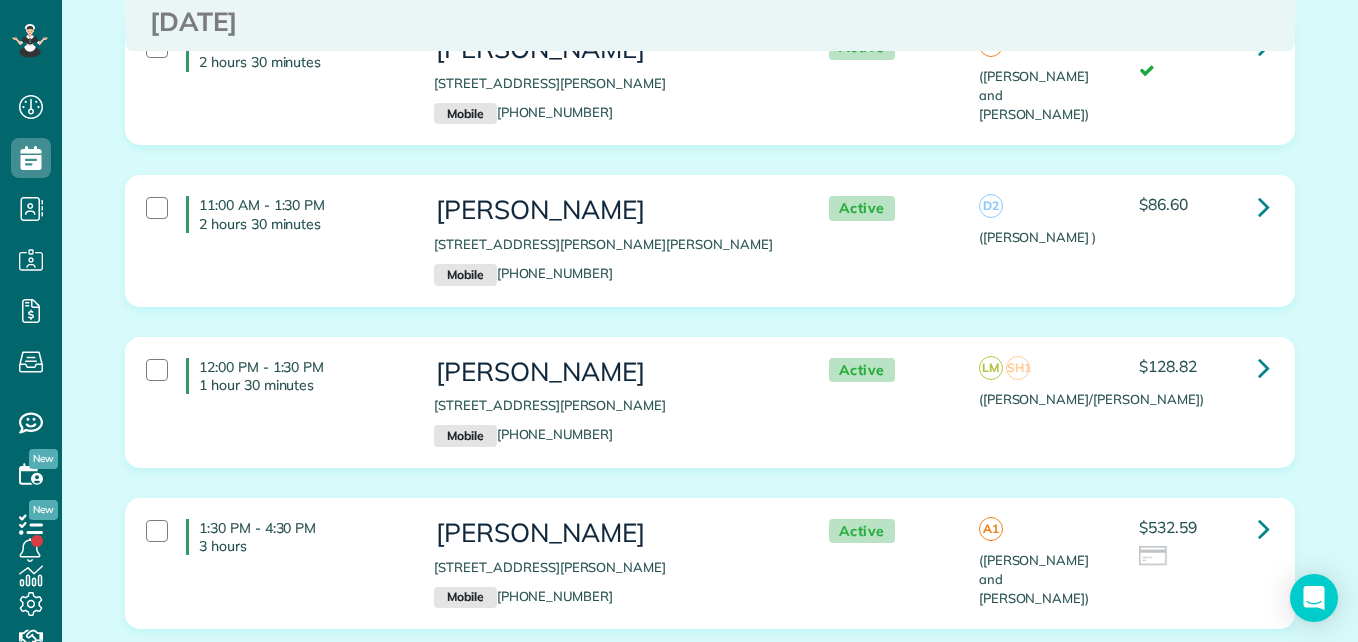 scroll, scrollTop: 872, scrollLeft: 0, axis: vertical 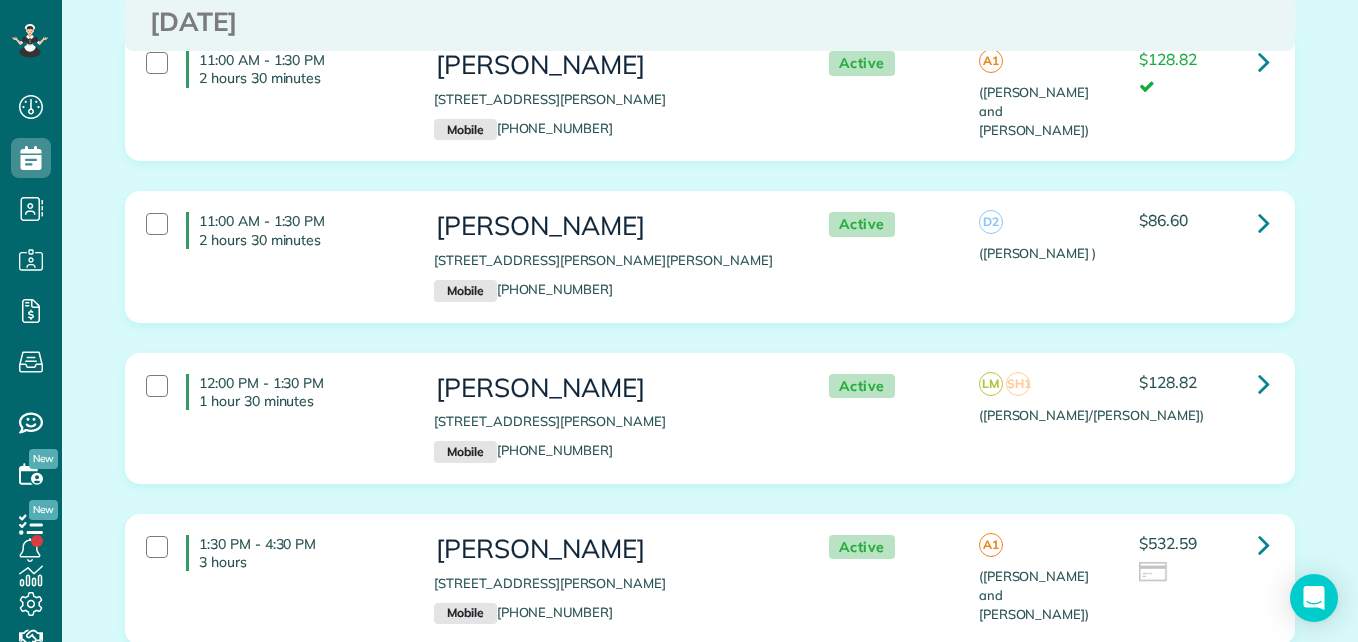 click on "11:00 AM -  1:30 PM
2 hours  30 minutes" at bounding box center (275, 230) 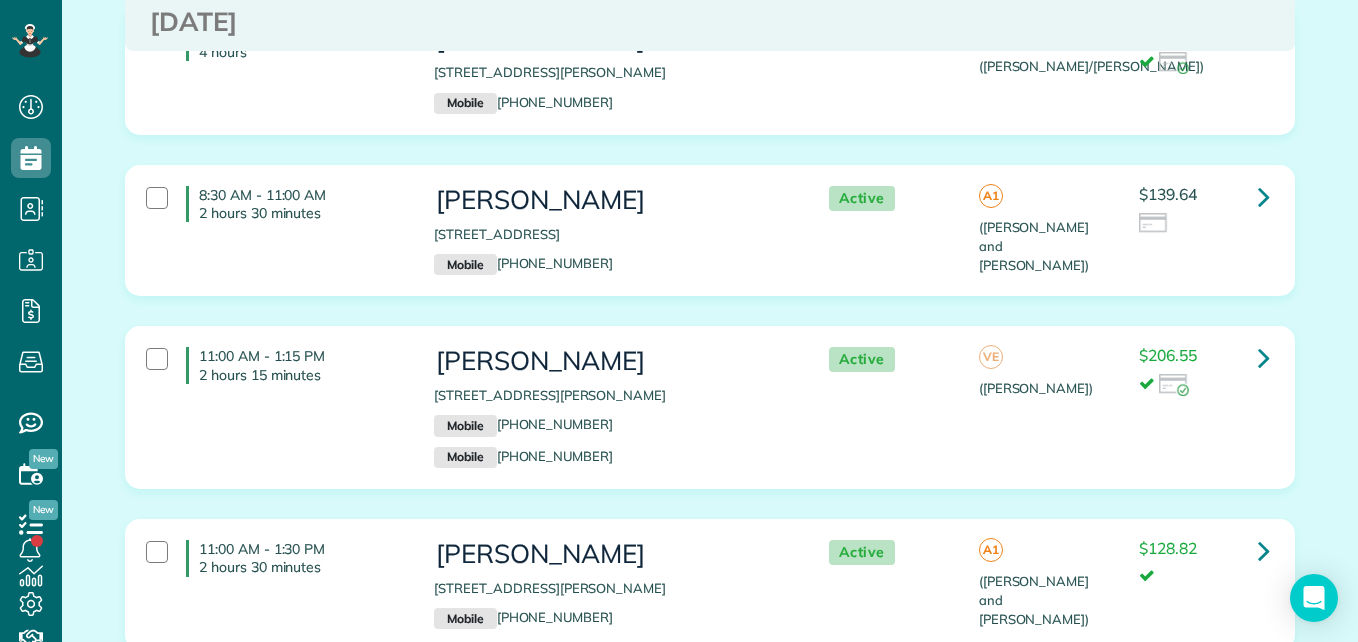 scroll, scrollTop: 0, scrollLeft: 0, axis: both 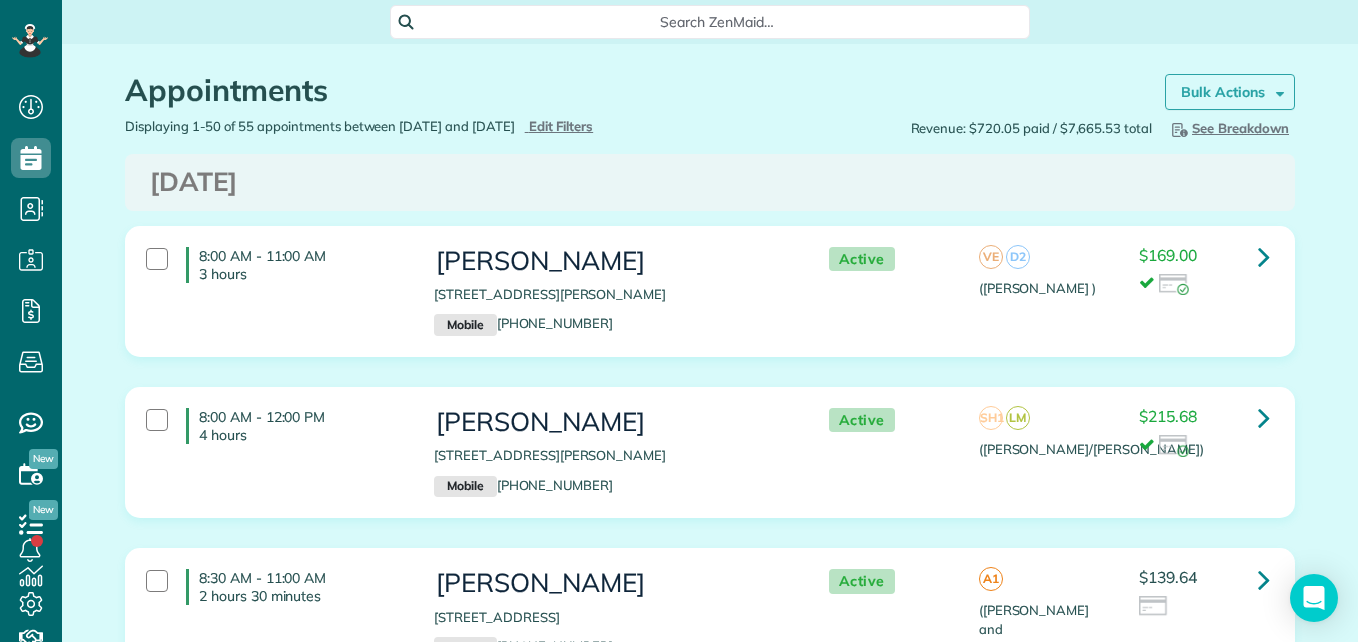 click on "Bulk Actions" at bounding box center (1223, 92) 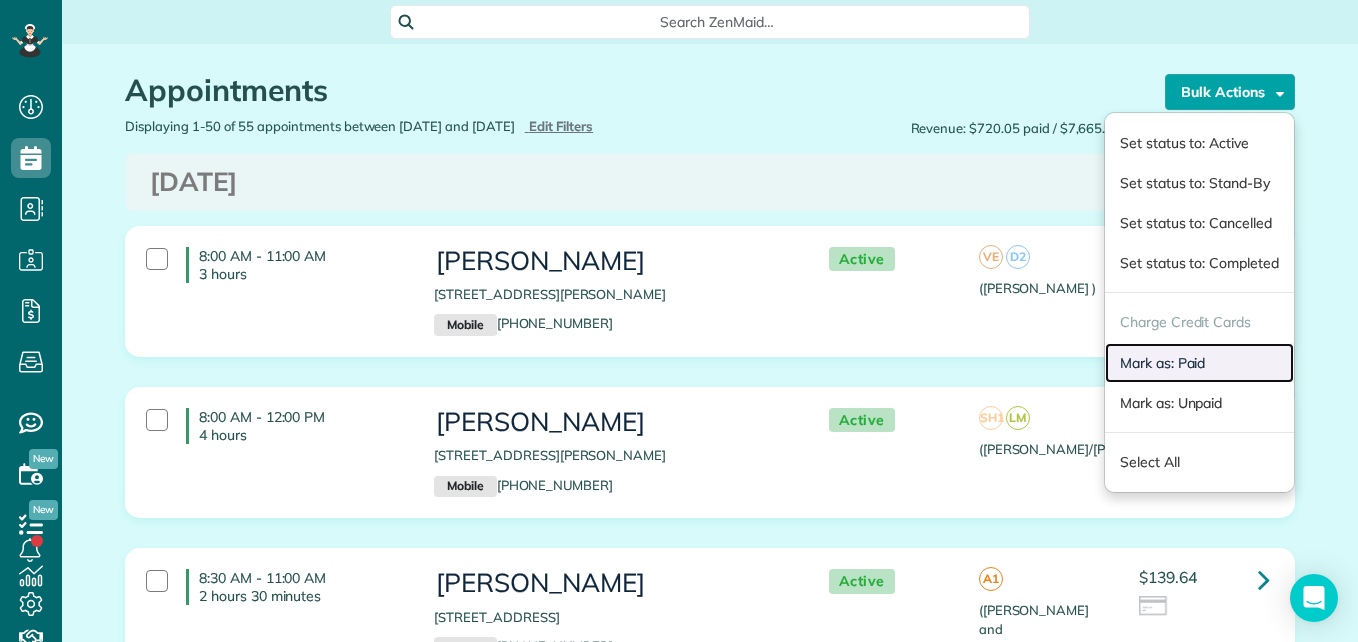 click on "Mark as: Paid" at bounding box center [1199, 363] 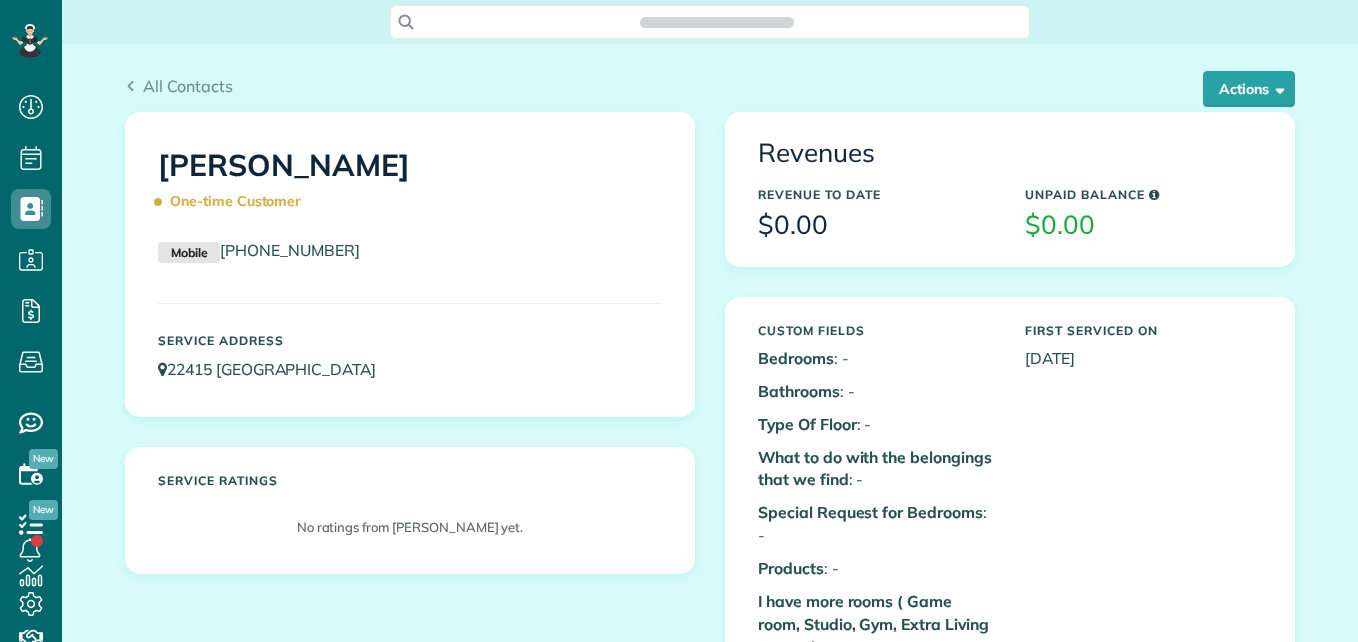 scroll, scrollTop: 0, scrollLeft: 0, axis: both 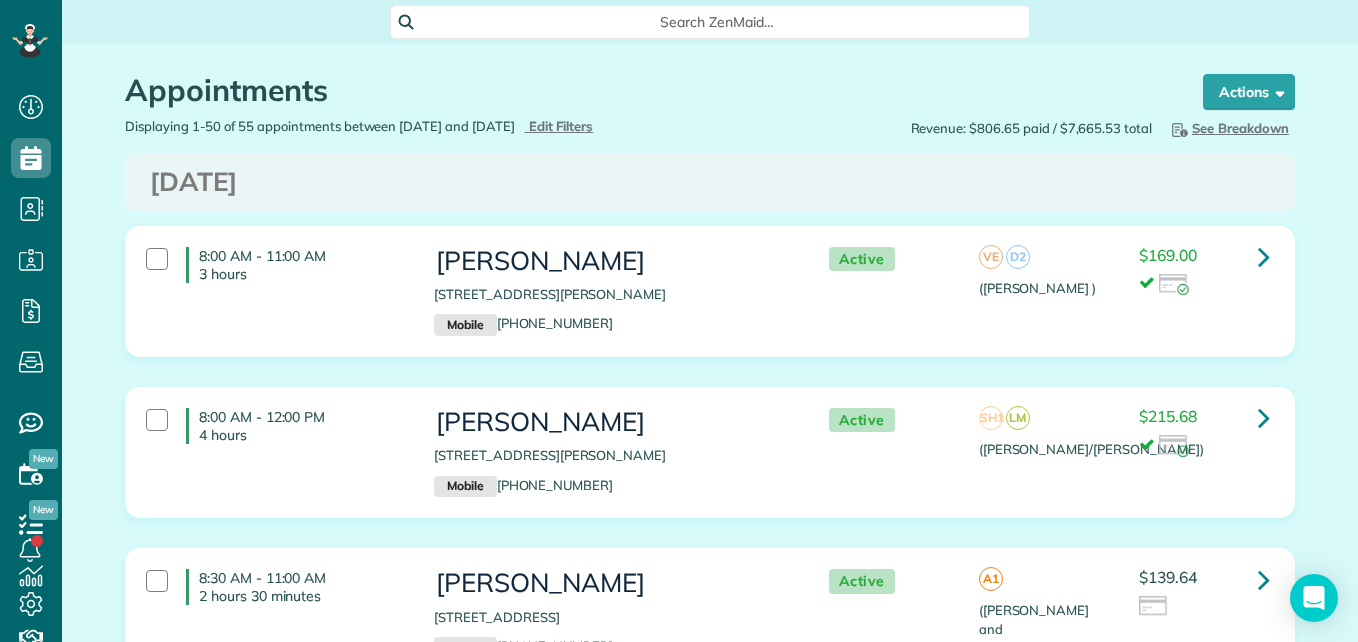 click on "Search ZenMaid…" at bounding box center (717, 22) 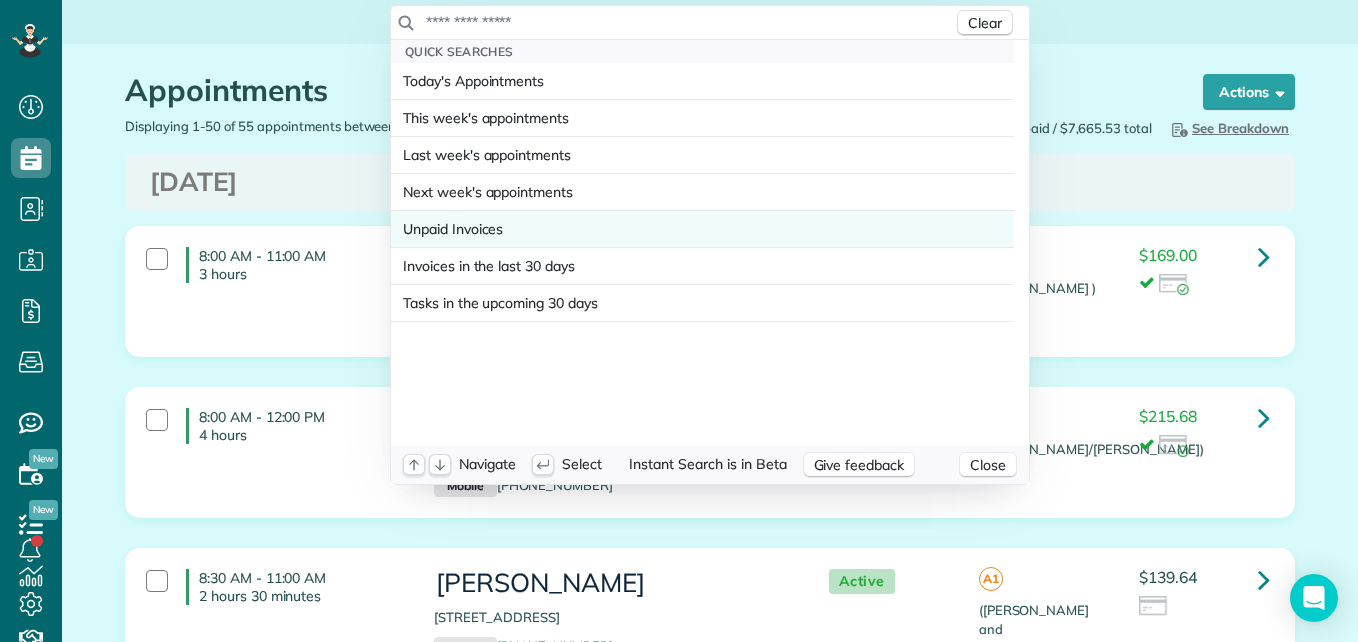 click on "Unpaid Invoices" at bounding box center (453, 229) 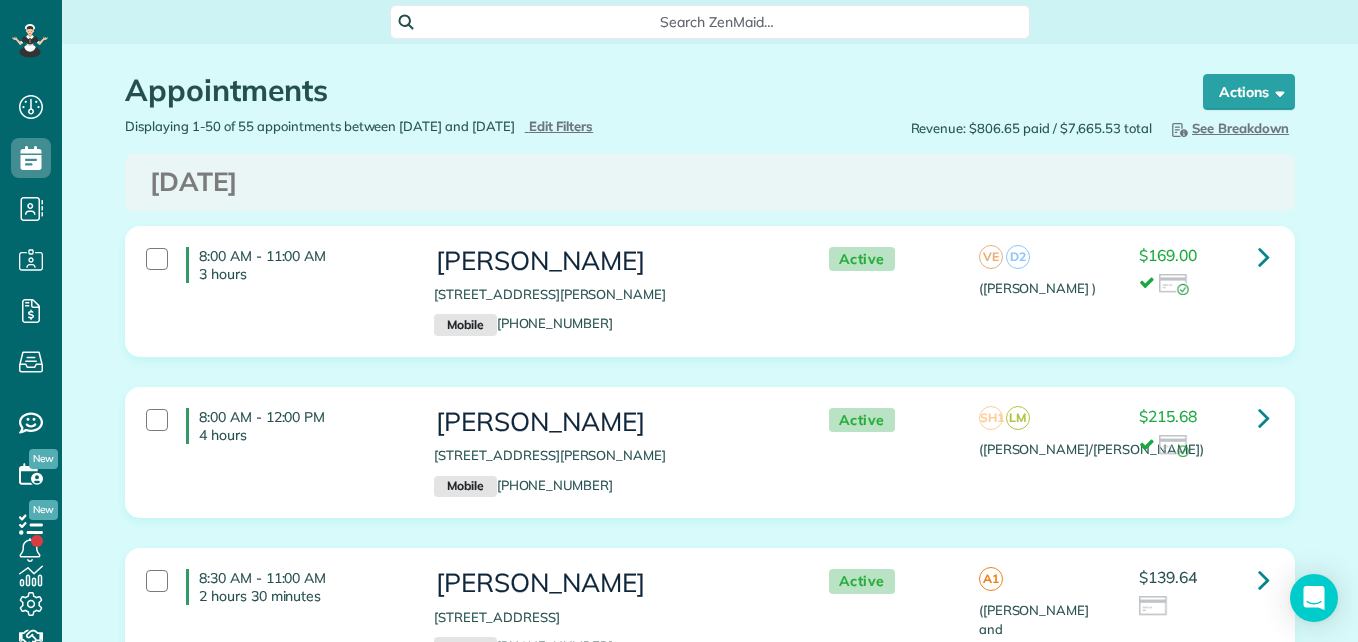 click on "Dashboard
Scheduling
Calendar View
List View
Dispatch View - Weekly scheduling (Beta)" at bounding box center [679, 321] 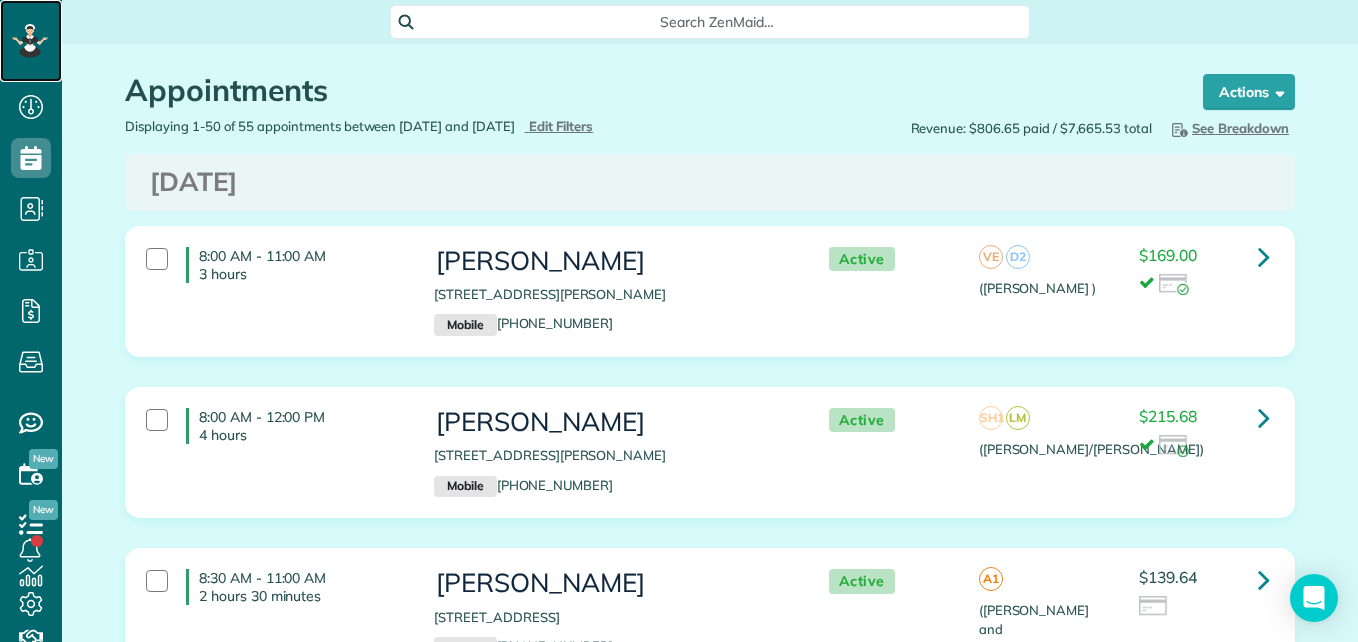 click 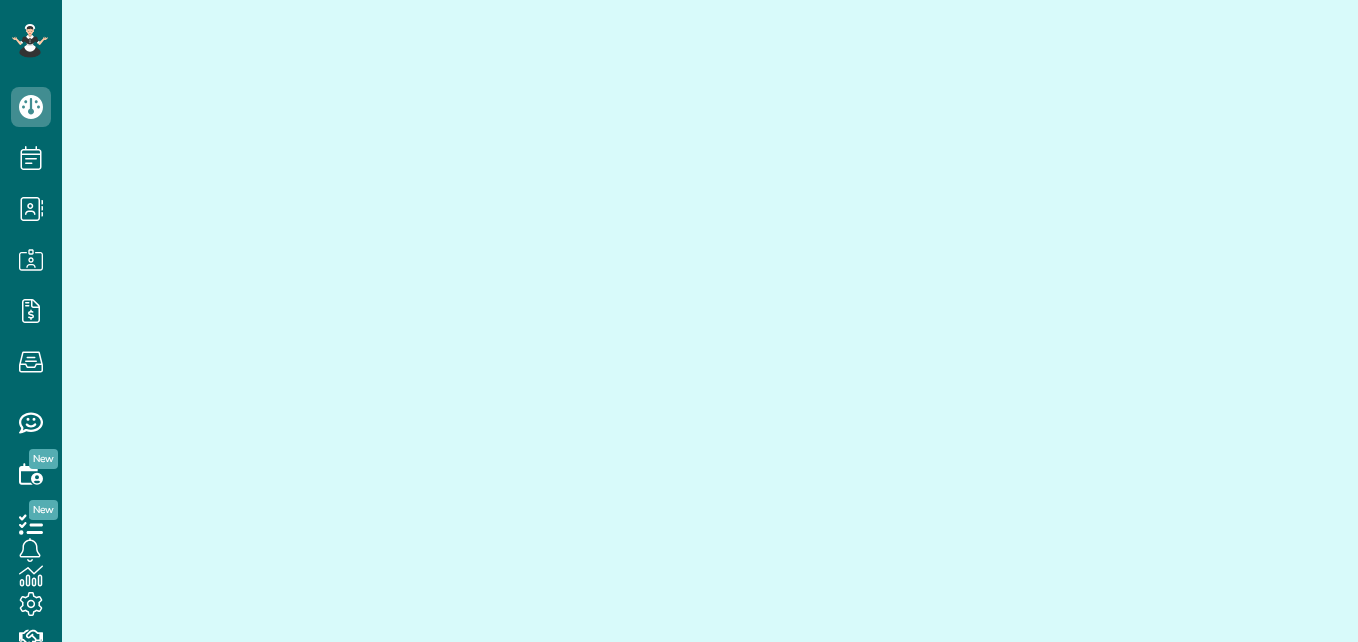 scroll, scrollTop: 0, scrollLeft: 0, axis: both 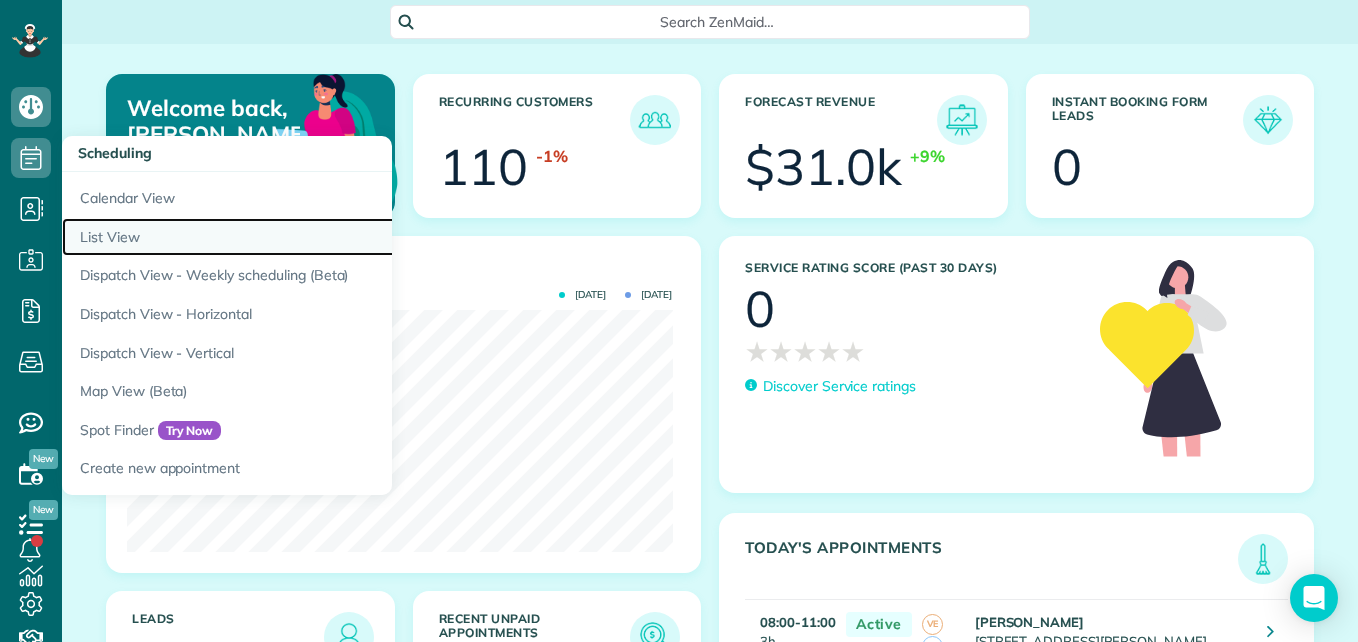 click on "List View" at bounding box center [312, 237] 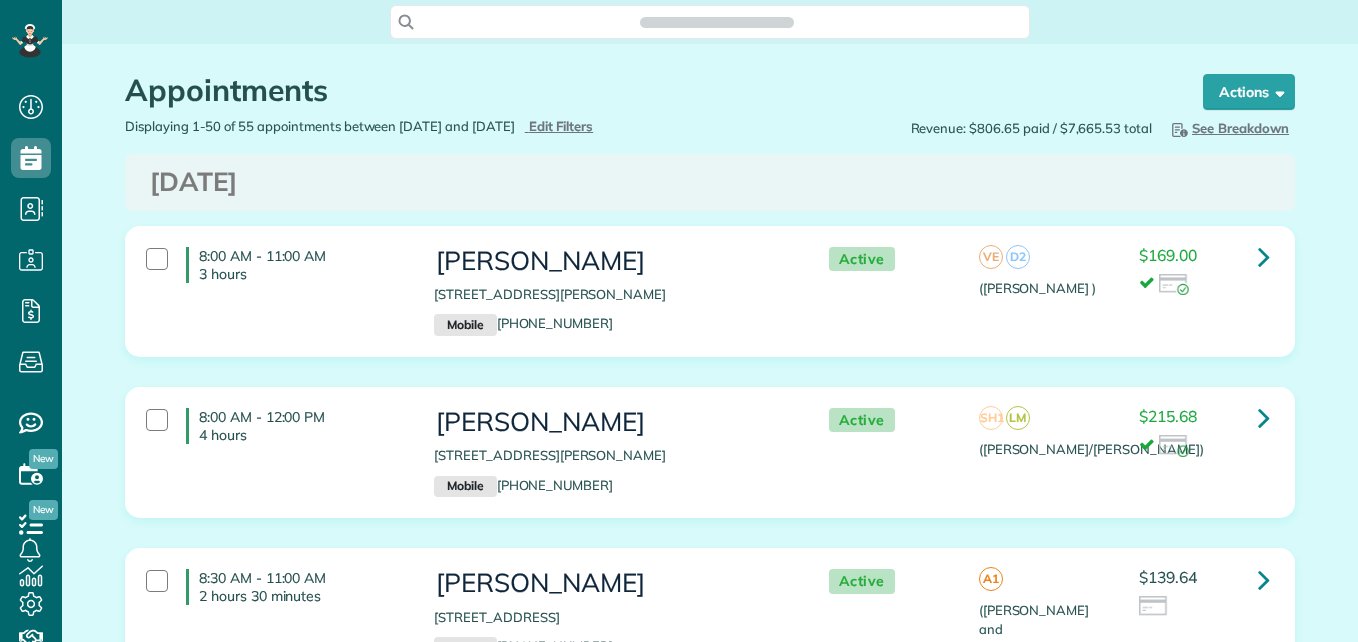 scroll, scrollTop: 0, scrollLeft: 0, axis: both 